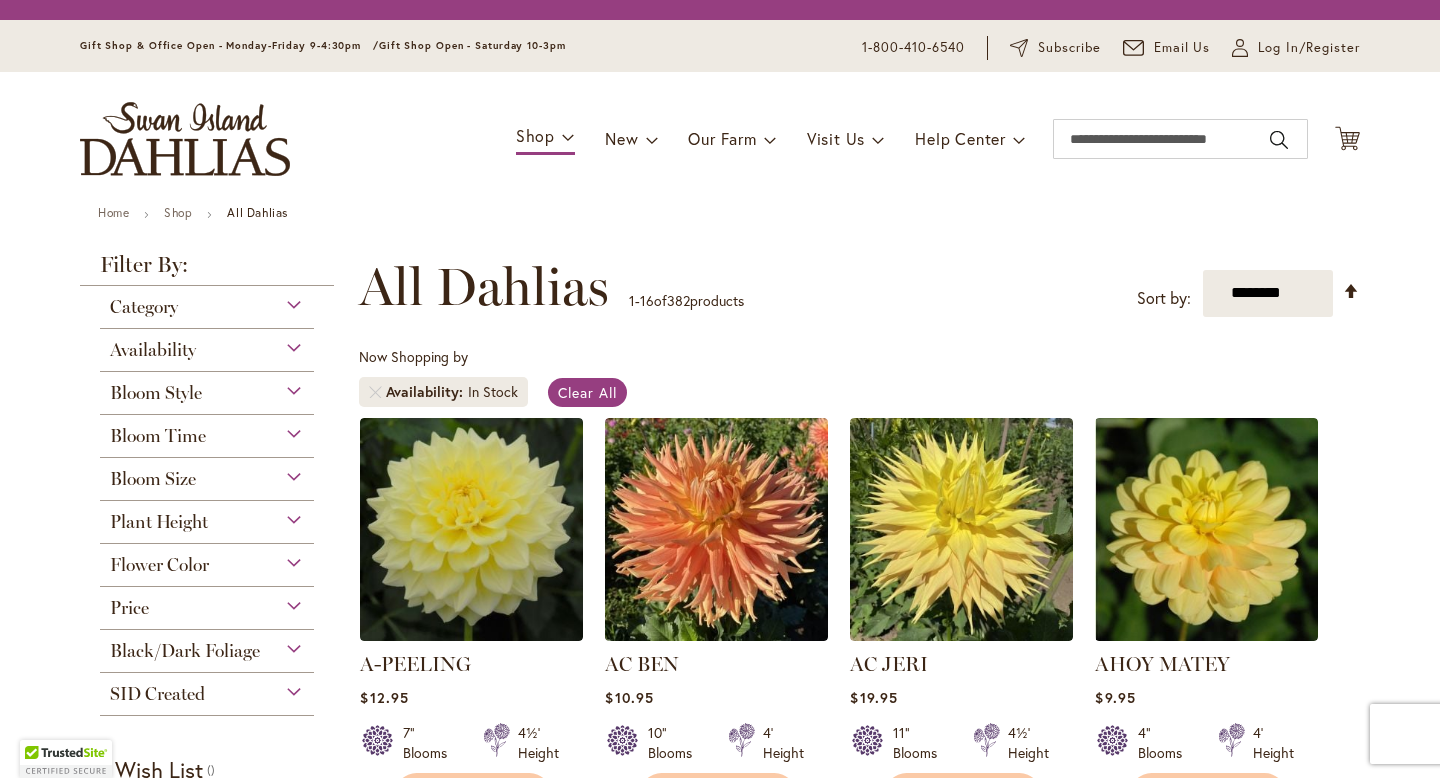 scroll, scrollTop: 0, scrollLeft: 0, axis: both 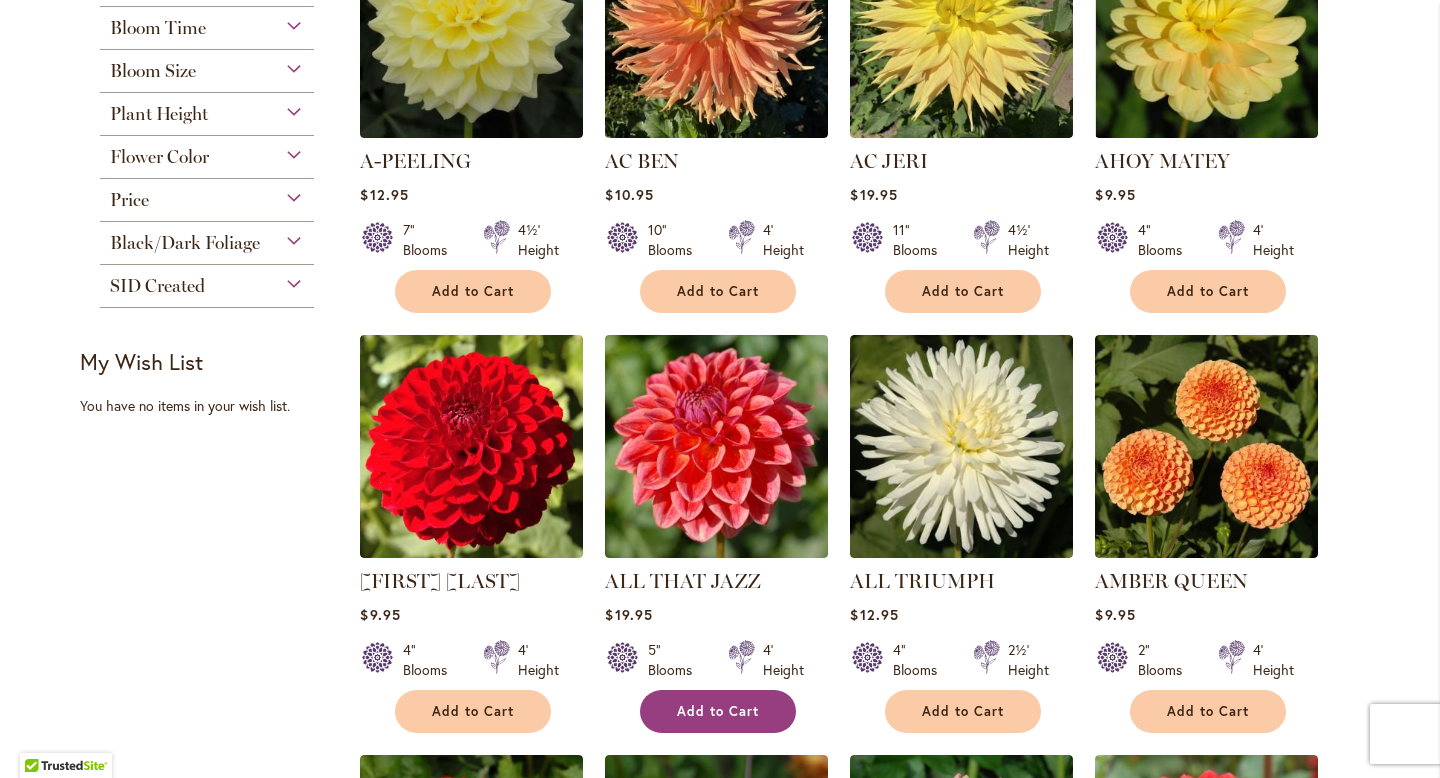 click on "Add to Cart" at bounding box center (718, 711) 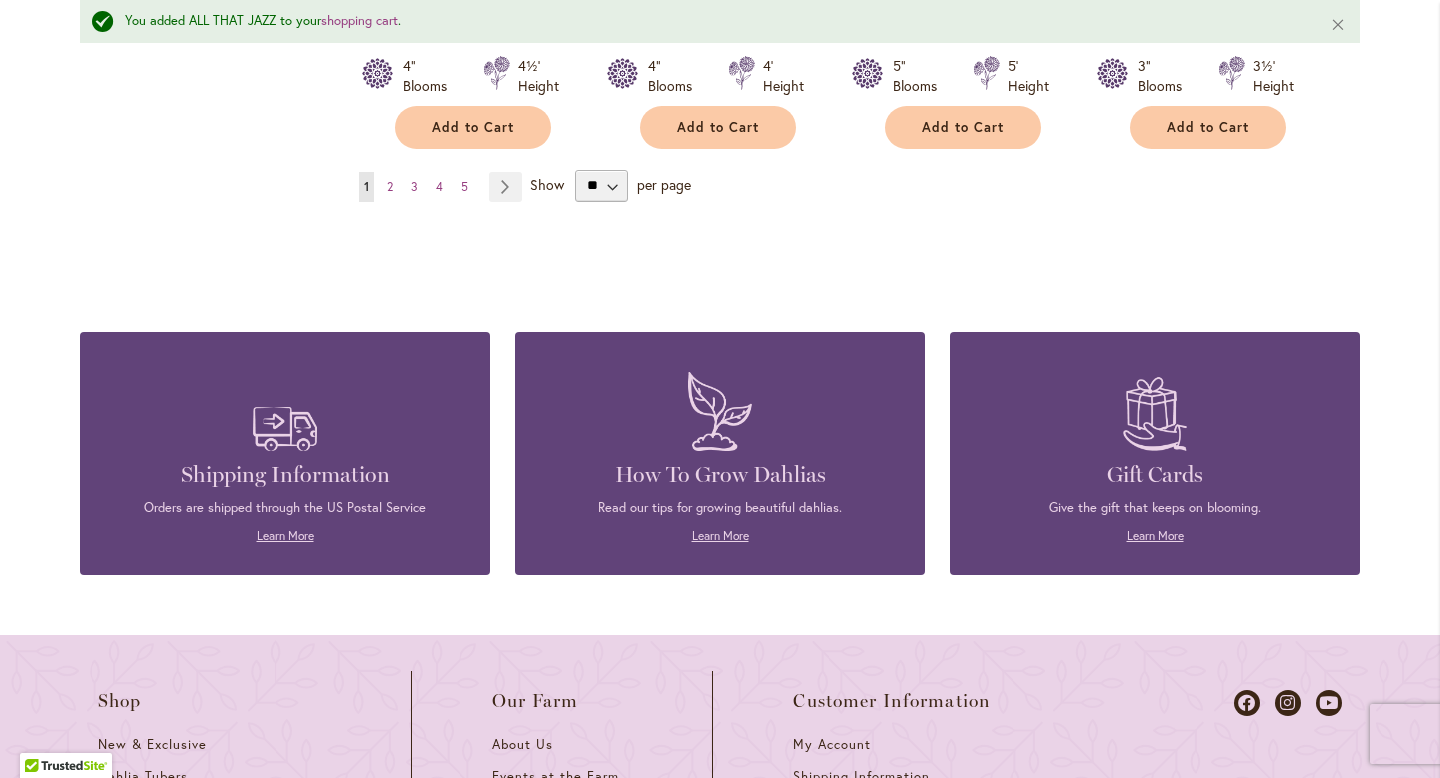 scroll, scrollTop: 2023, scrollLeft: 0, axis: vertical 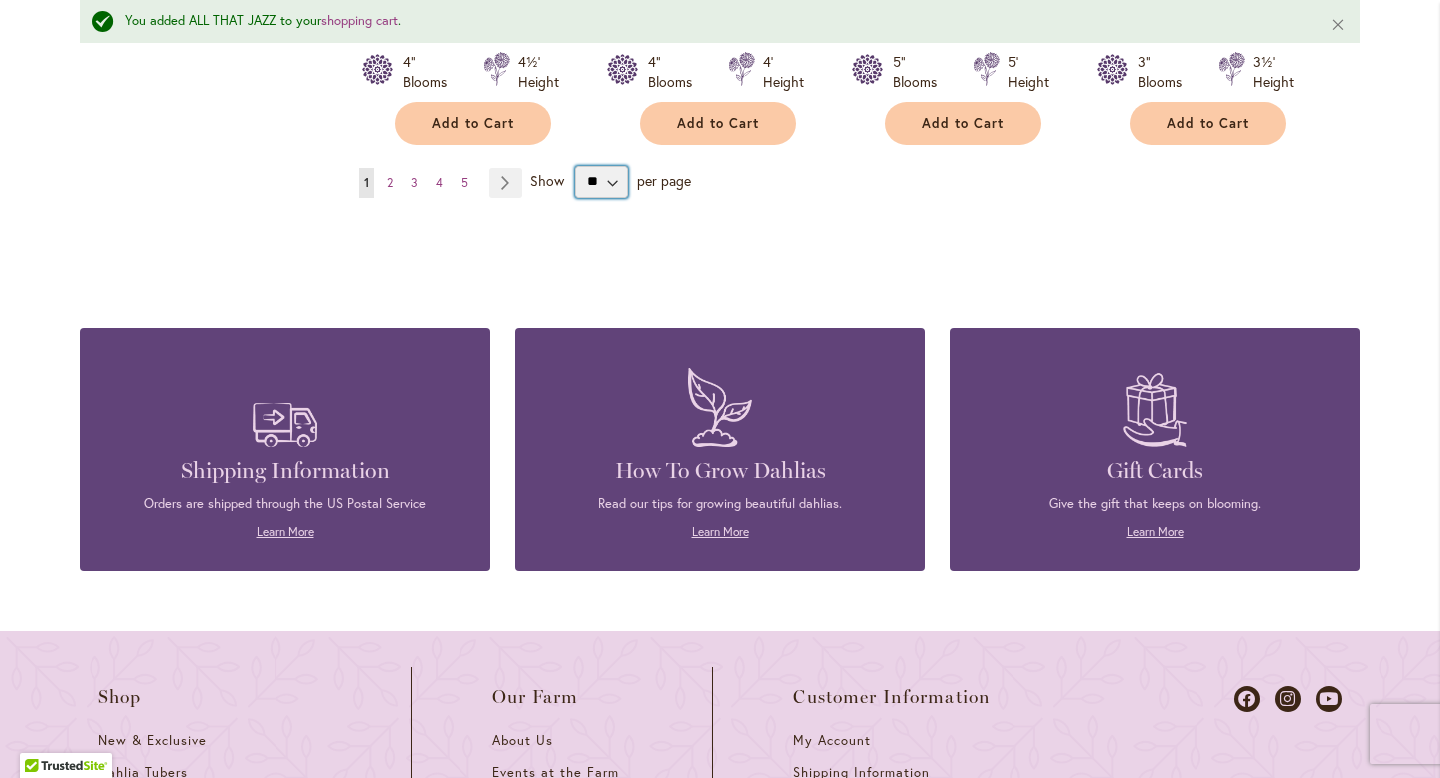 click on "**
**
**
**" at bounding box center [601, 182] 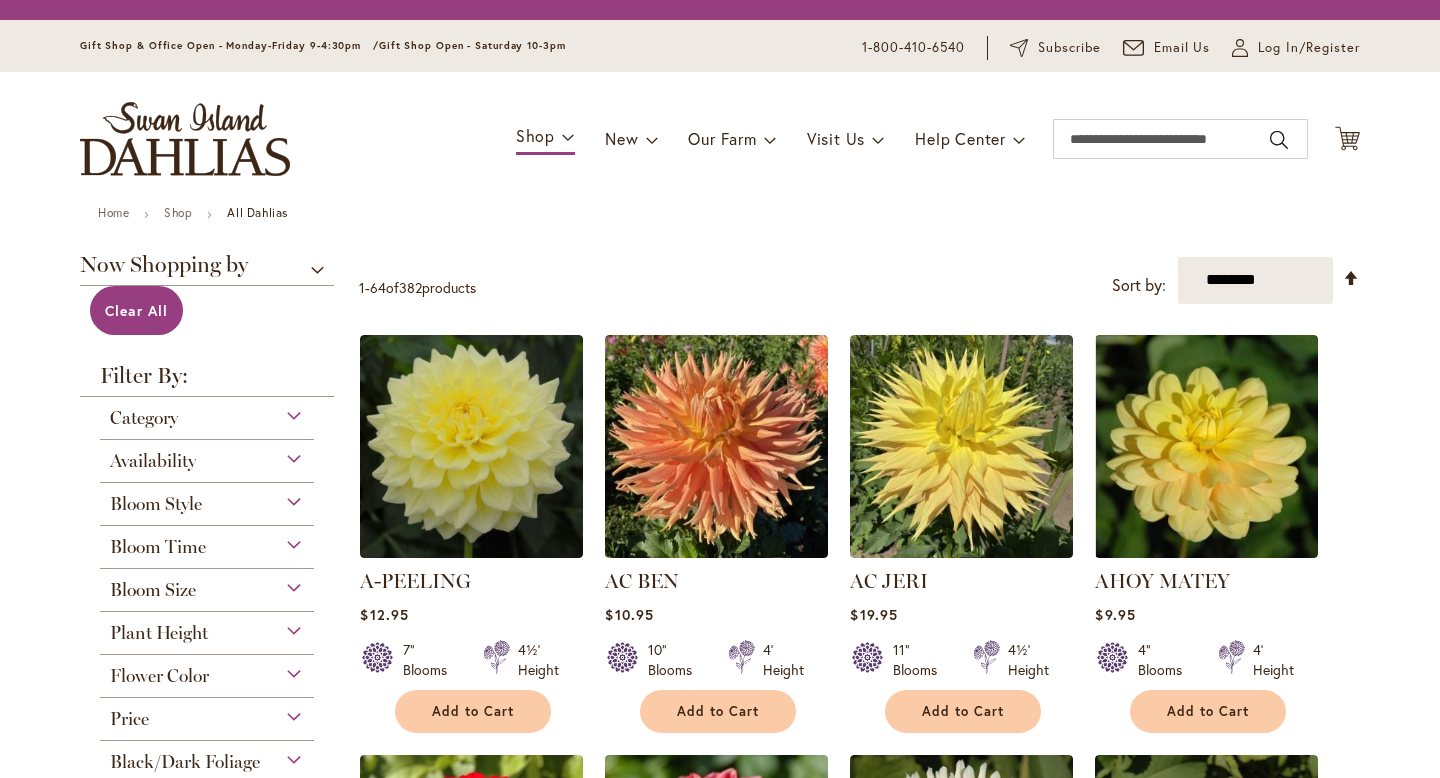 scroll, scrollTop: 0, scrollLeft: 0, axis: both 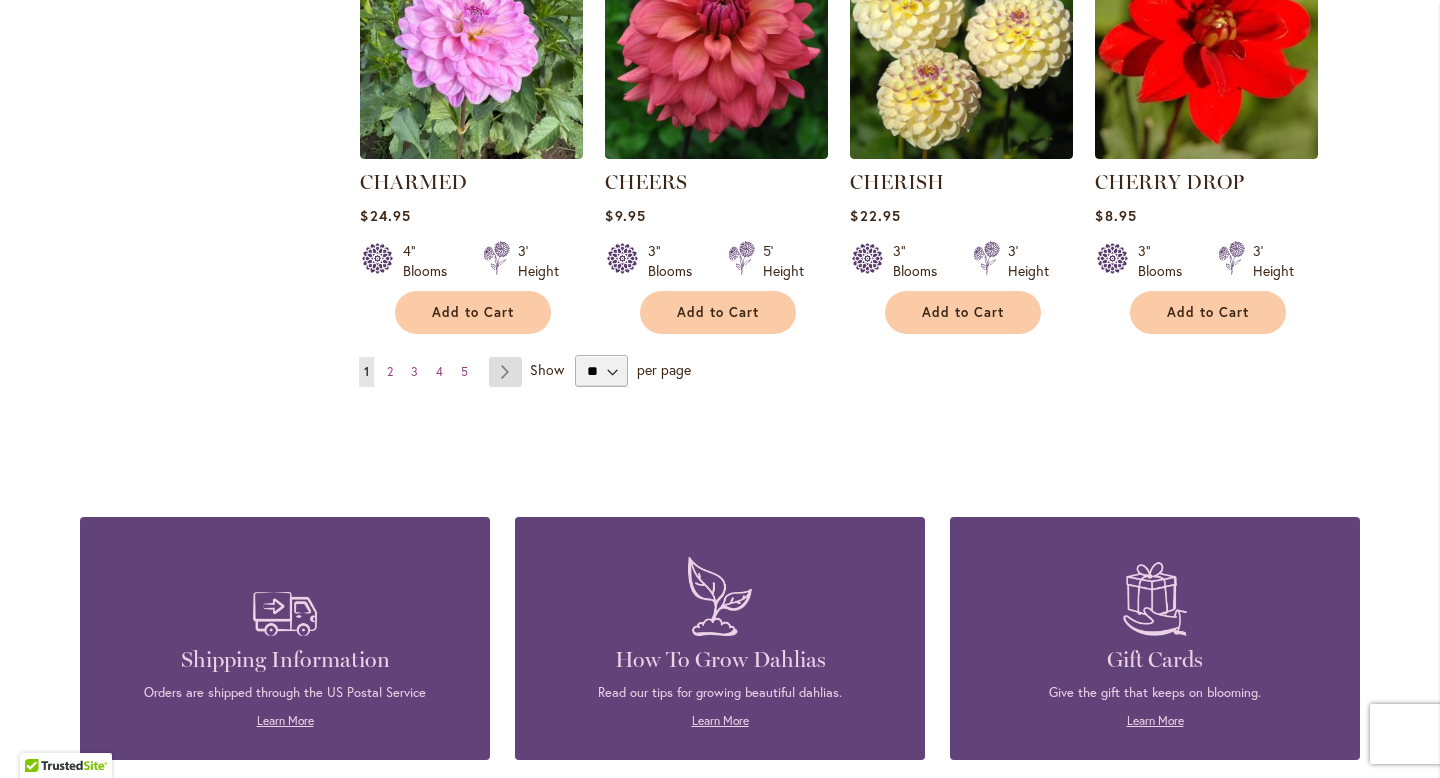 click on "Page
Next" at bounding box center (505, 372) 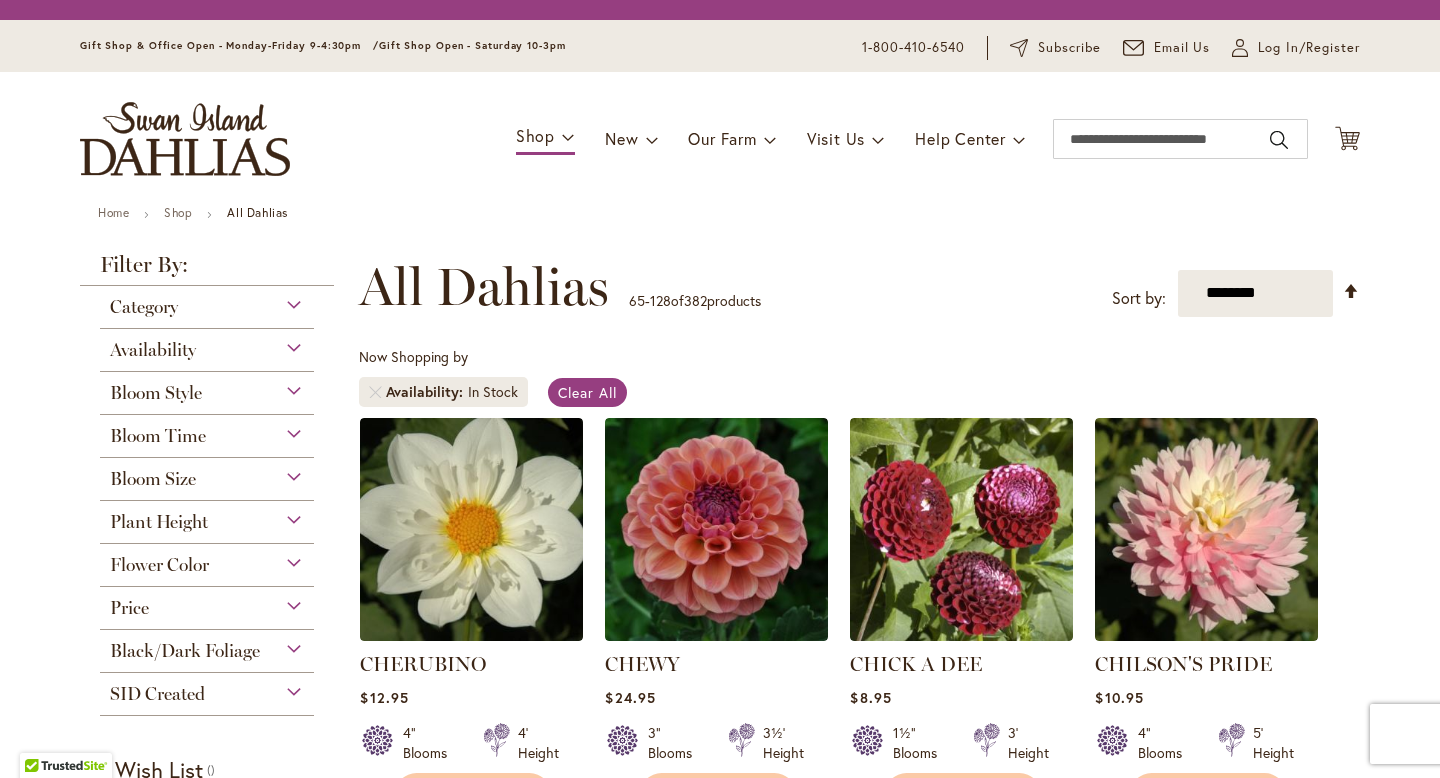 scroll, scrollTop: 0, scrollLeft: 0, axis: both 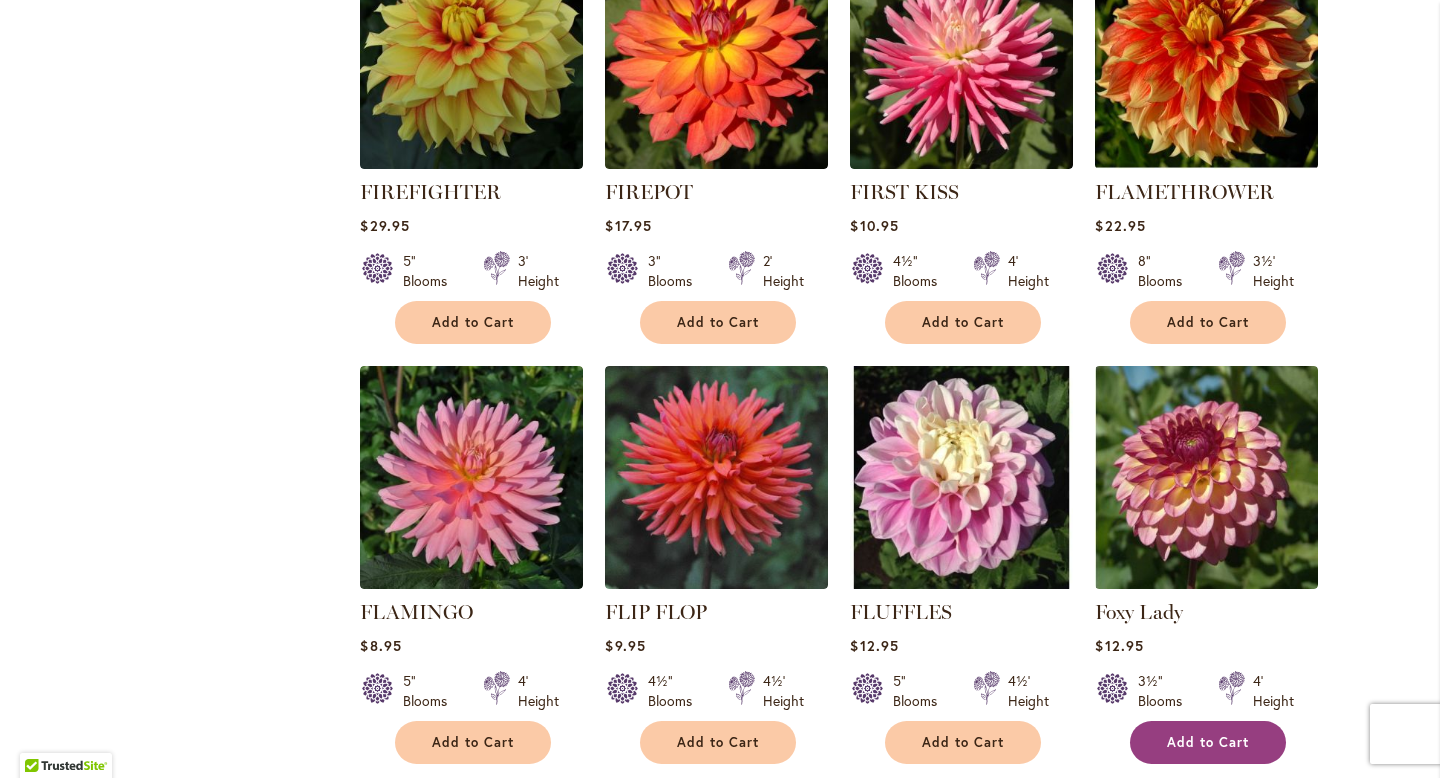 click on "Add to Cart" at bounding box center (1208, 742) 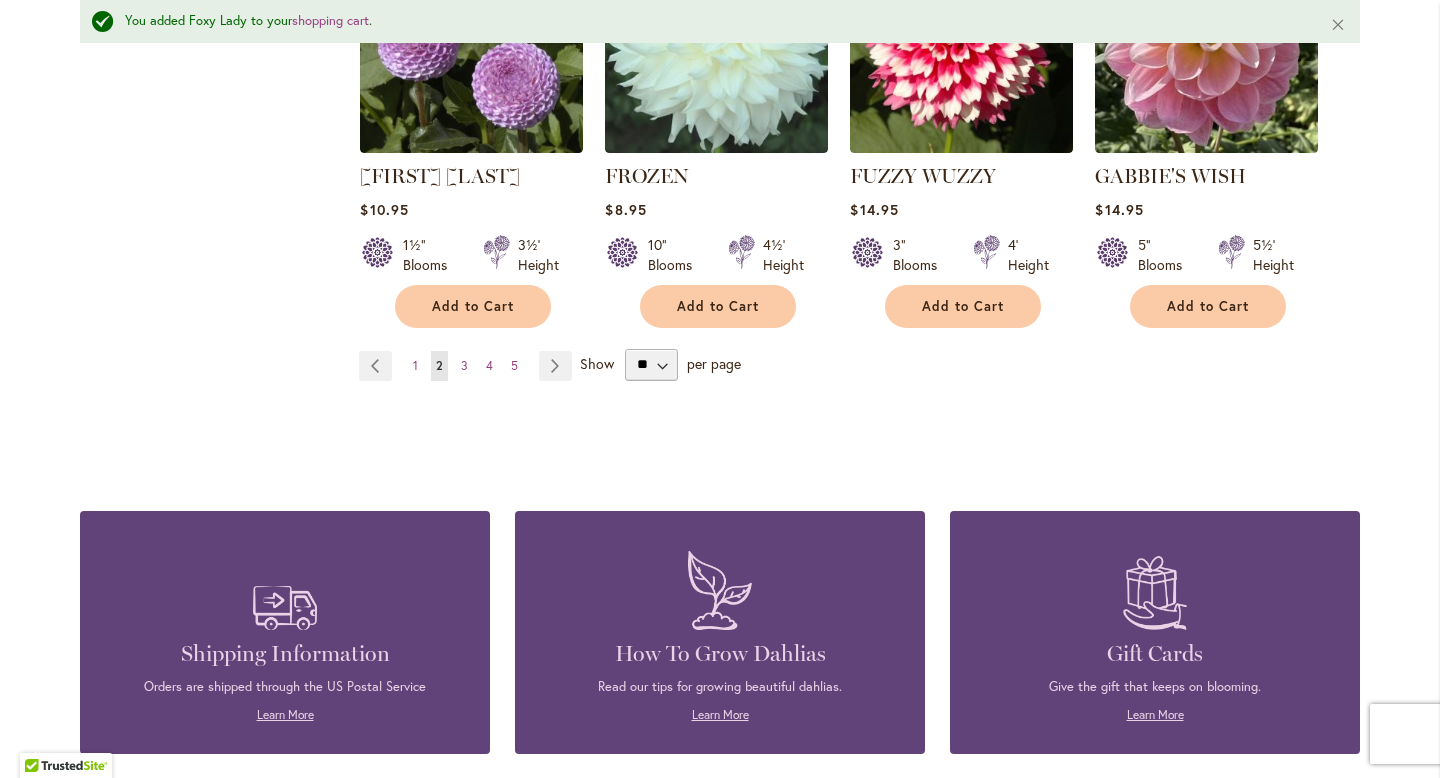scroll, scrollTop: 6983, scrollLeft: 0, axis: vertical 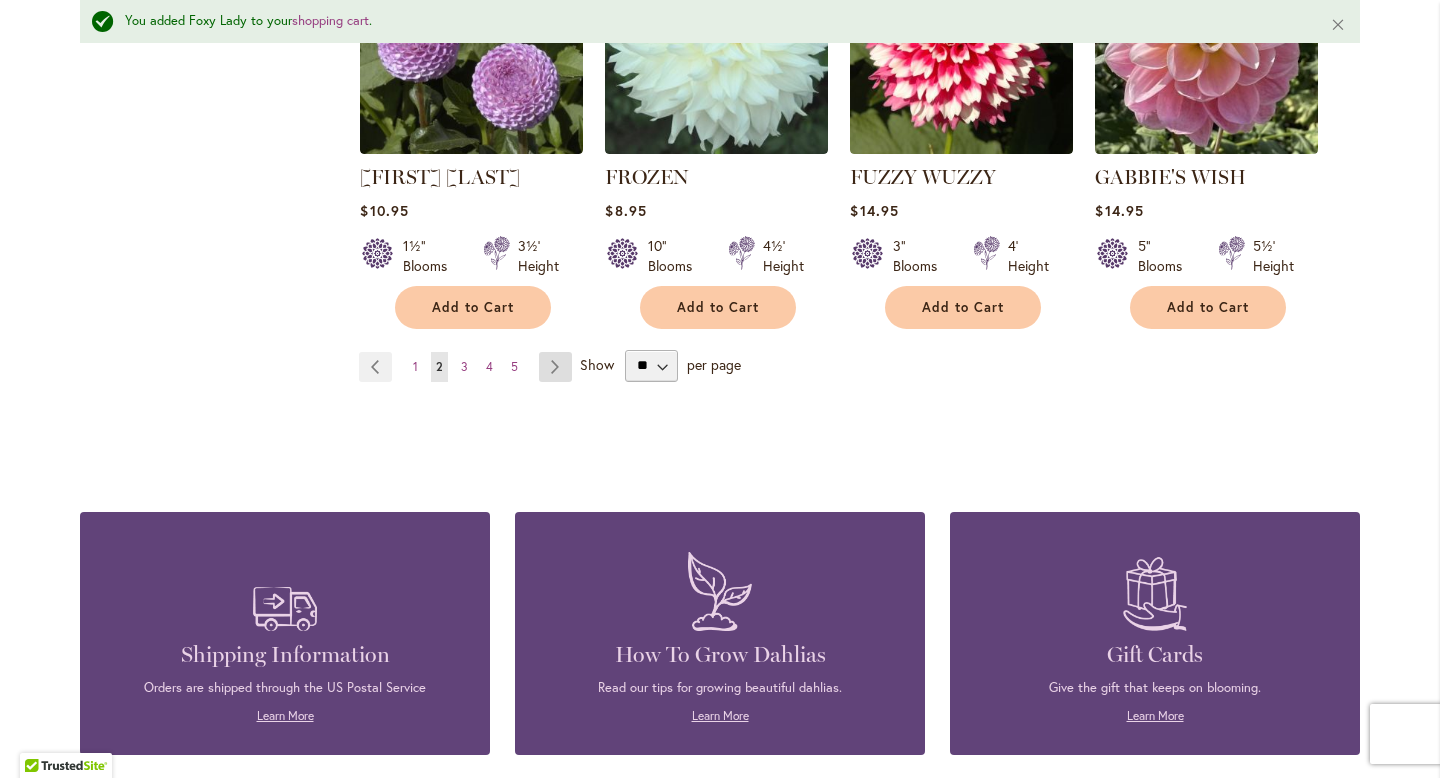 click on "Page
Next" at bounding box center [555, 367] 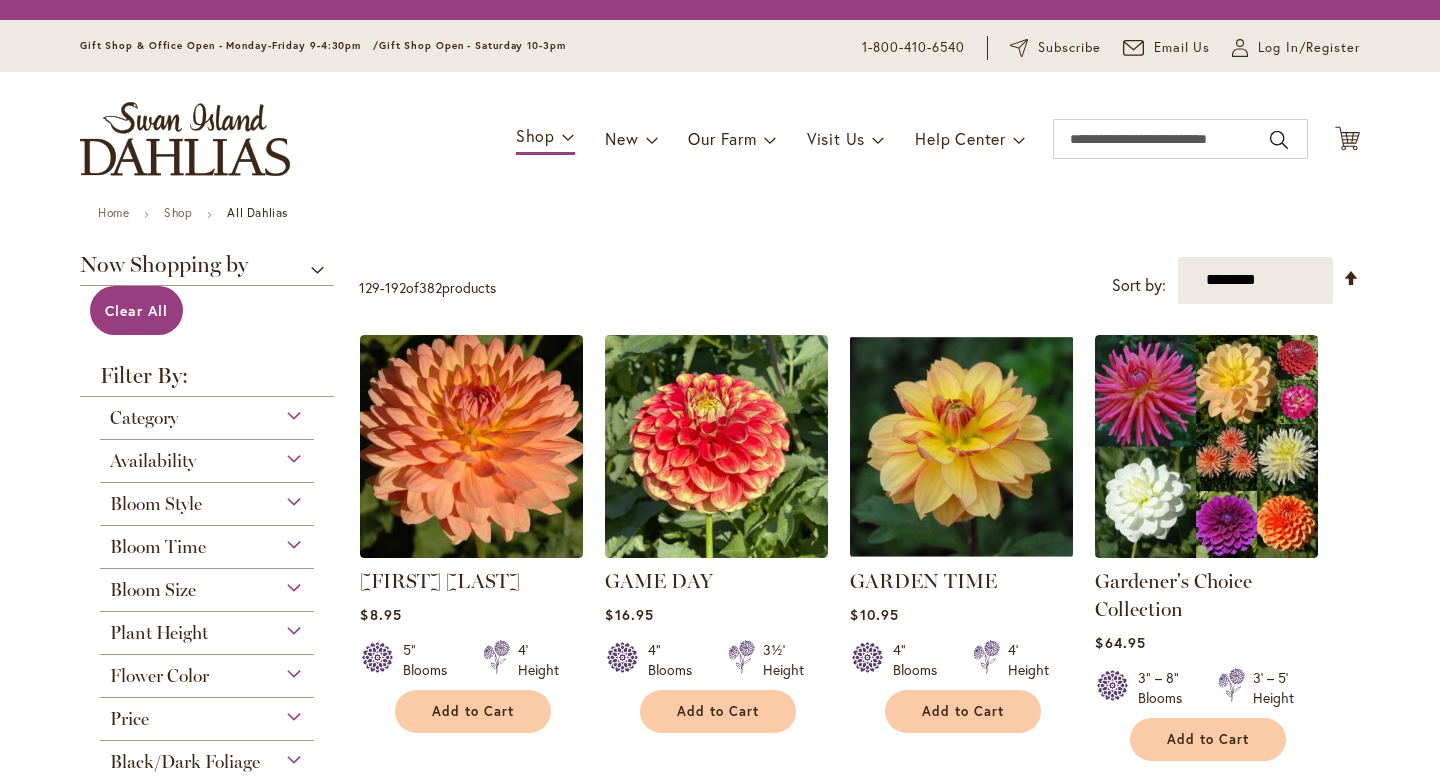 scroll, scrollTop: 0, scrollLeft: 0, axis: both 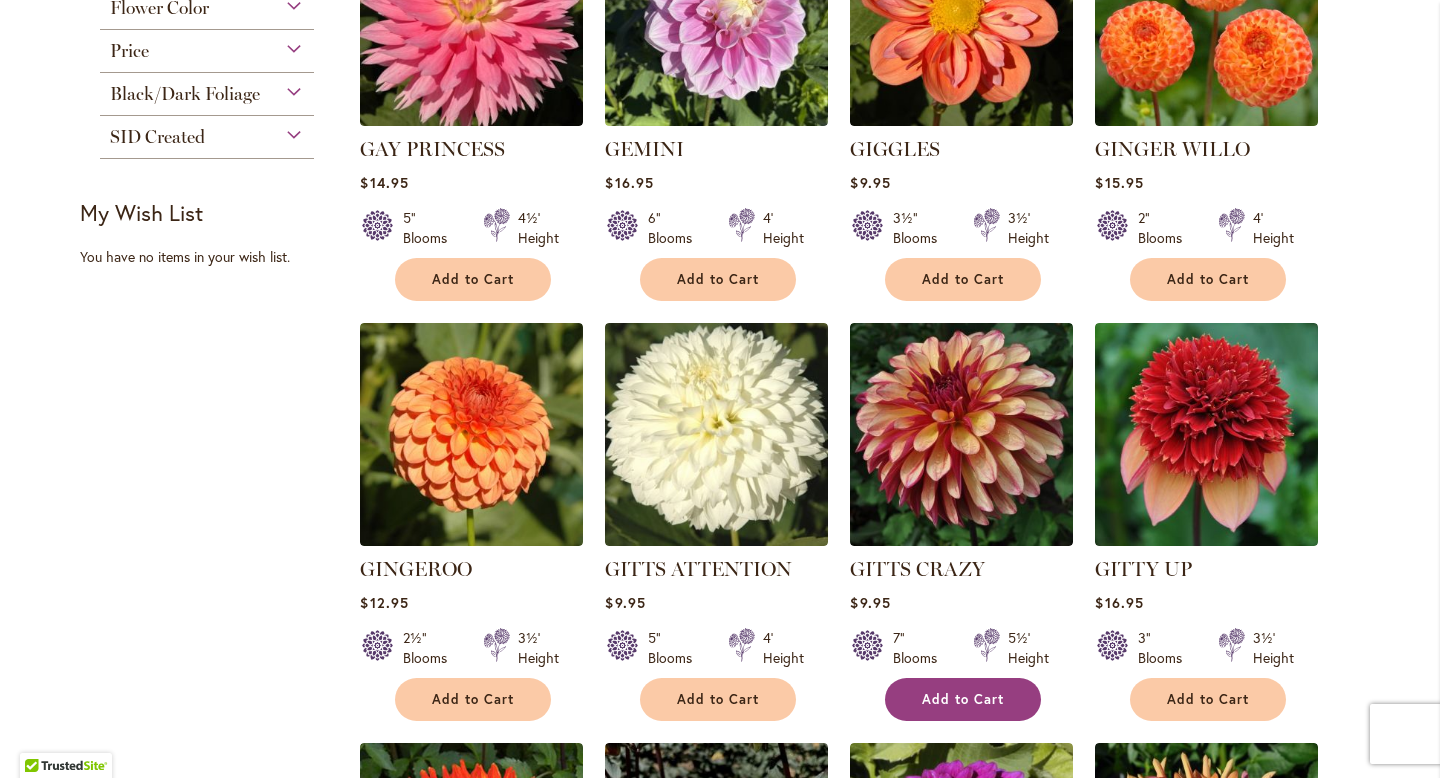 click on "Add to Cart" at bounding box center (963, 699) 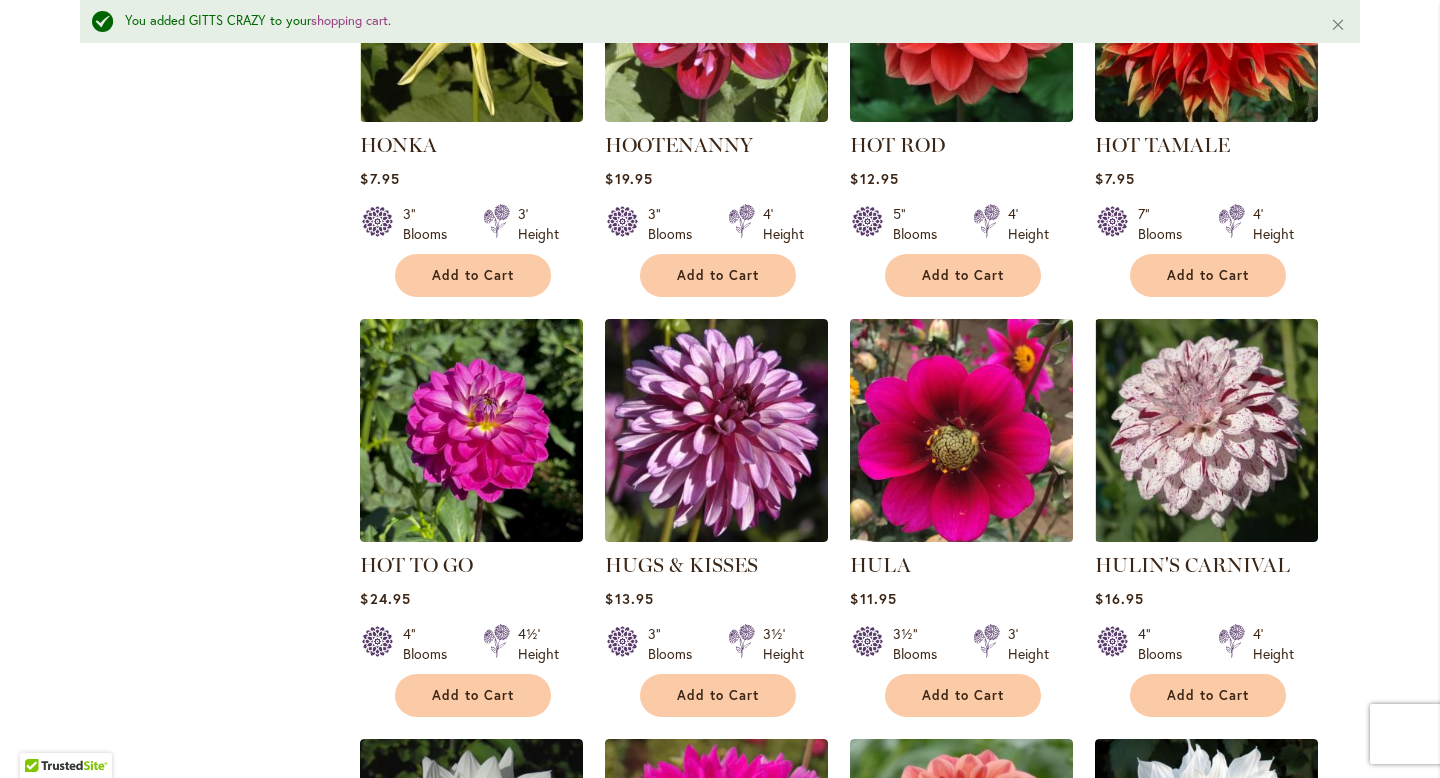 scroll, scrollTop: 4529, scrollLeft: 0, axis: vertical 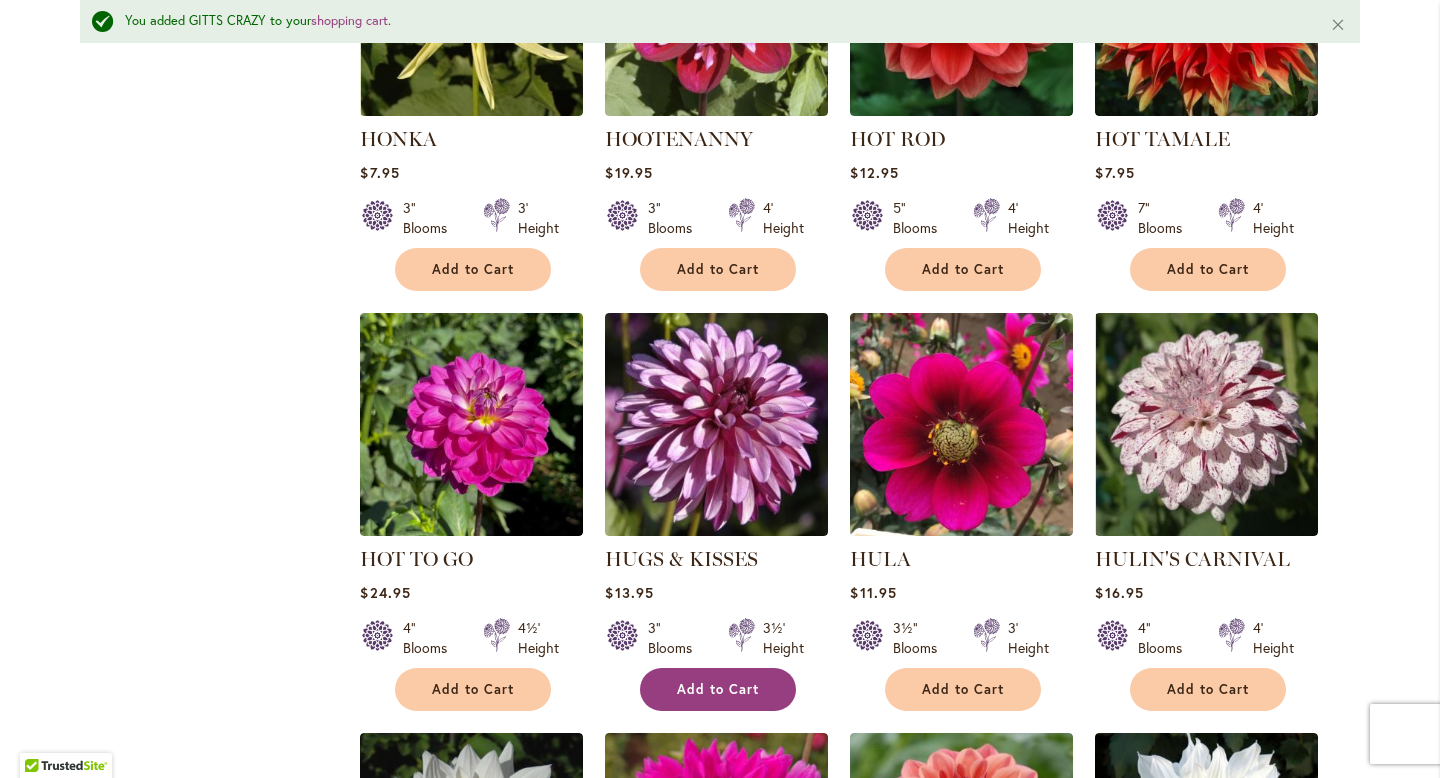 click on "Add to Cart" at bounding box center (718, 689) 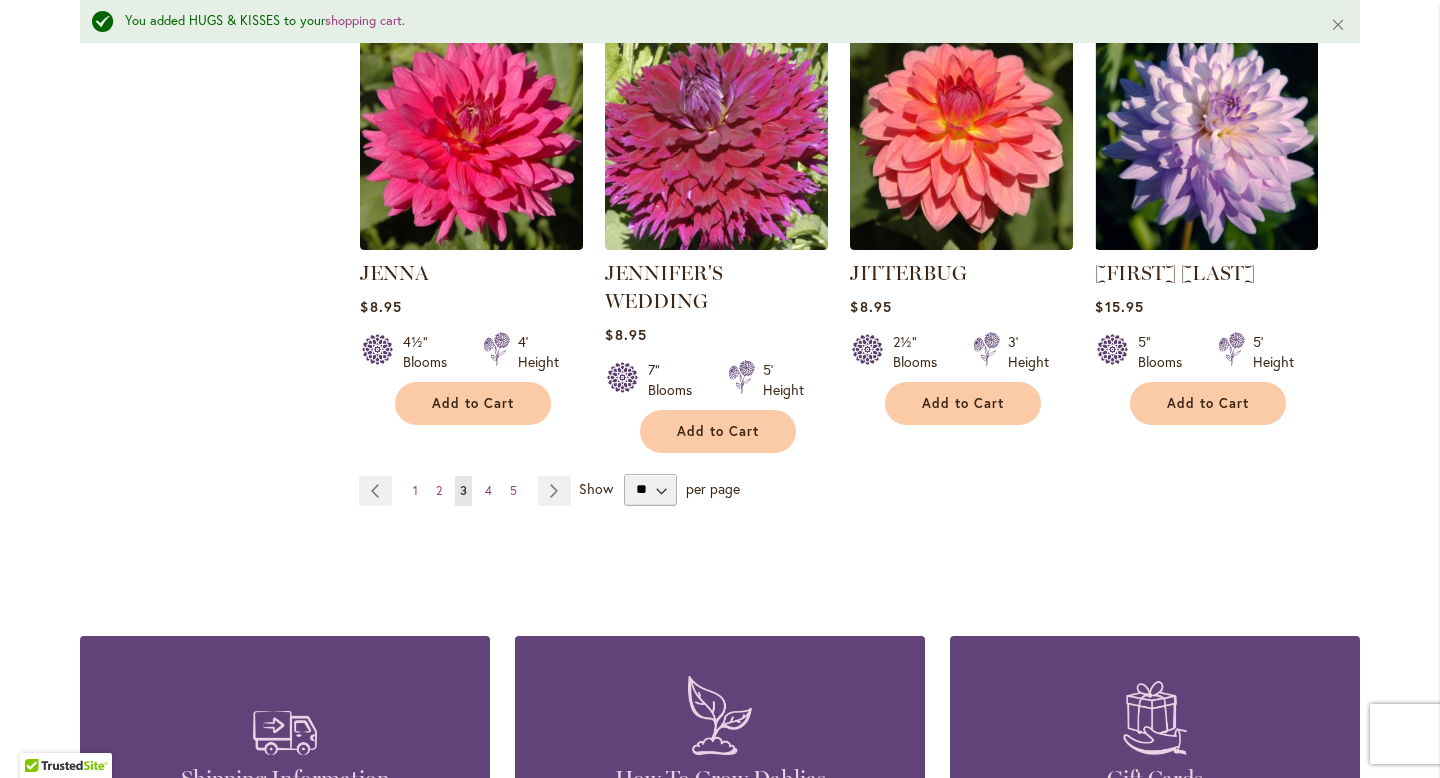 scroll, scrollTop: 6936, scrollLeft: 0, axis: vertical 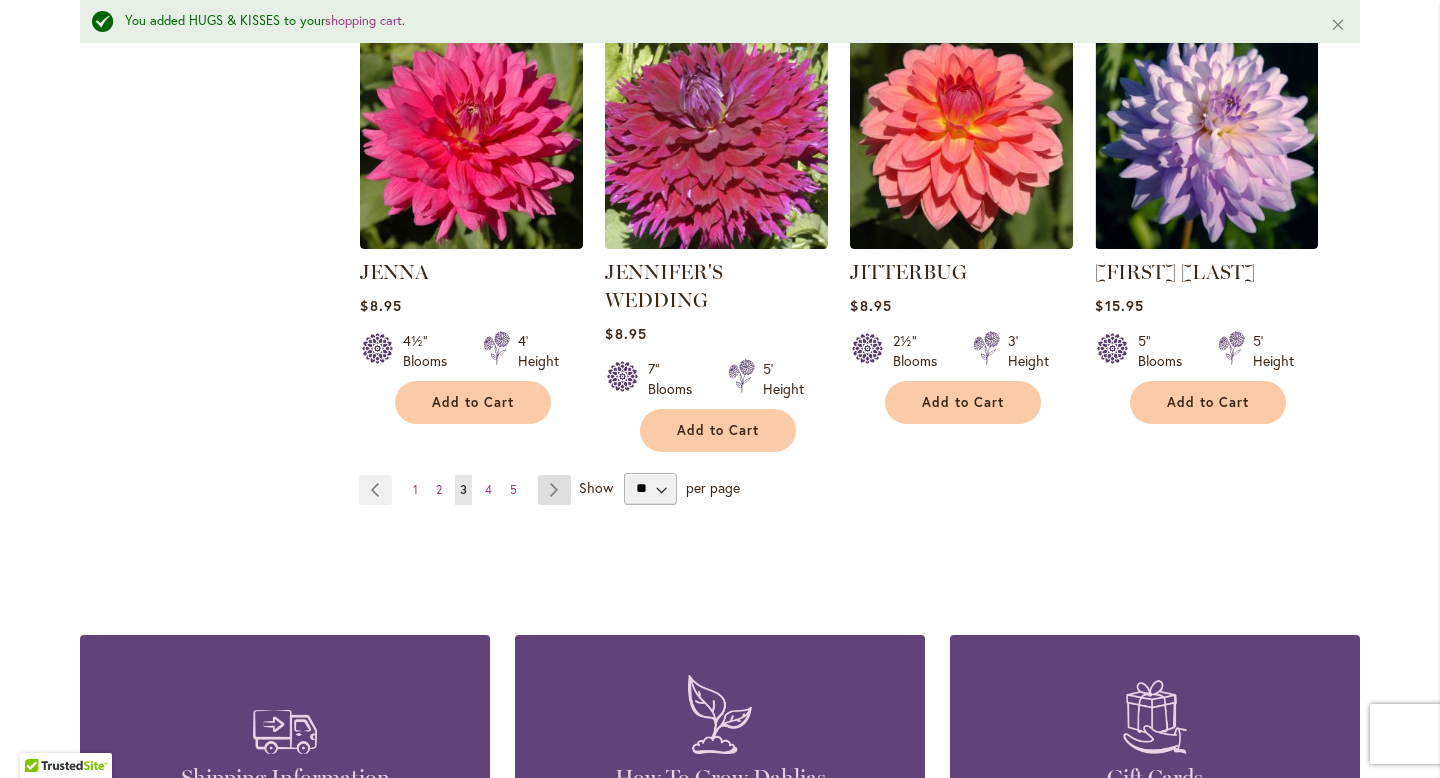 click on "Page
Next" at bounding box center (554, 490) 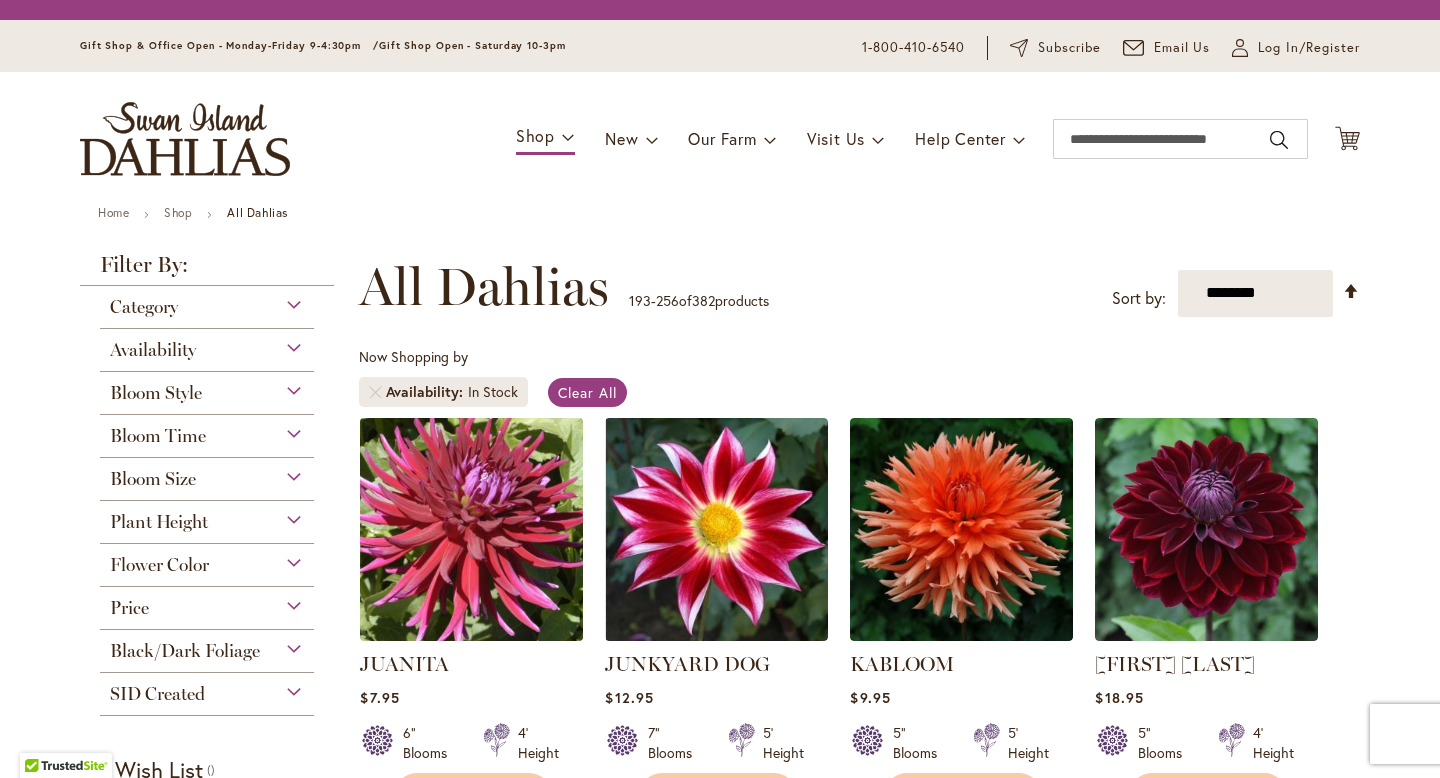 scroll, scrollTop: 0, scrollLeft: 0, axis: both 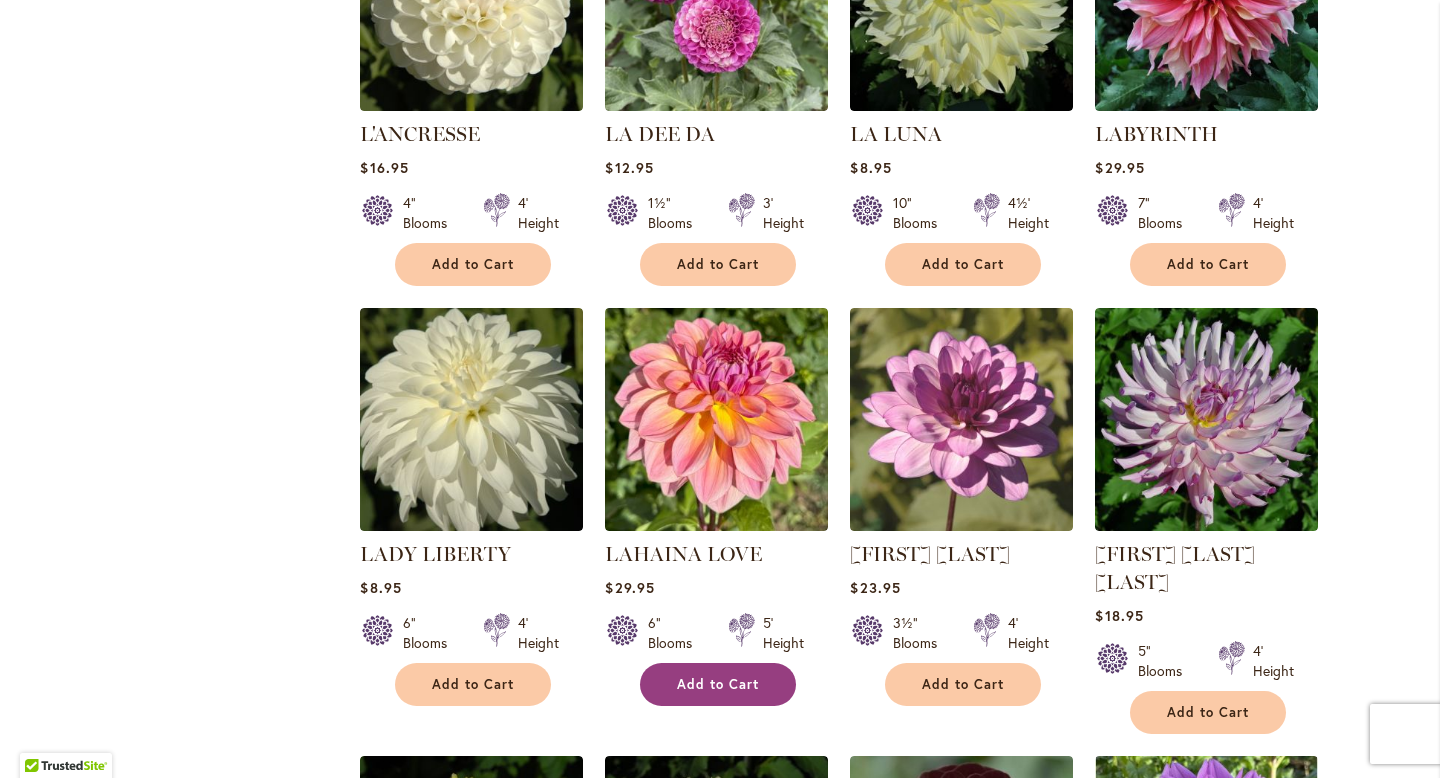 click on "Add to Cart" at bounding box center [718, 684] 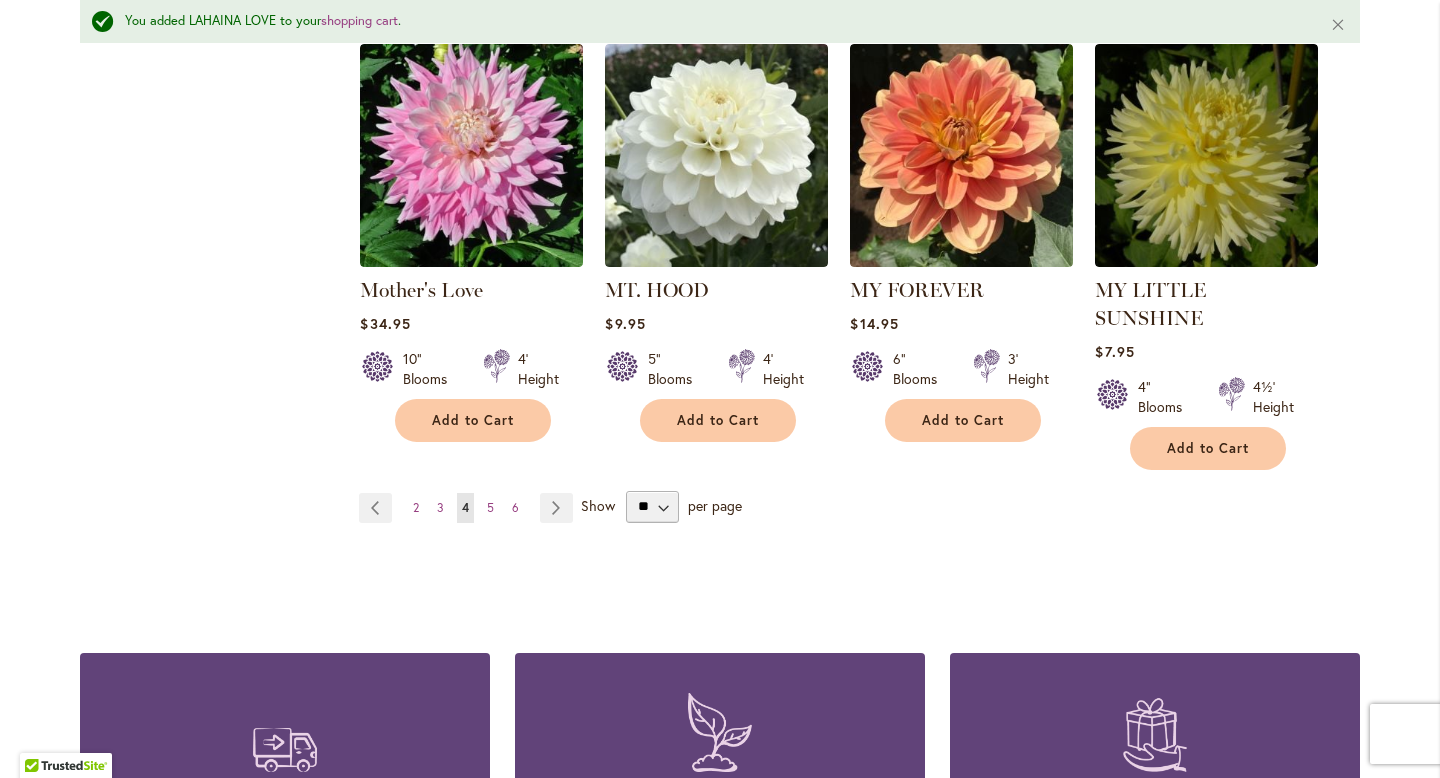 scroll, scrollTop: 6828, scrollLeft: 0, axis: vertical 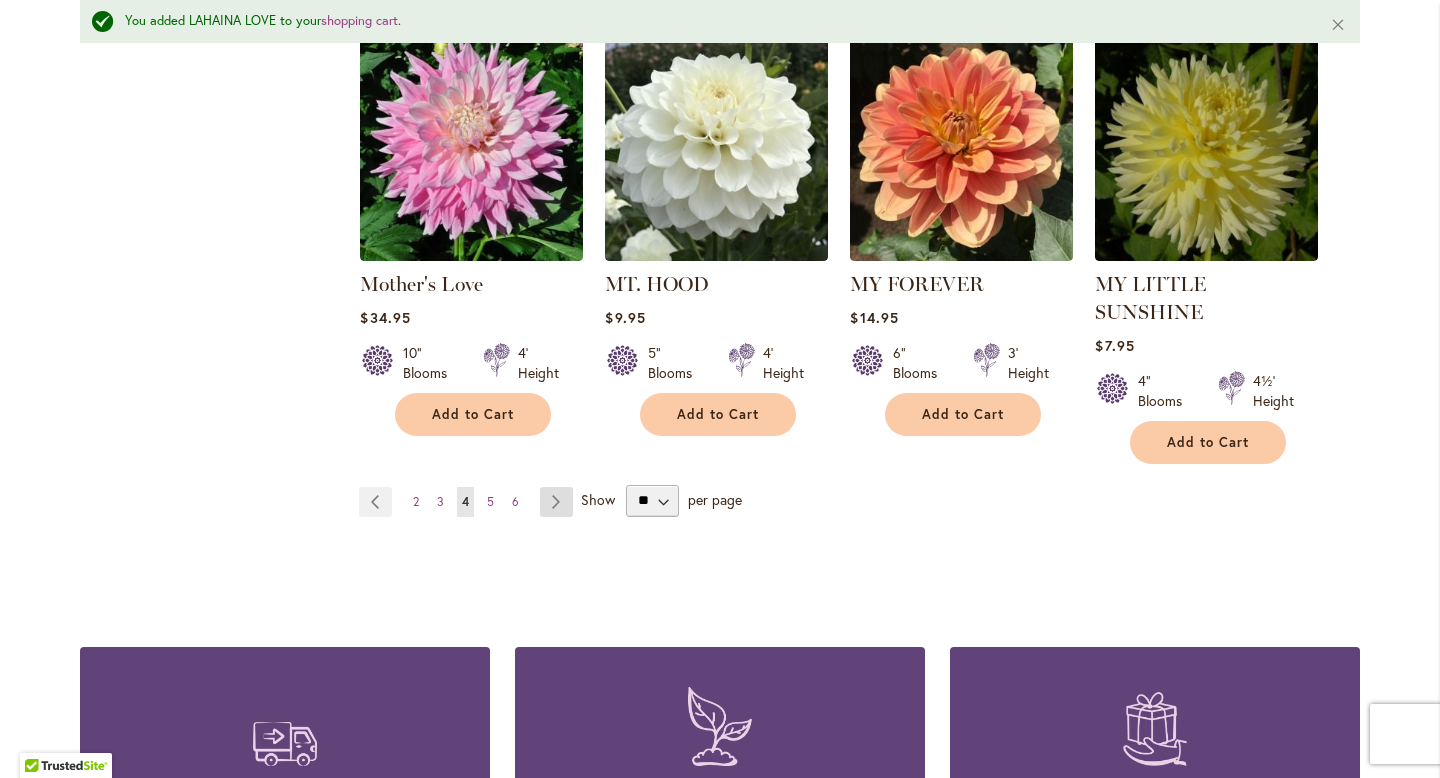click on "Page
Next" at bounding box center (556, 502) 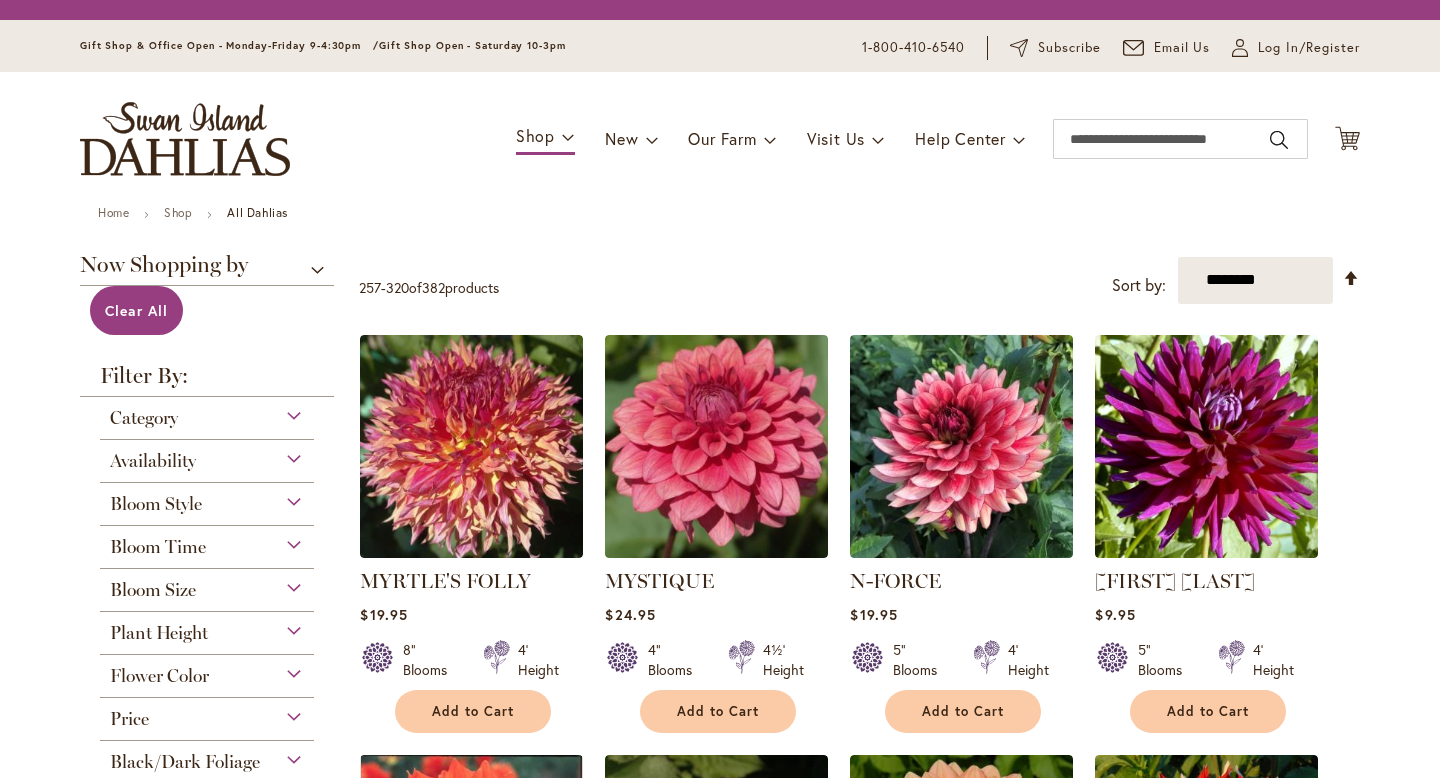 scroll, scrollTop: 0, scrollLeft: 0, axis: both 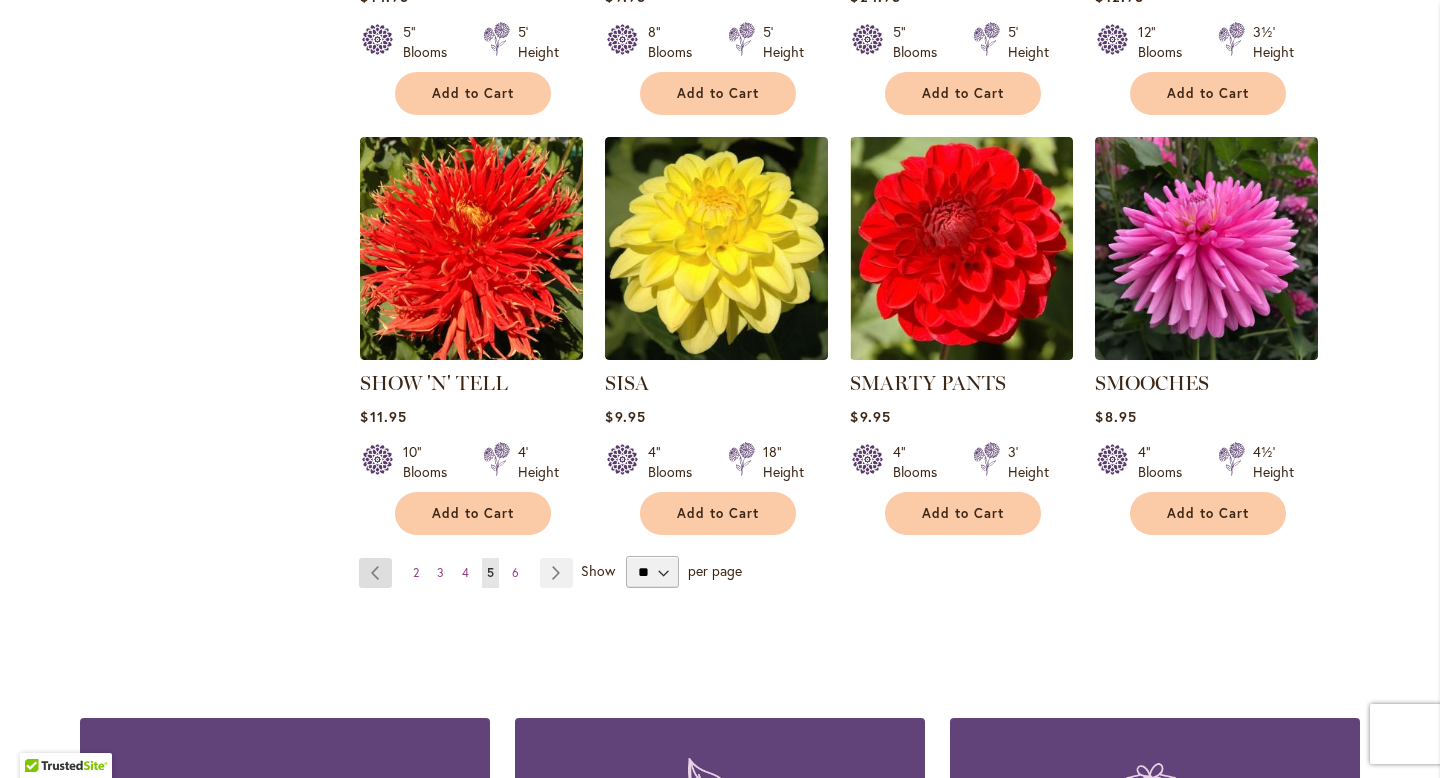 click on "Page
Previous" at bounding box center [375, 573] 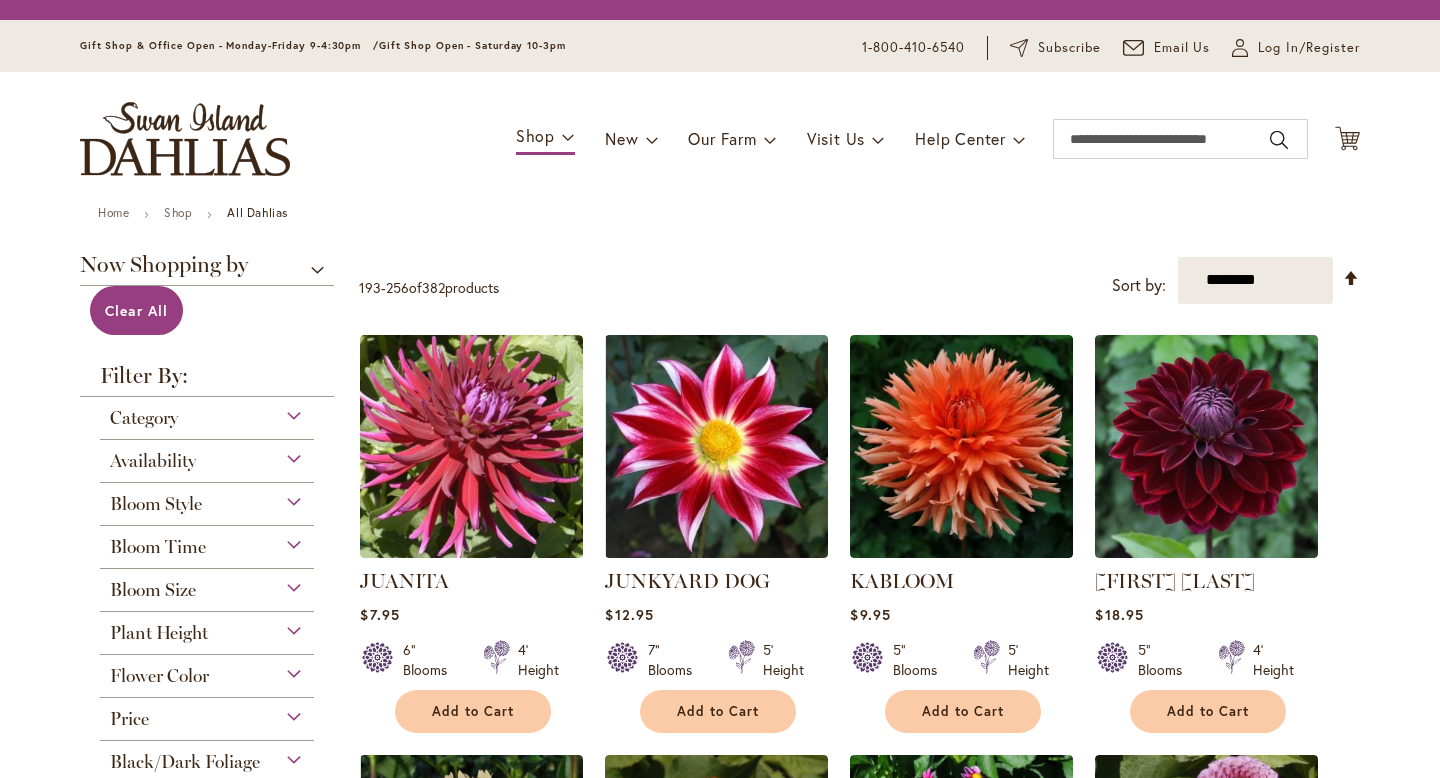 scroll, scrollTop: 0, scrollLeft: 0, axis: both 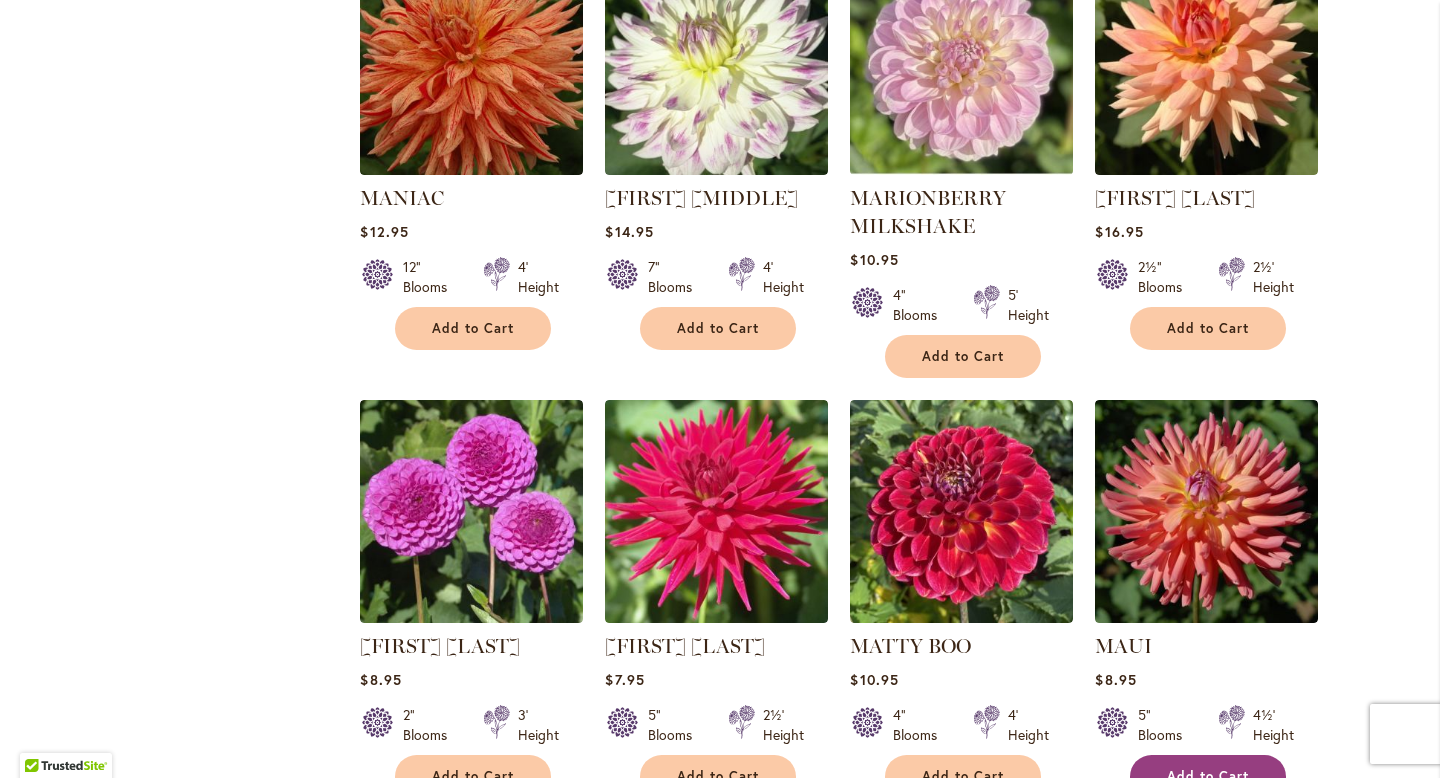 click on "Add to Cart" at bounding box center [1208, 776] 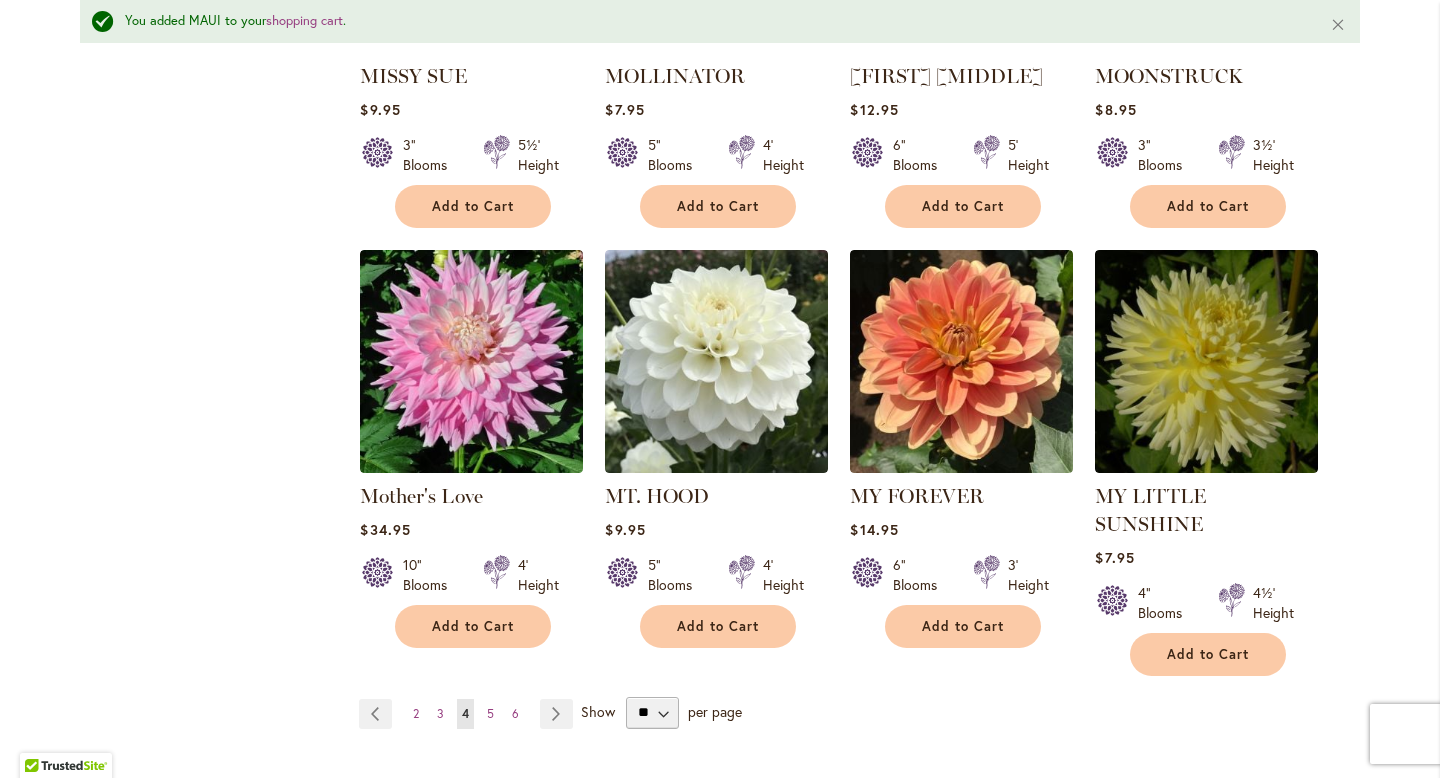 scroll, scrollTop: 6671, scrollLeft: 0, axis: vertical 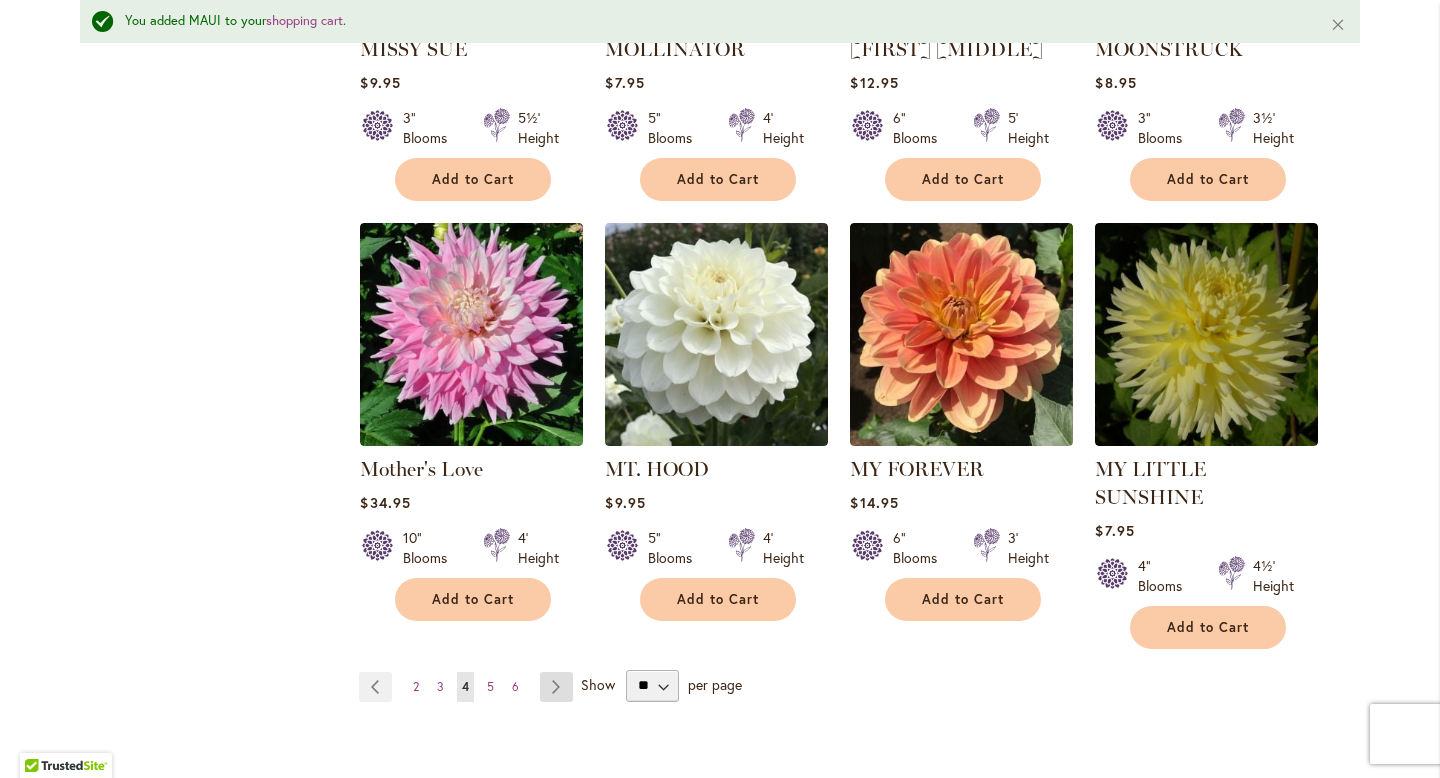 click on "Page
Next" at bounding box center [556, 687] 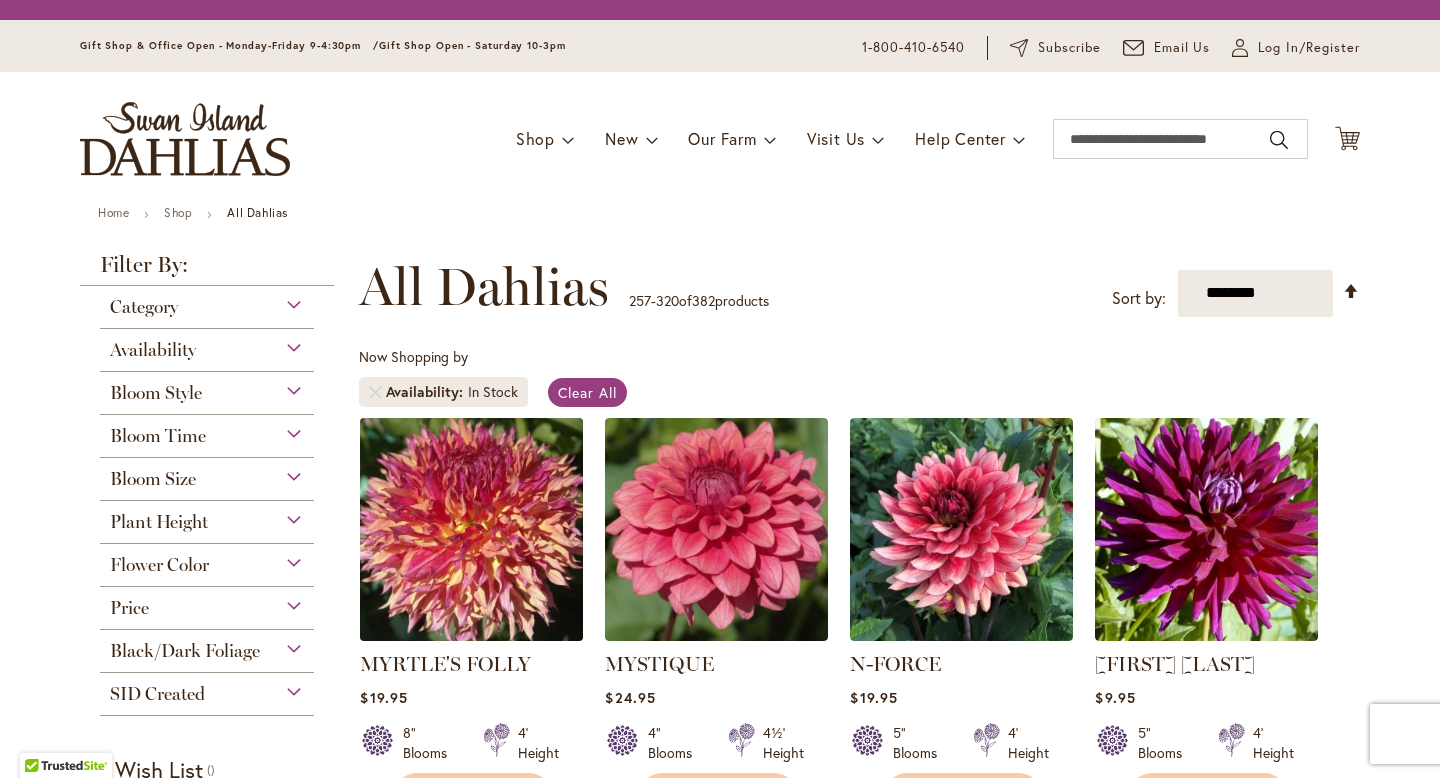 scroll, scrollTop: 0, scrollLeft: 0, axis: both 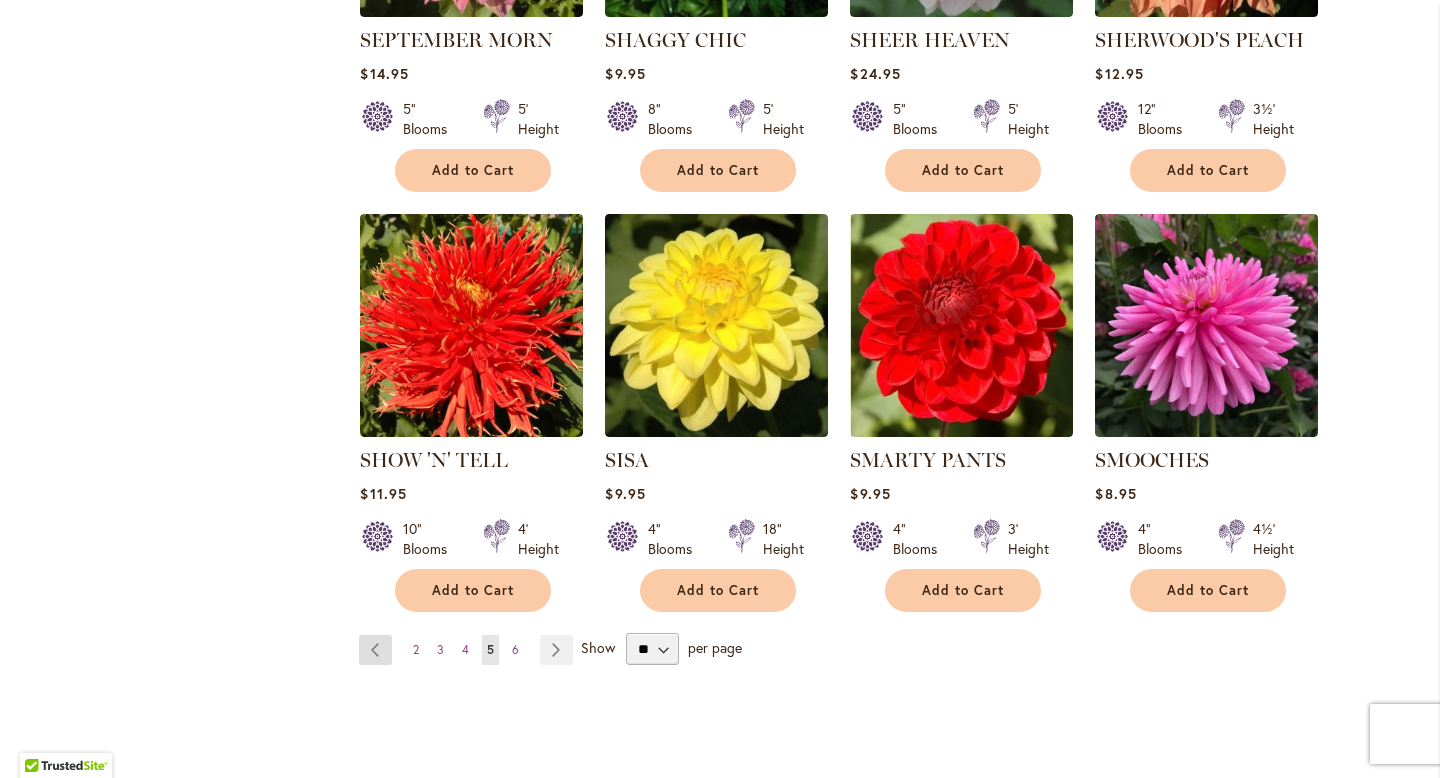 click on "Page
Previous" at bounding box center (375, 650) 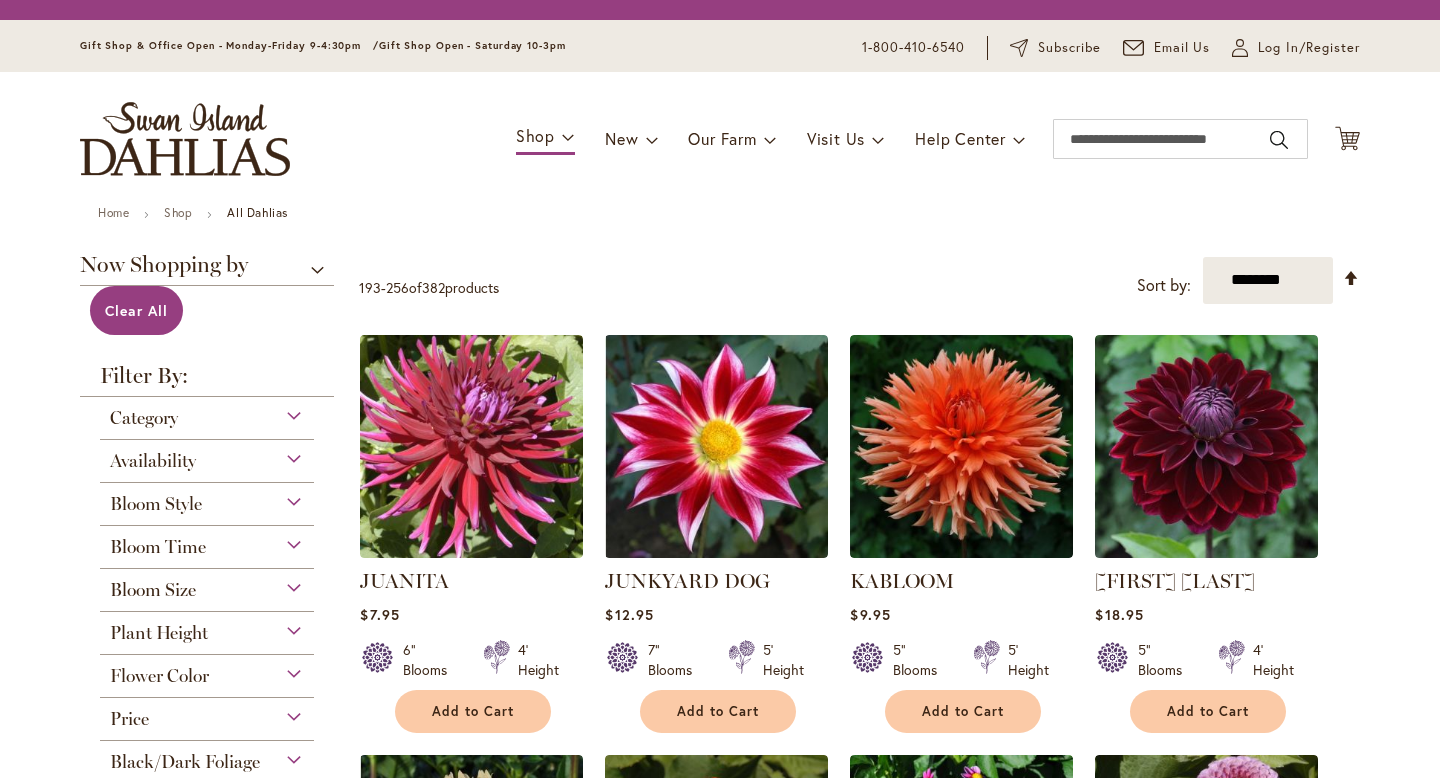 click at bounding box center [471, 866] 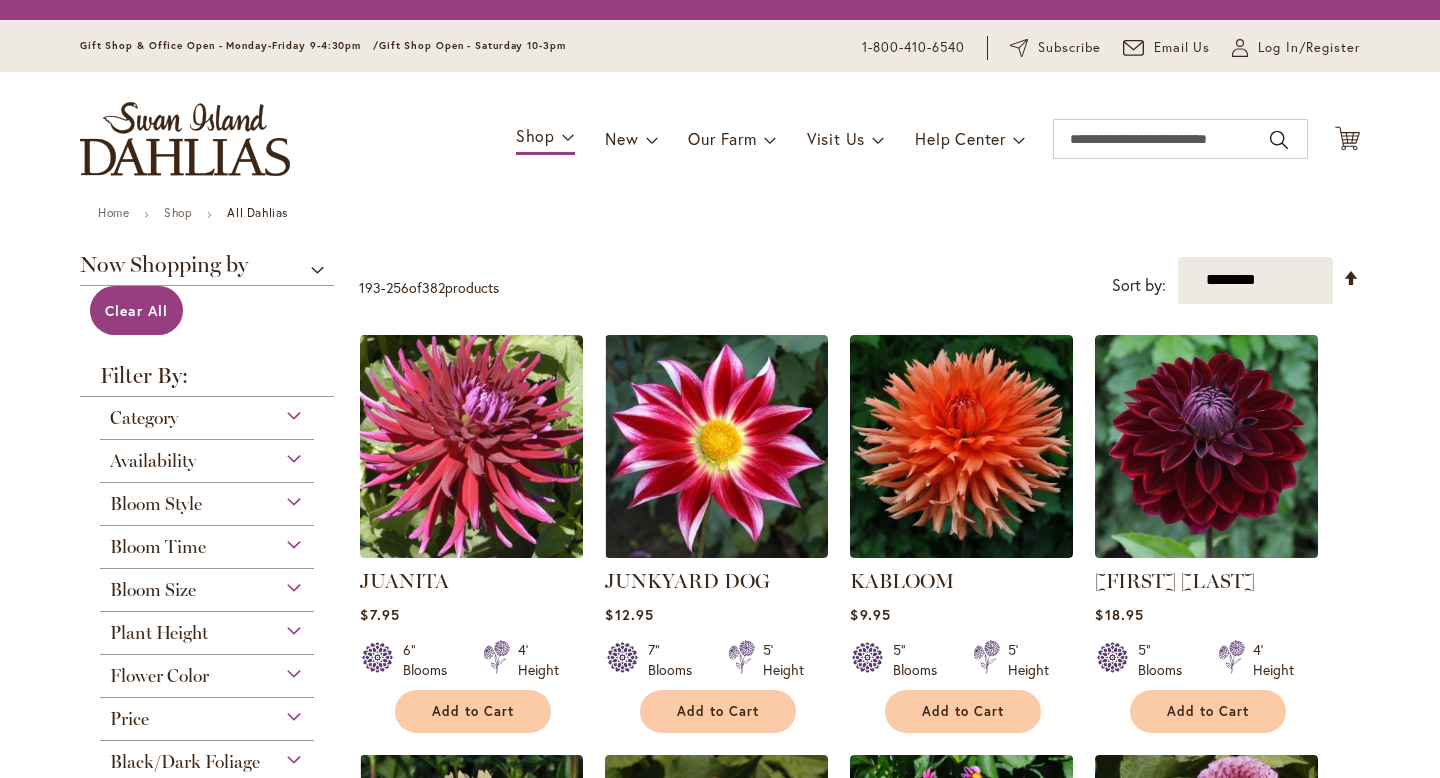 scroll, scrollTop: 0, scrollLeft: 0, axis: both 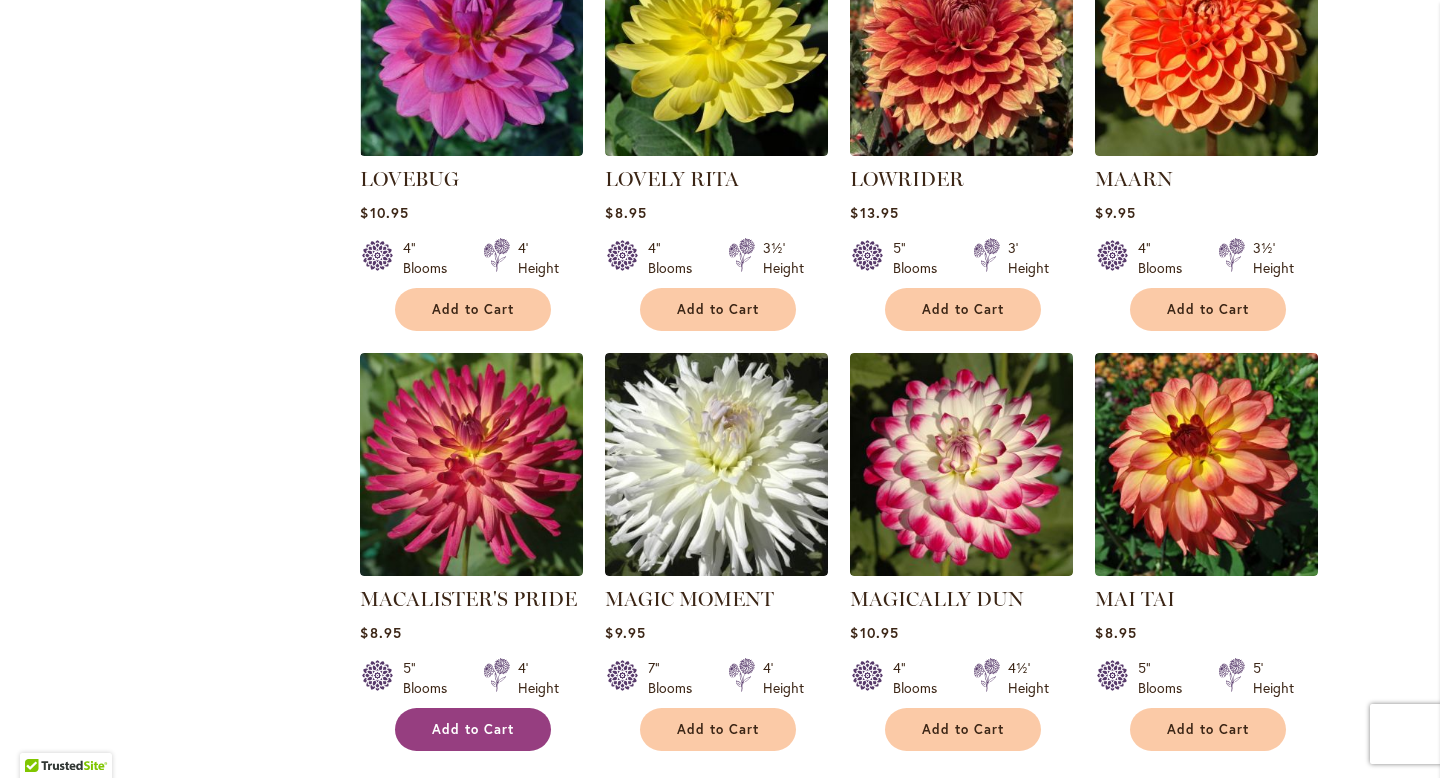 click on "Add to Cart" at bounding box center [473, 729] 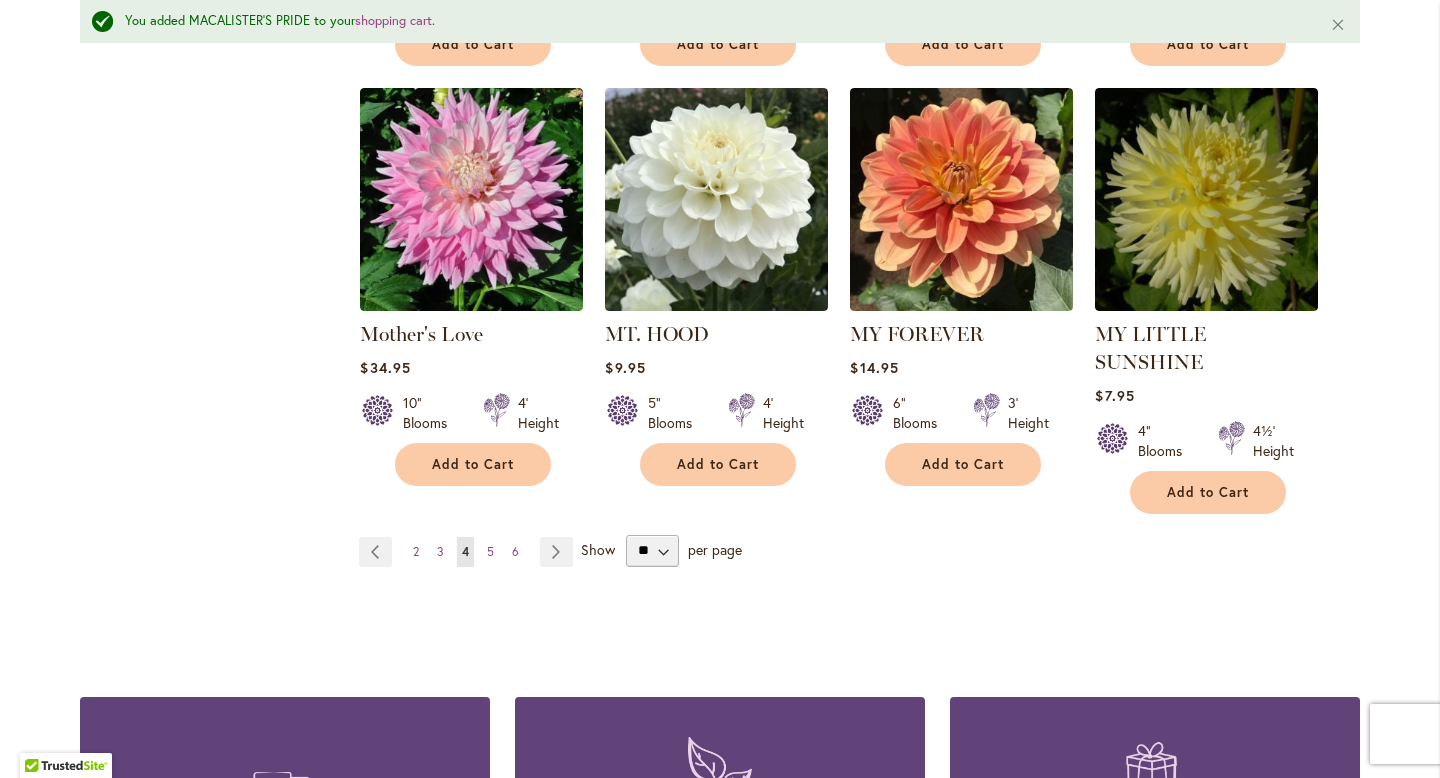 scroll, scrollTop: 6780, scrollLeft: 0, axis: vertical 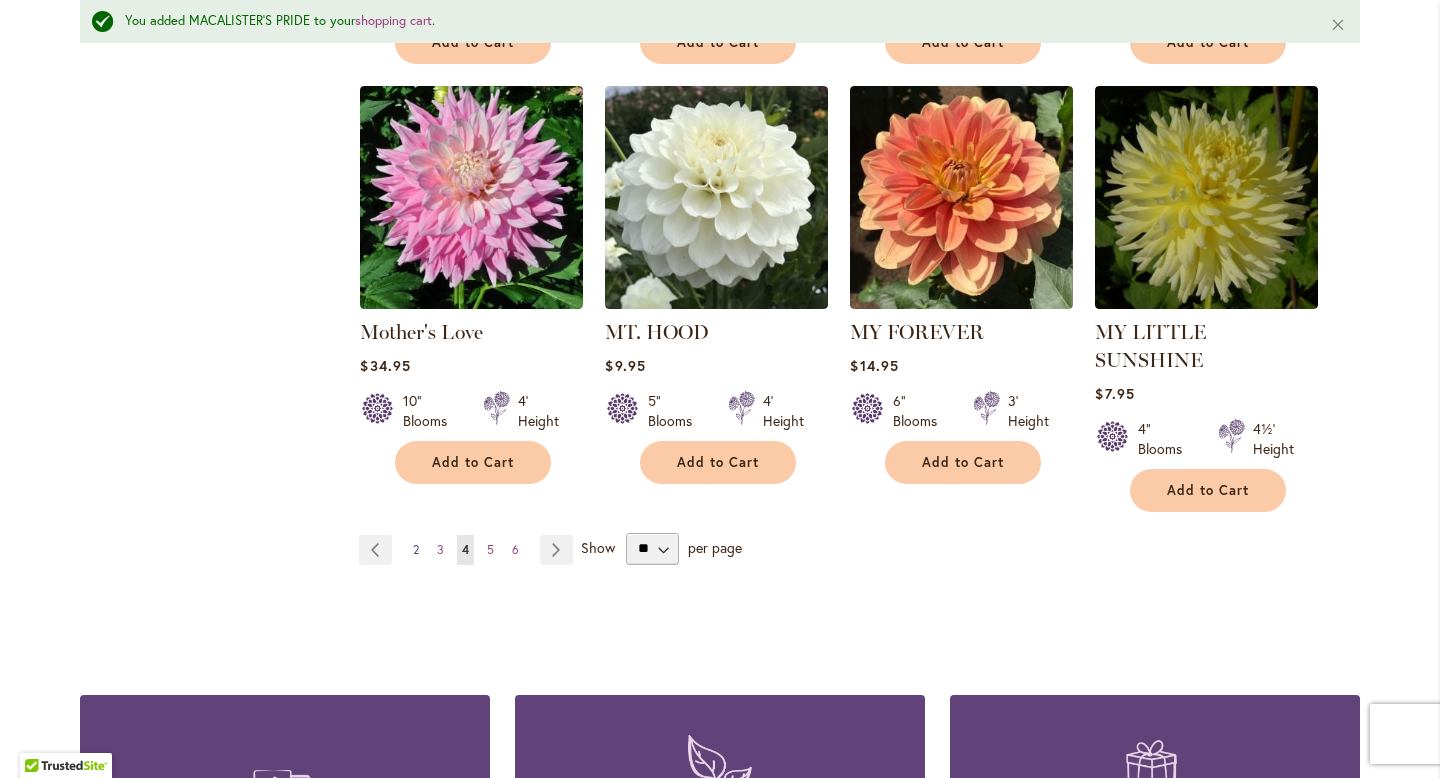 click on "2" at bounding box center (416, 549) 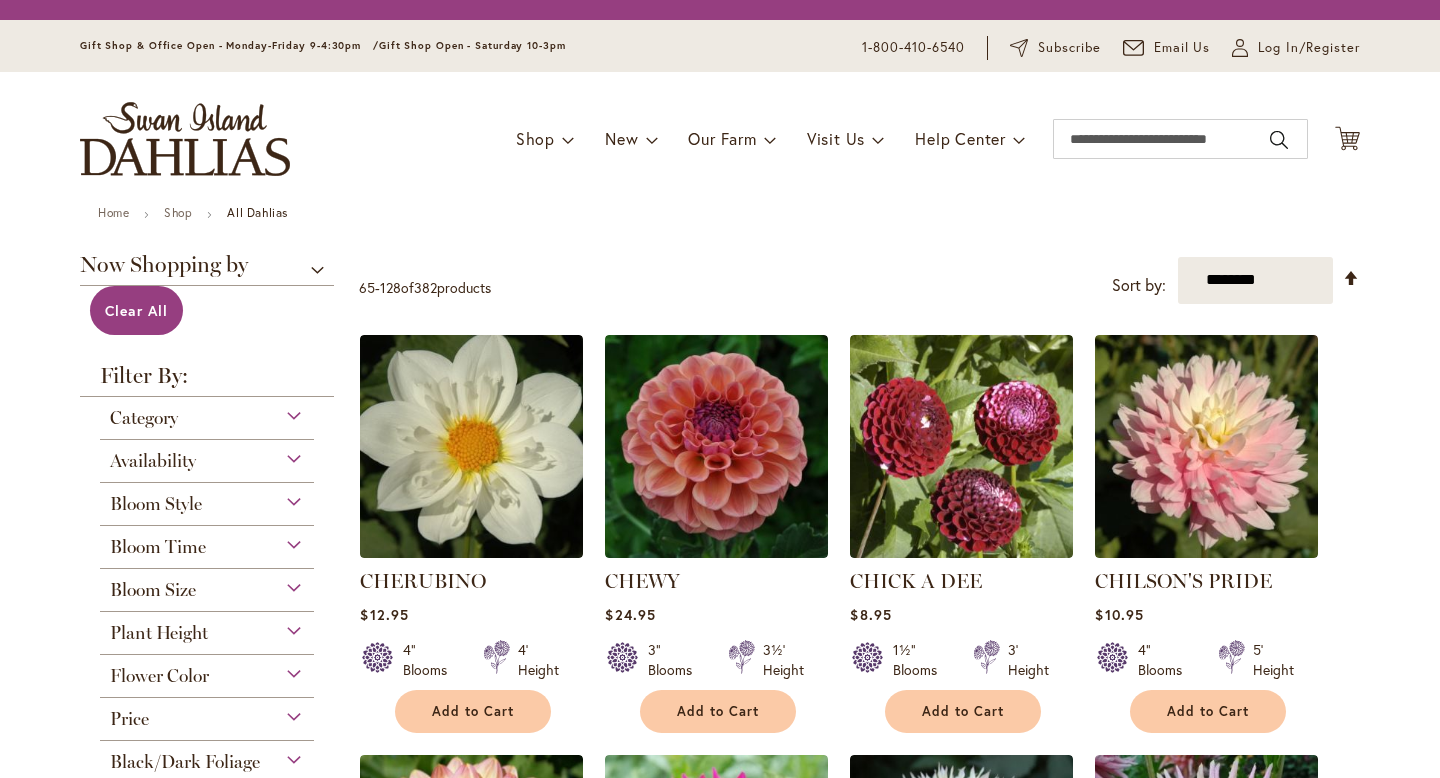 scroll, scrollTop: 0, scrollLeft: 0, axis: both 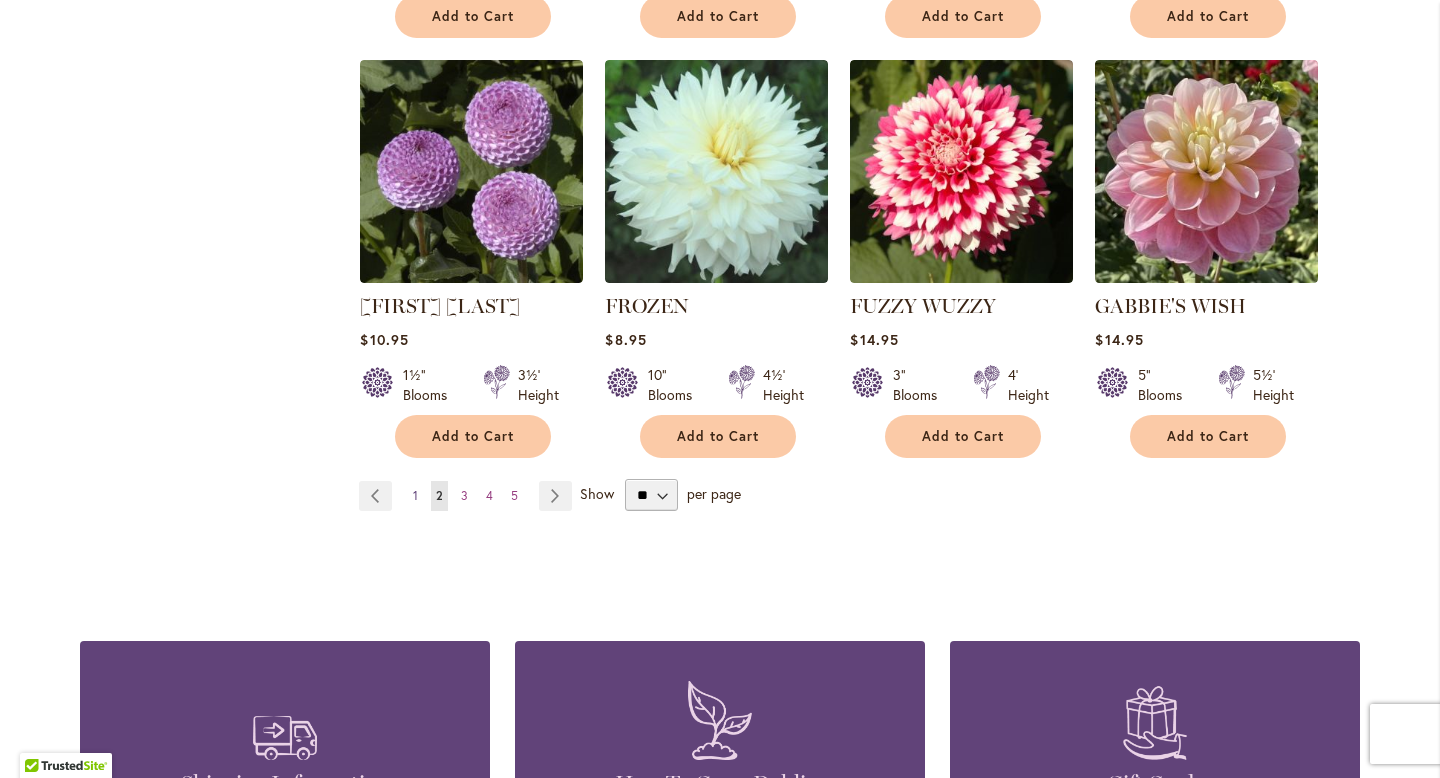 click on "1" at bounding box center (415, 495) 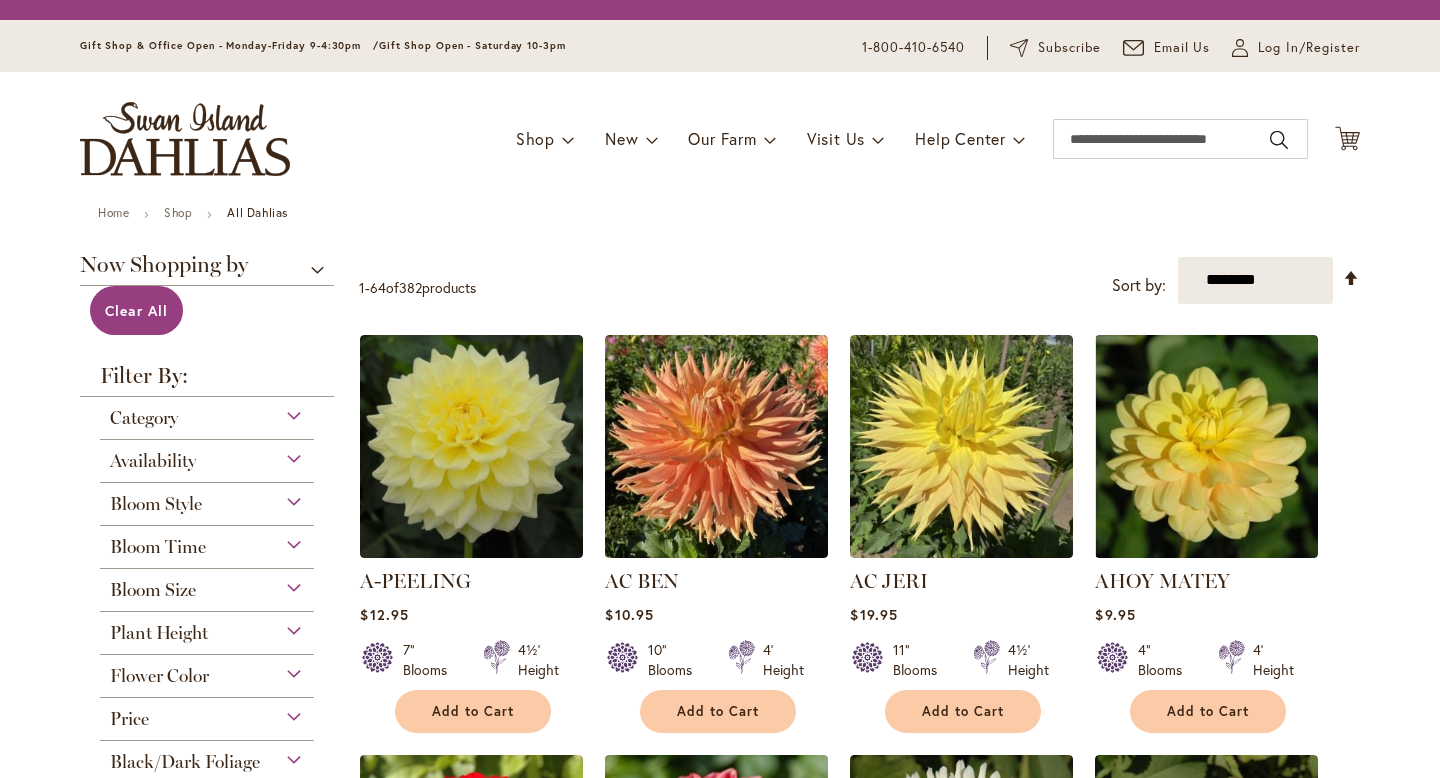 scroll, scrollTop: 0, scrollLeft: 0, axis: both 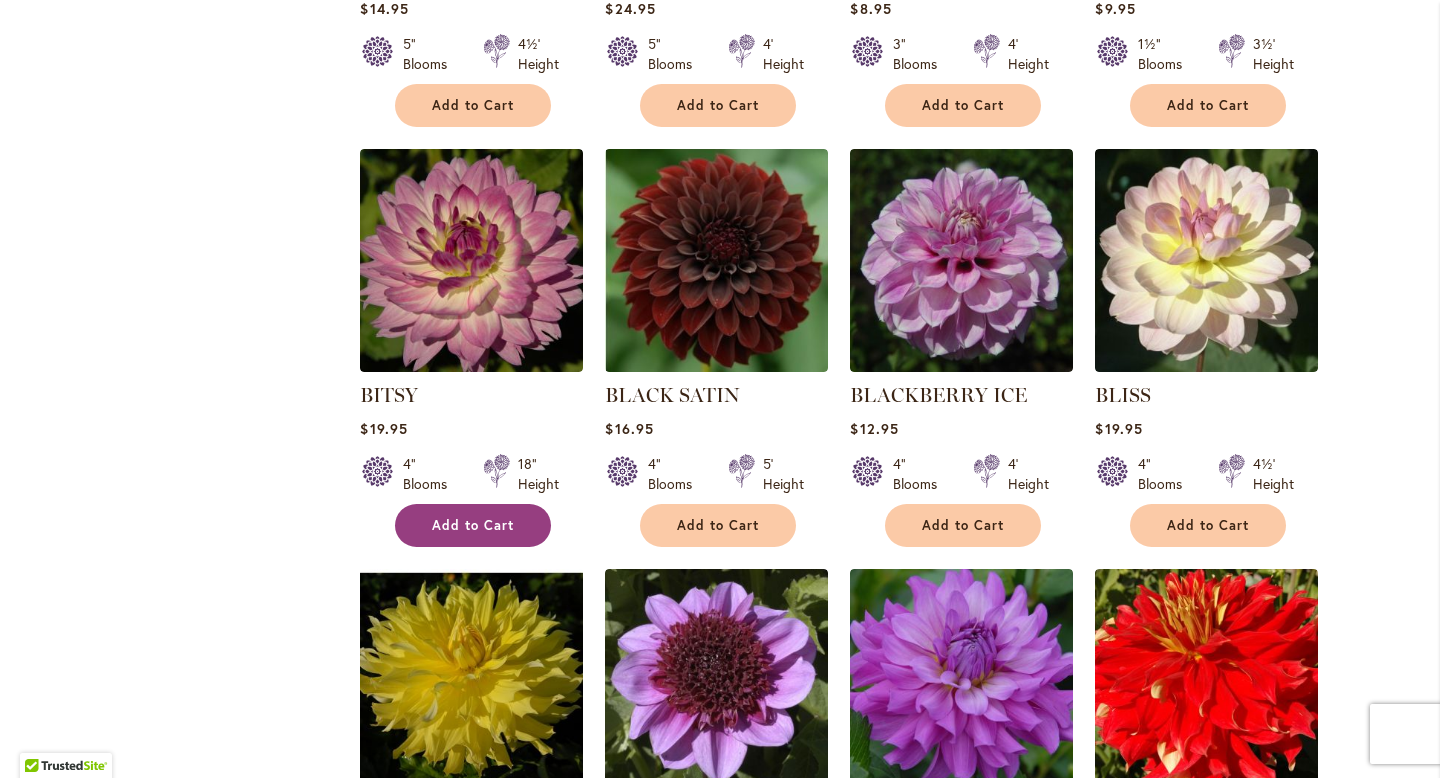 click on "Add to Cart" at bounding box center (473, 525) 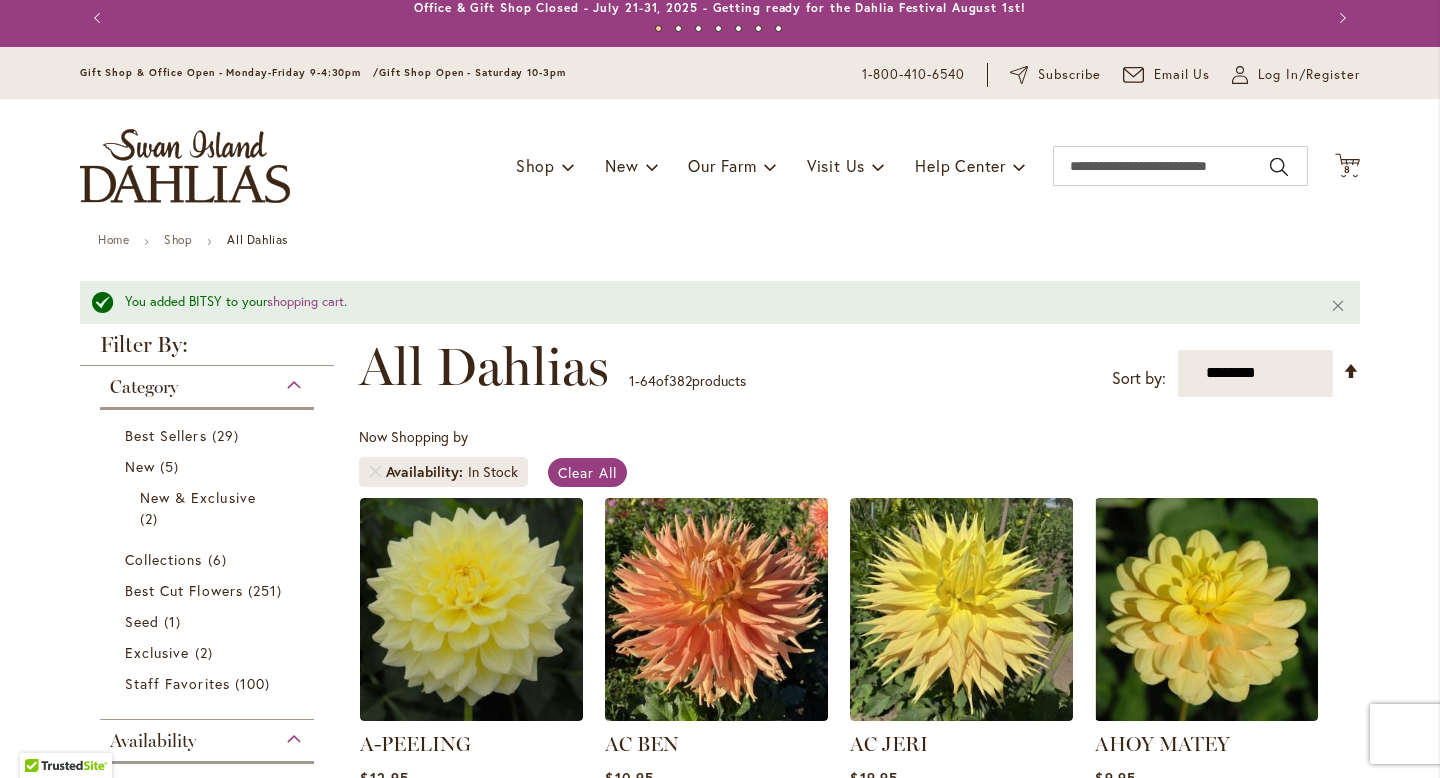 scroll, scrollTop: 16, scrollLeft: 0, axis: vertical 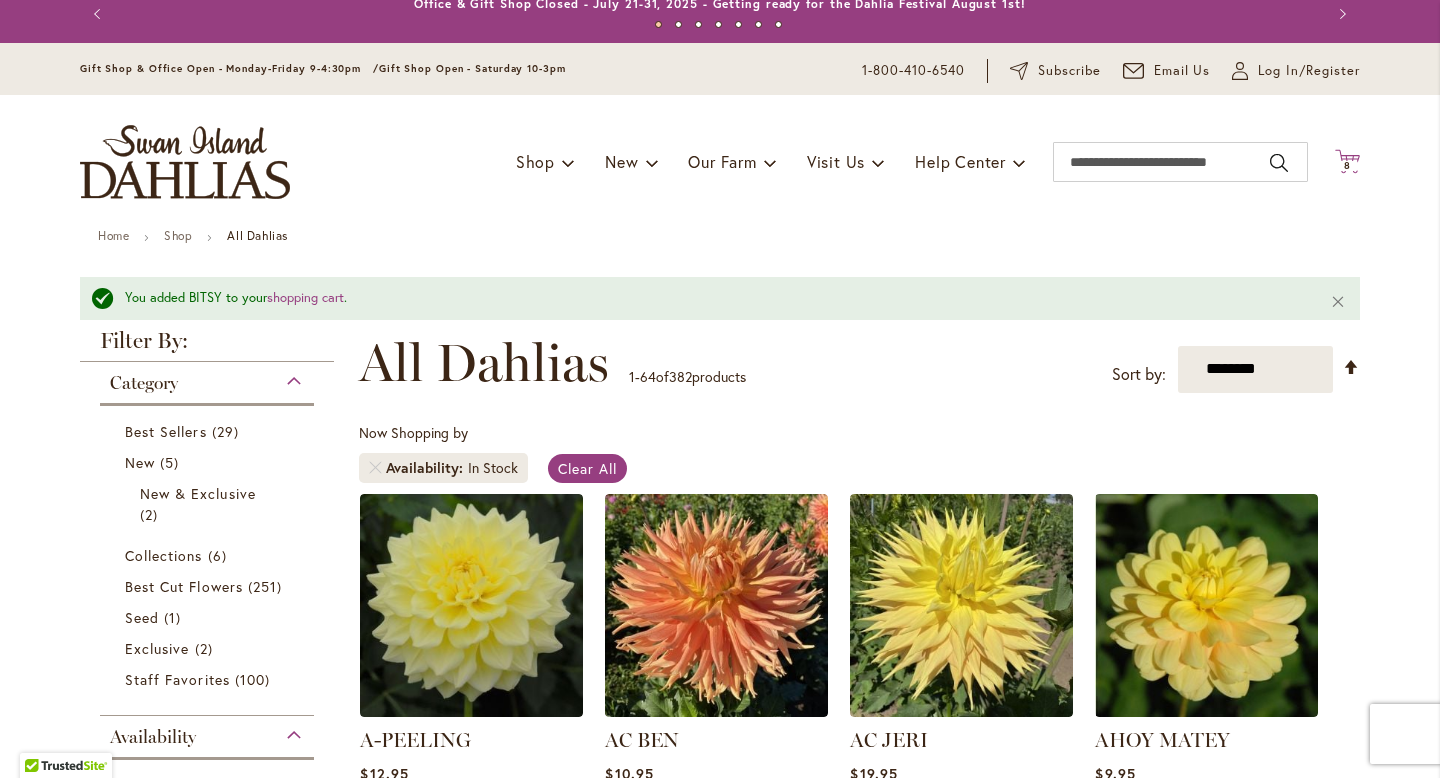 click on "8" at bounding box center (1347, 165) 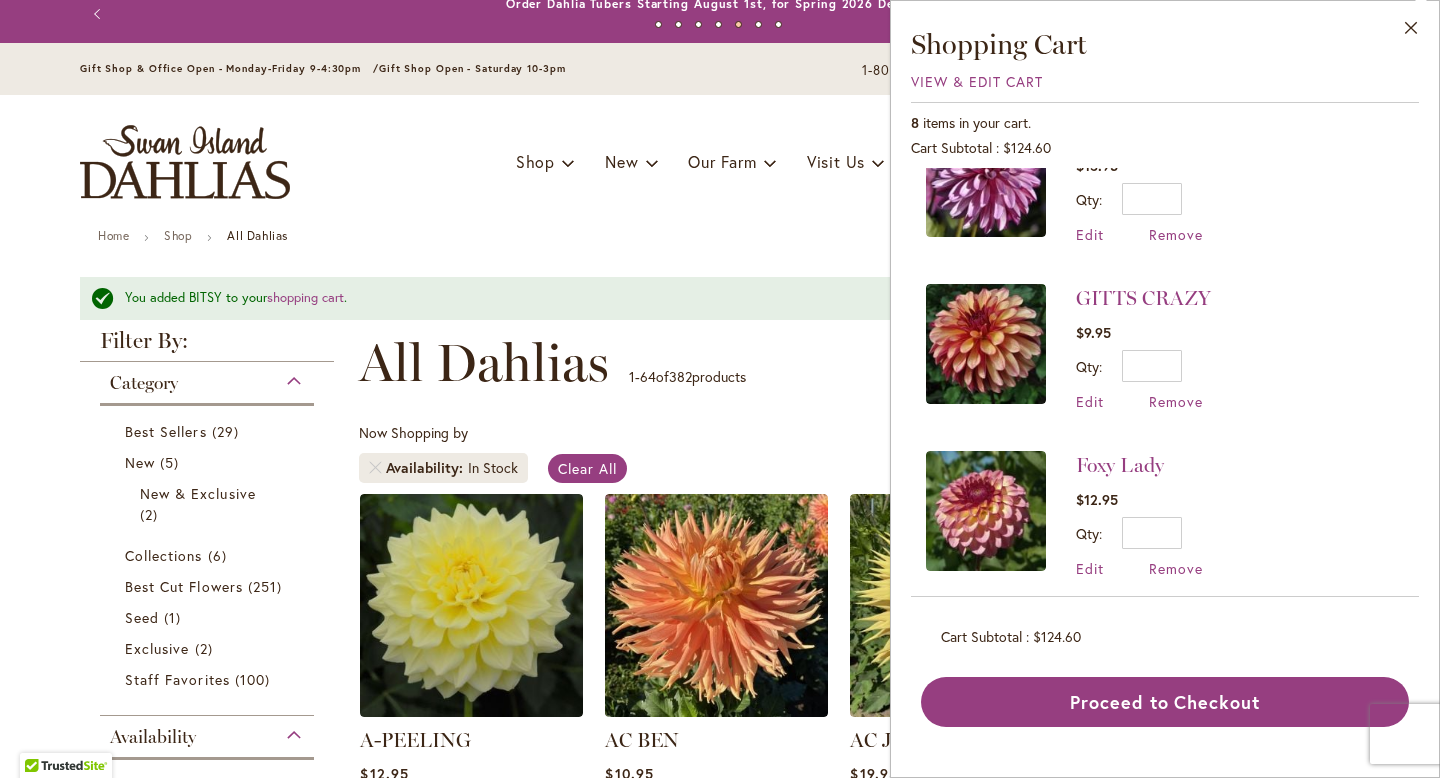 scroll, scrollTop: 737, scrollLeft: 0, axis: vertical 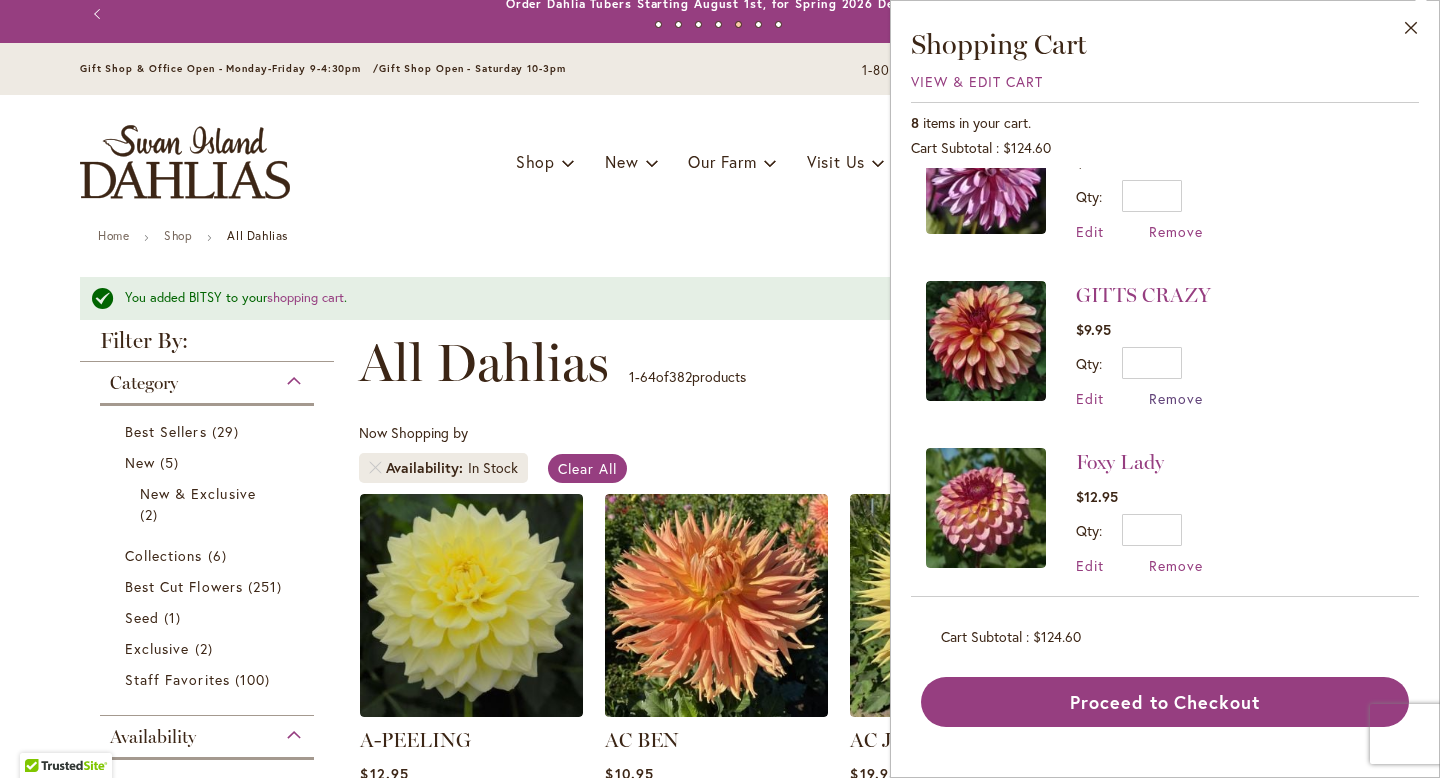 click on "Remove" at bounding box center (1176, 398) 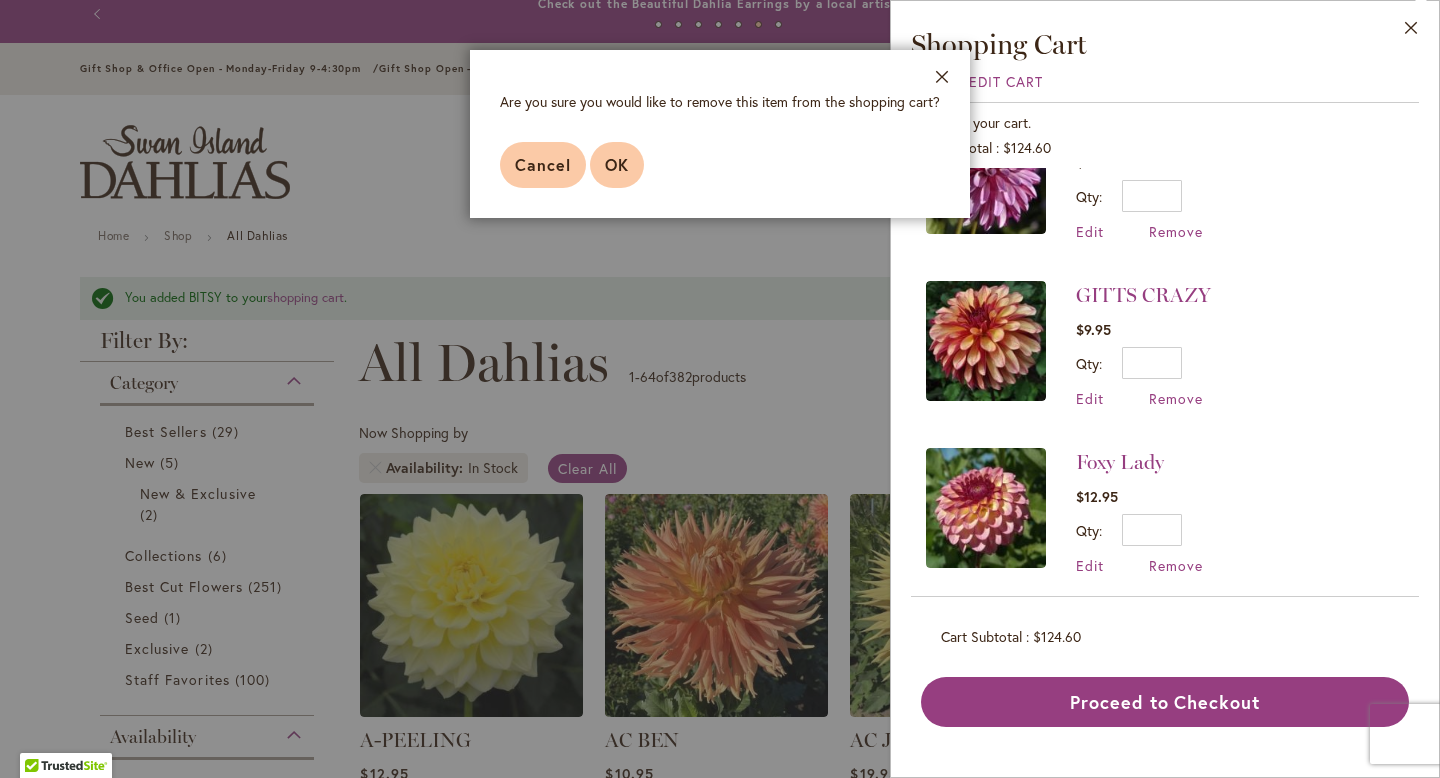 click on "OK" at bounding box center [617, 164] 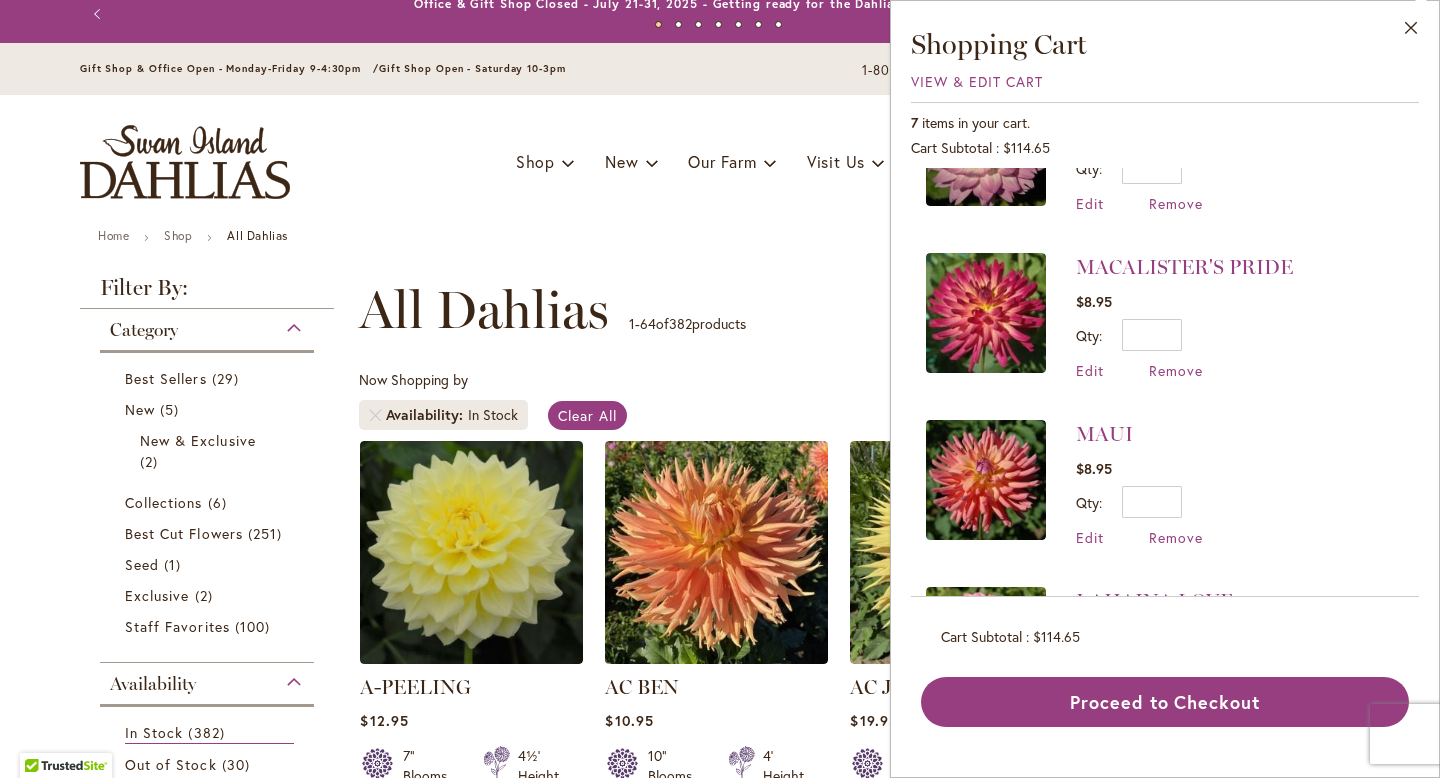 scroll, scrollTop: 104, scrollLeft: 0, axis: vertical 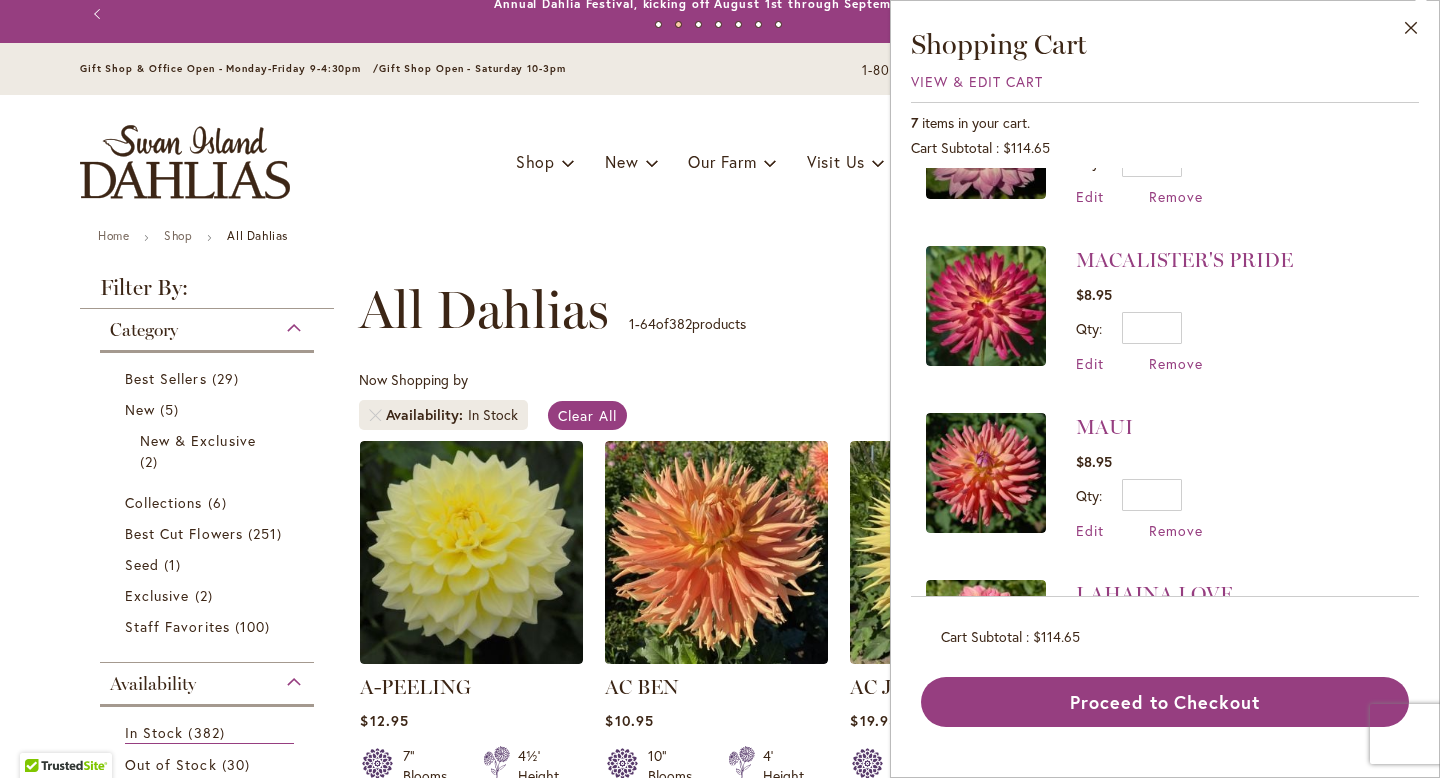 click at bounding box center [986, 473] 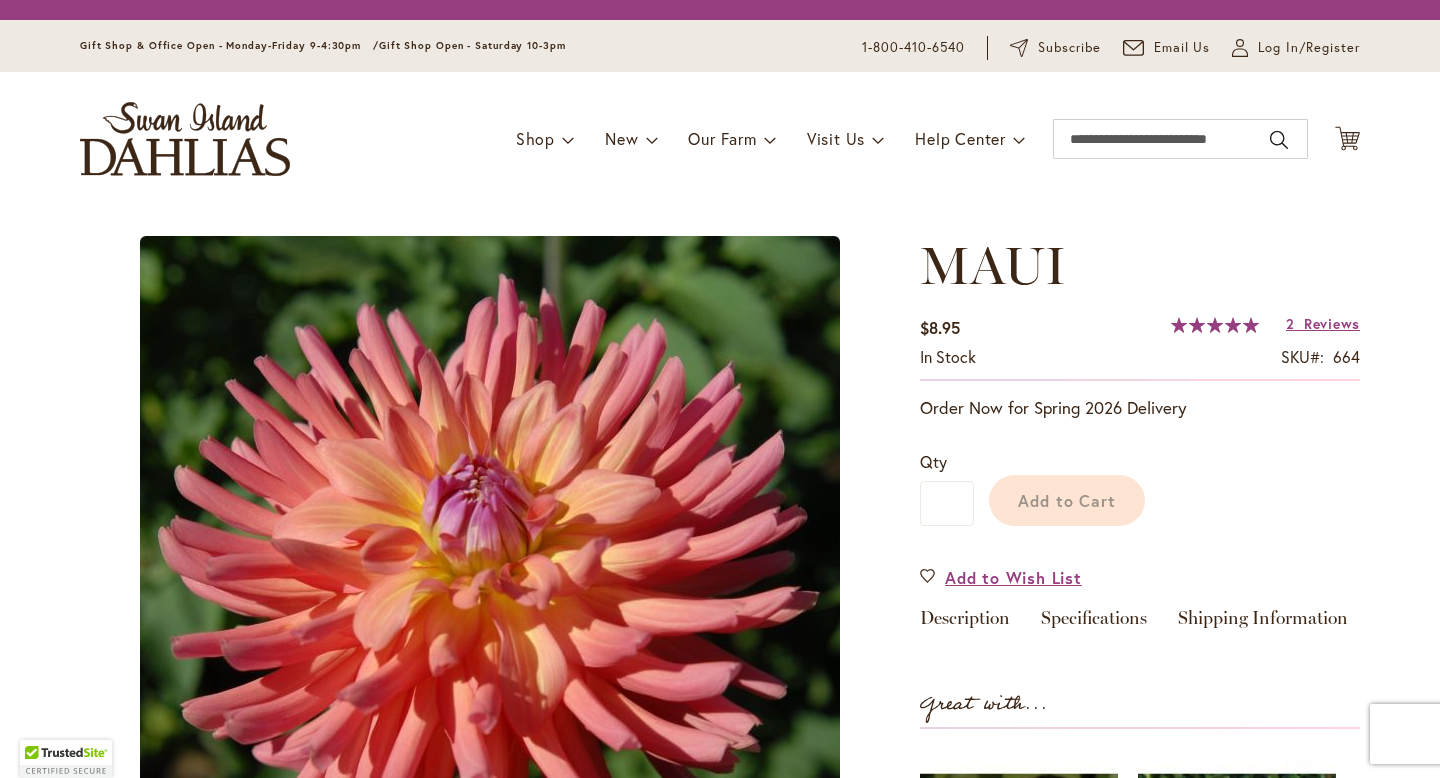 scroll, scrollTop: 0, scrollLeft: 0, axis: both 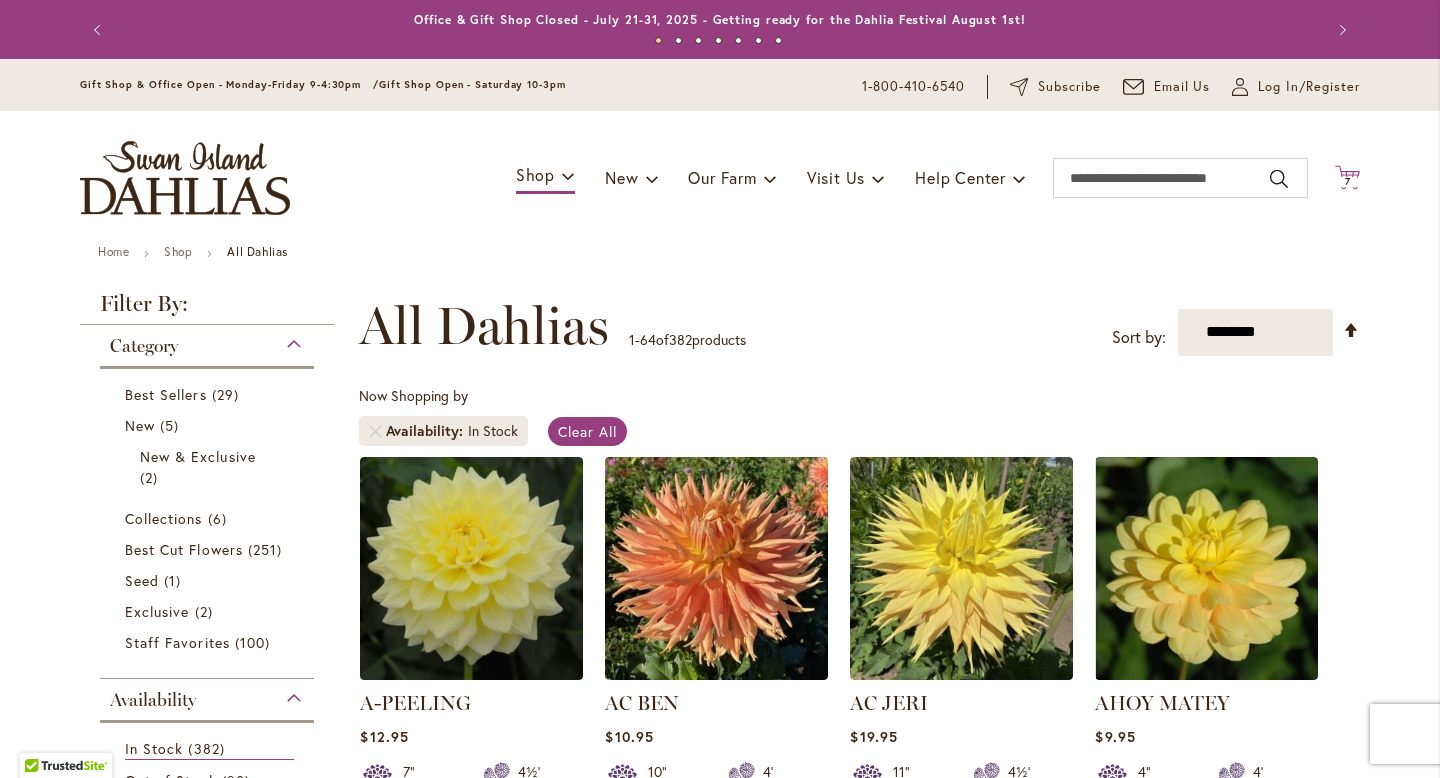 click on "Cart
.cls-1 {
fill: #231f20;
}" 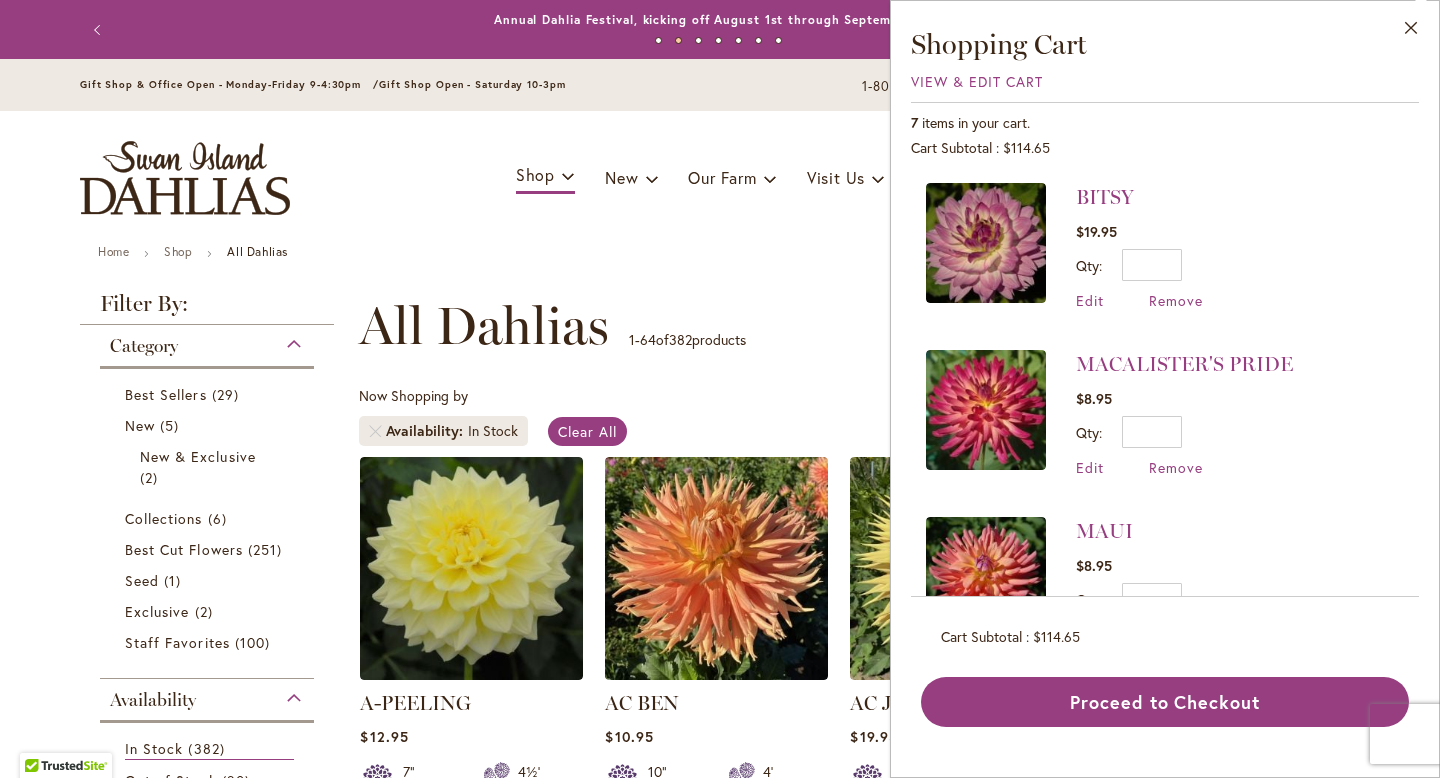 click at bounding box center (986, 410) 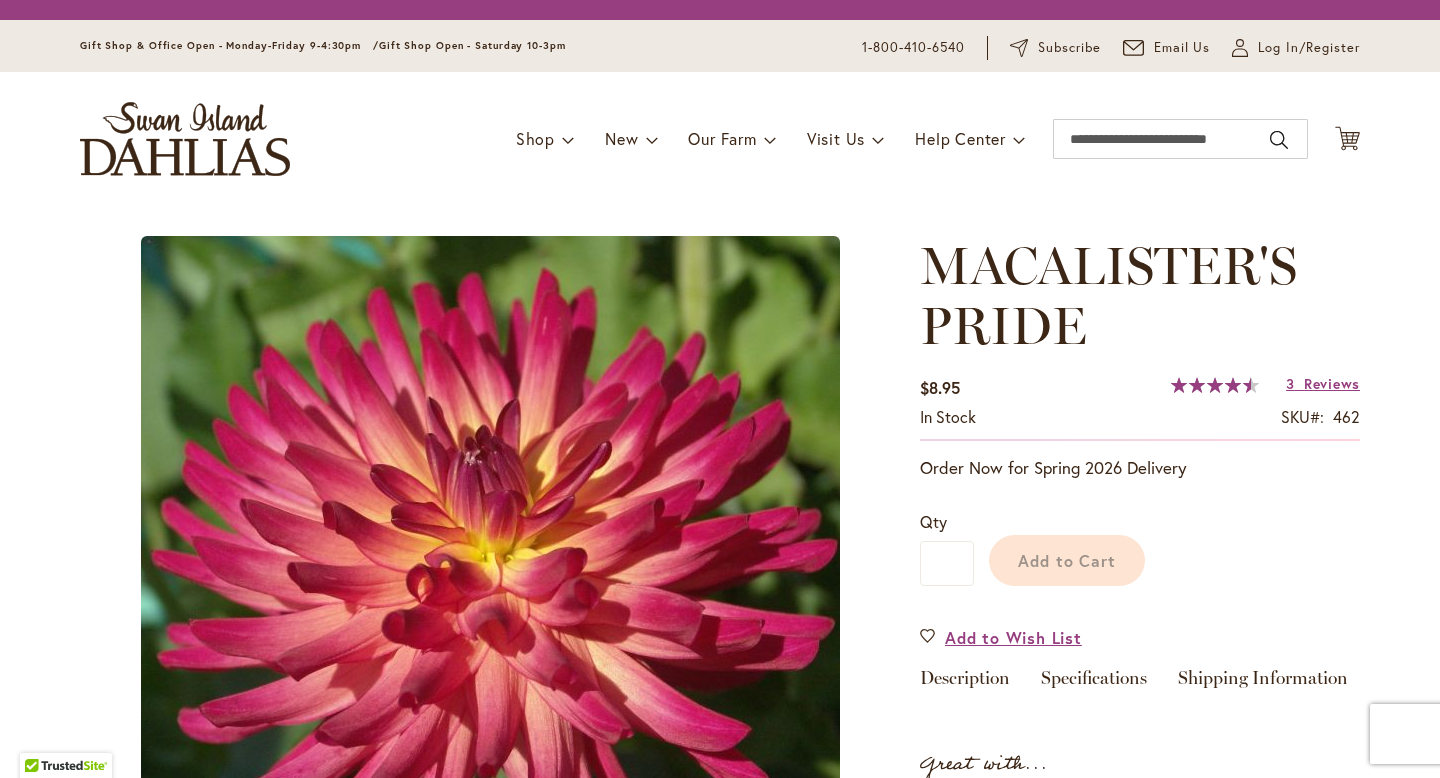 scroll, scrollTop: 0, scrollLeft: 0, axis: both 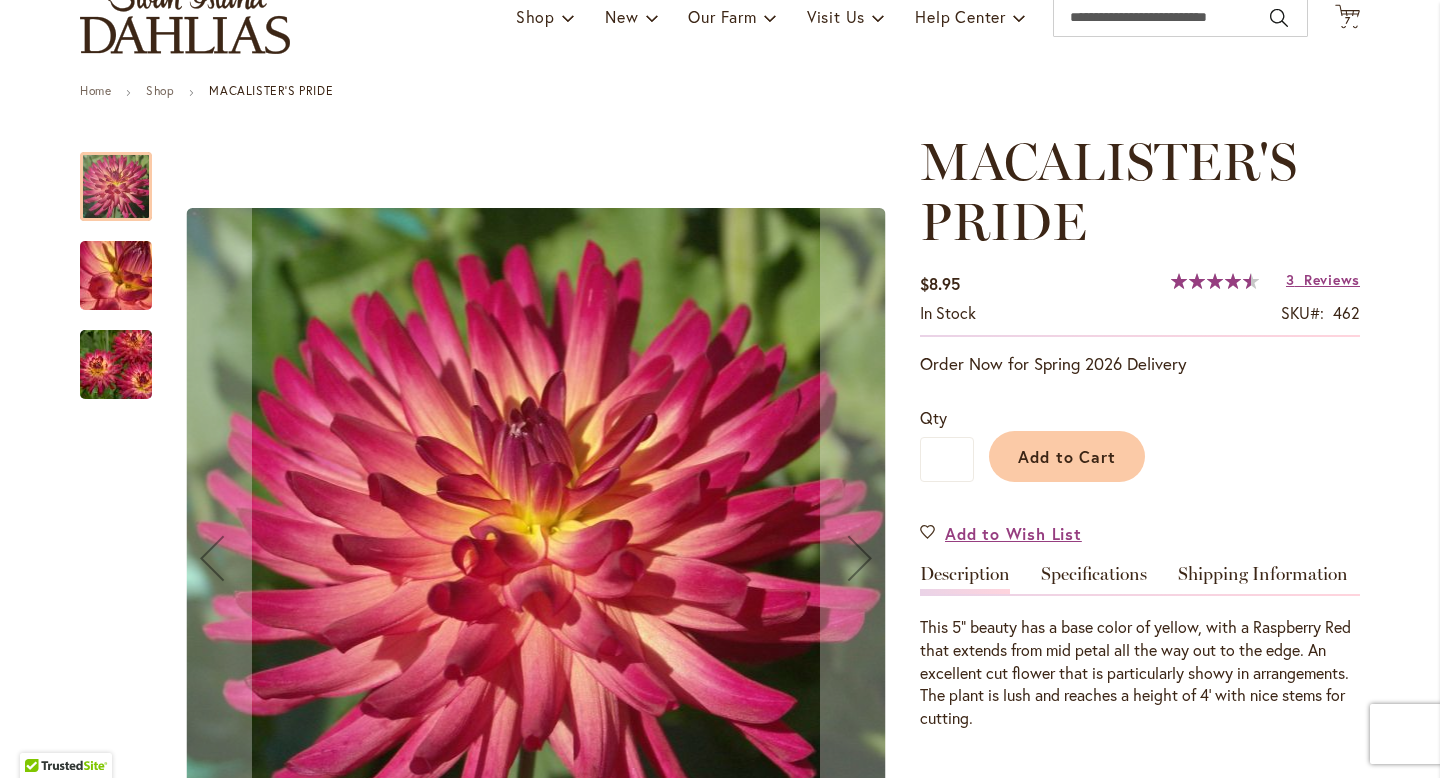 click at bounding box center (116, 365) 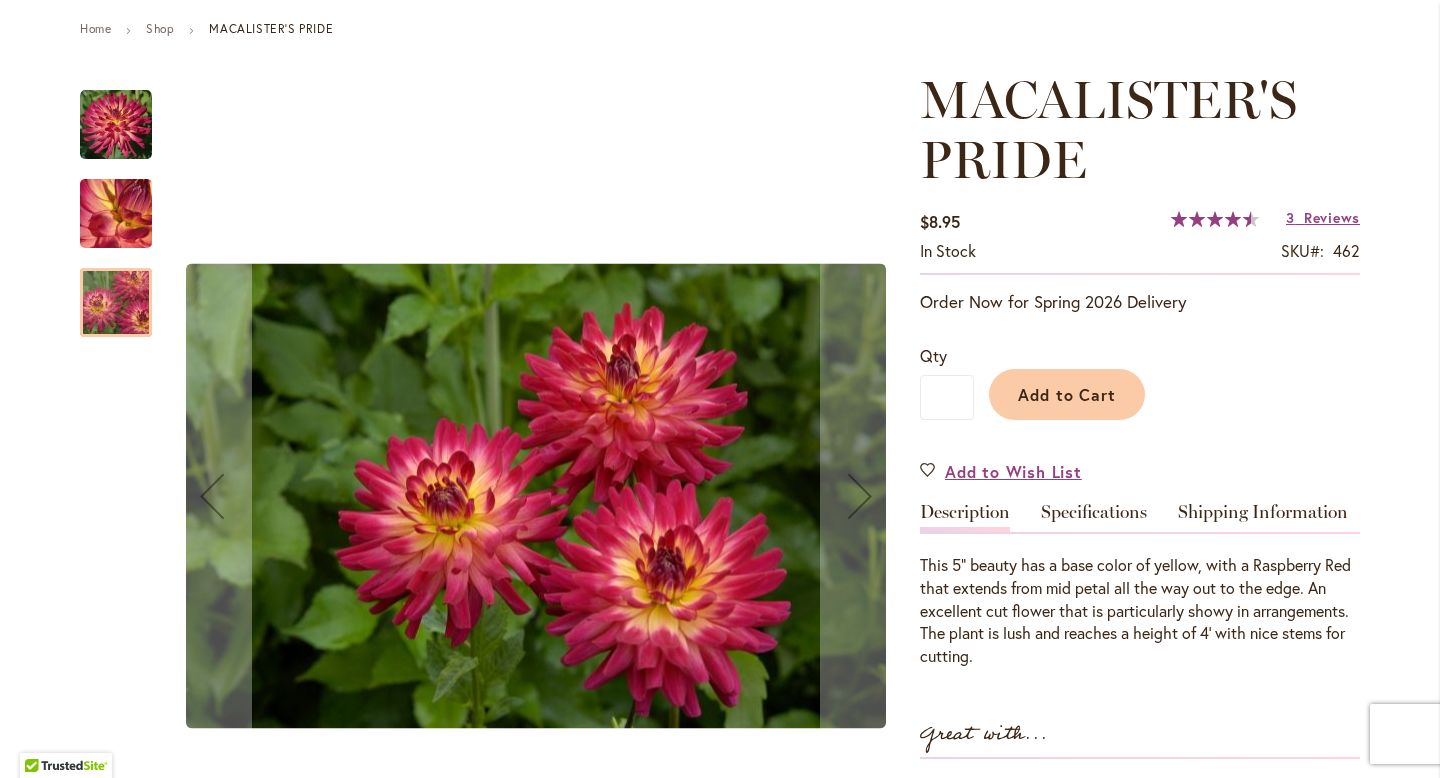 scroll, scrollTop: 224, scrollLeft: 0, axis: vertical 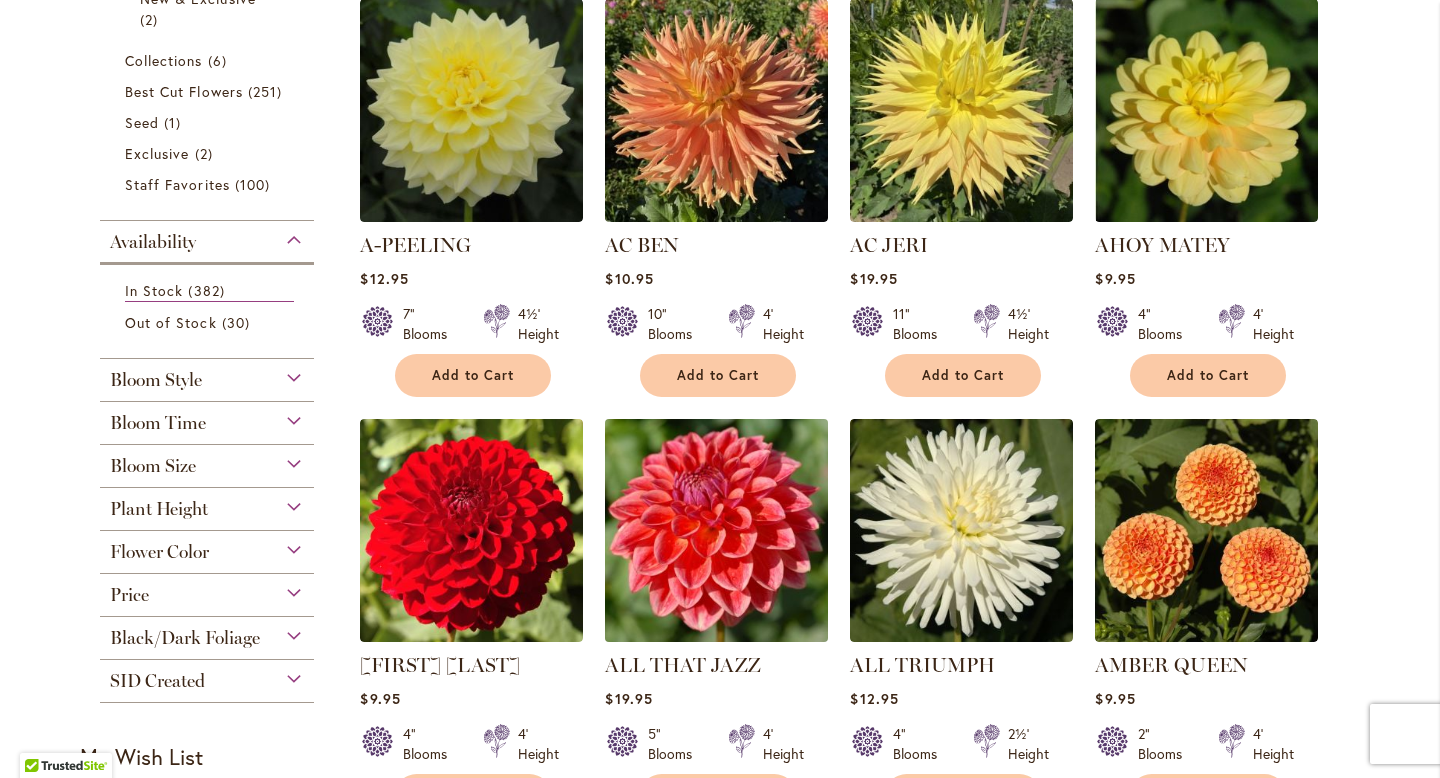 click at bounding box center (717, 530) 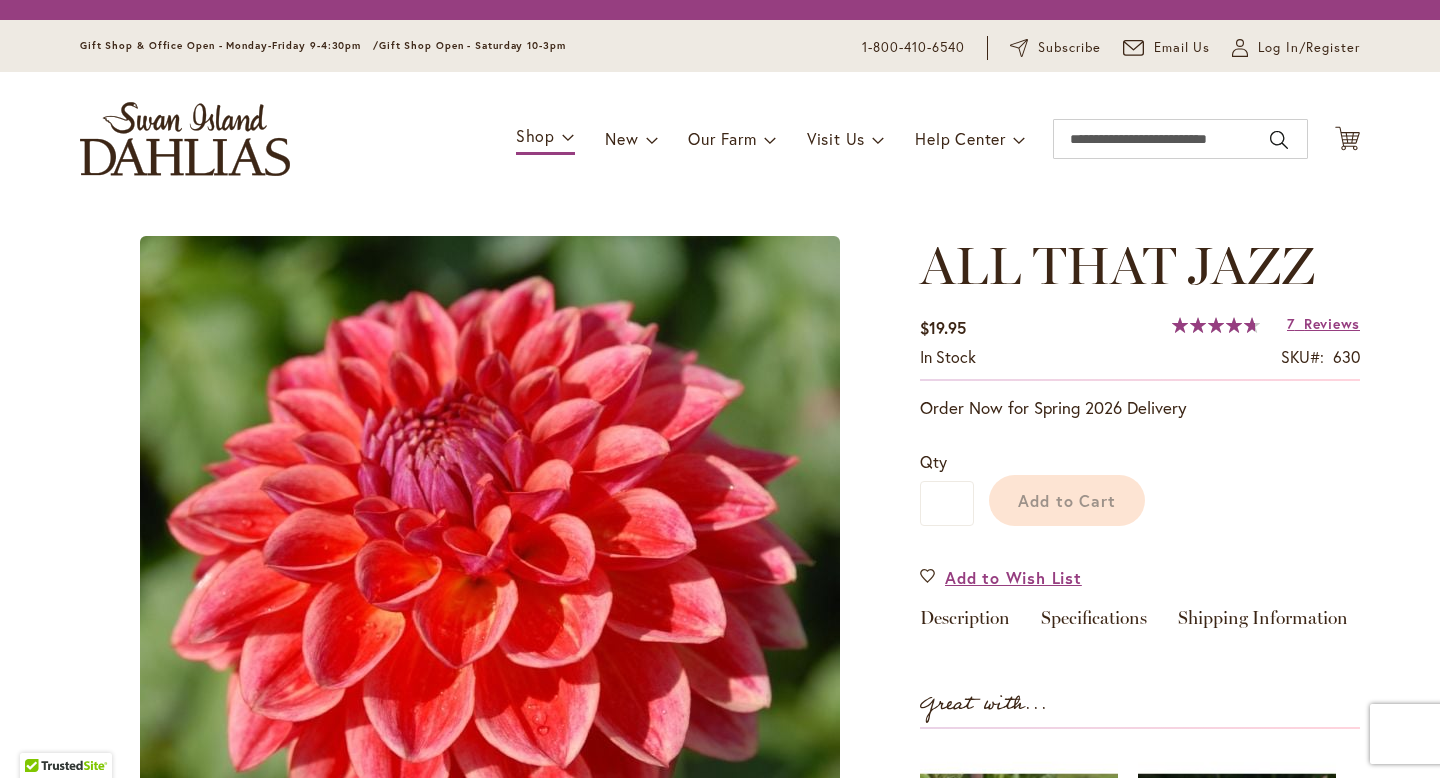 scroll, scrollTop: 0, scrollLeft: 0, axis: both 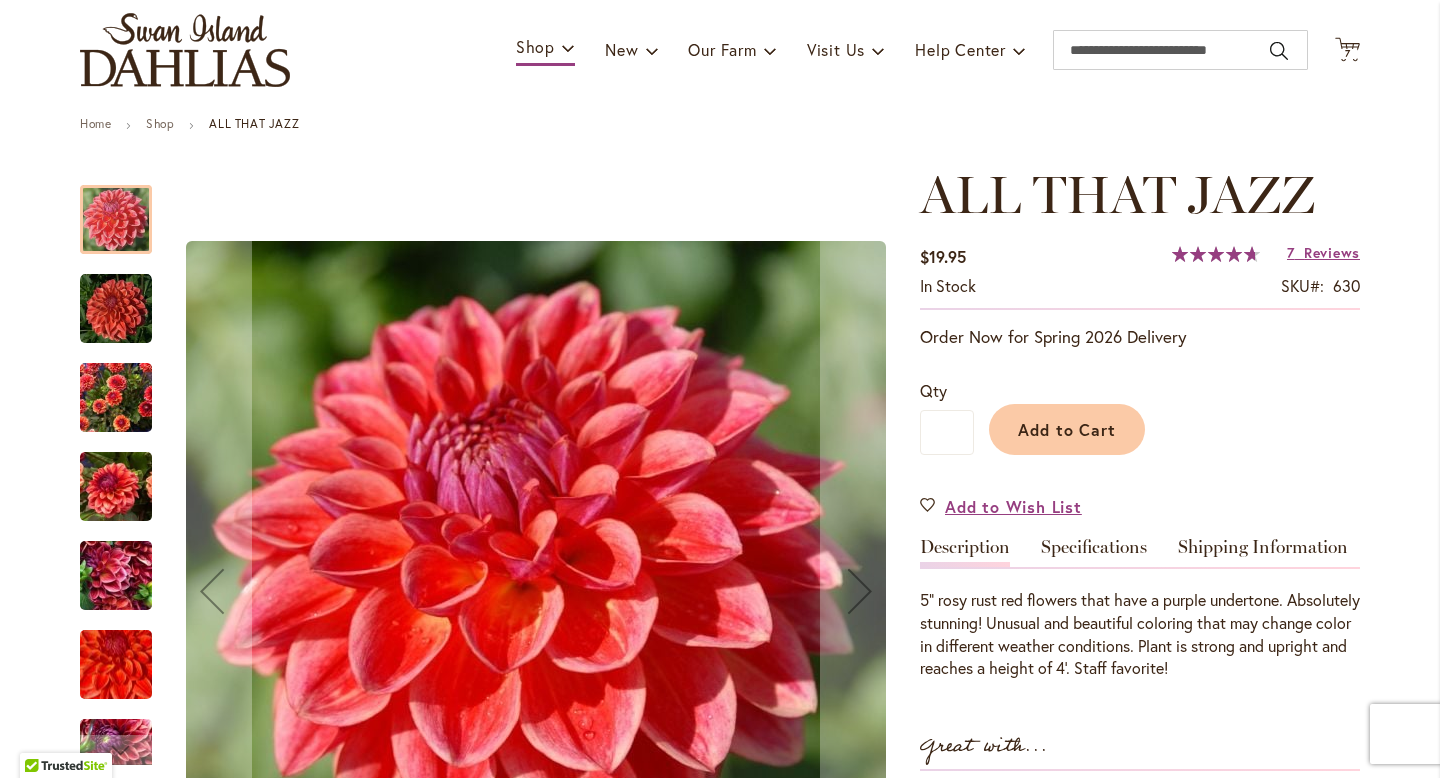 click at bounding box center [116, 487] 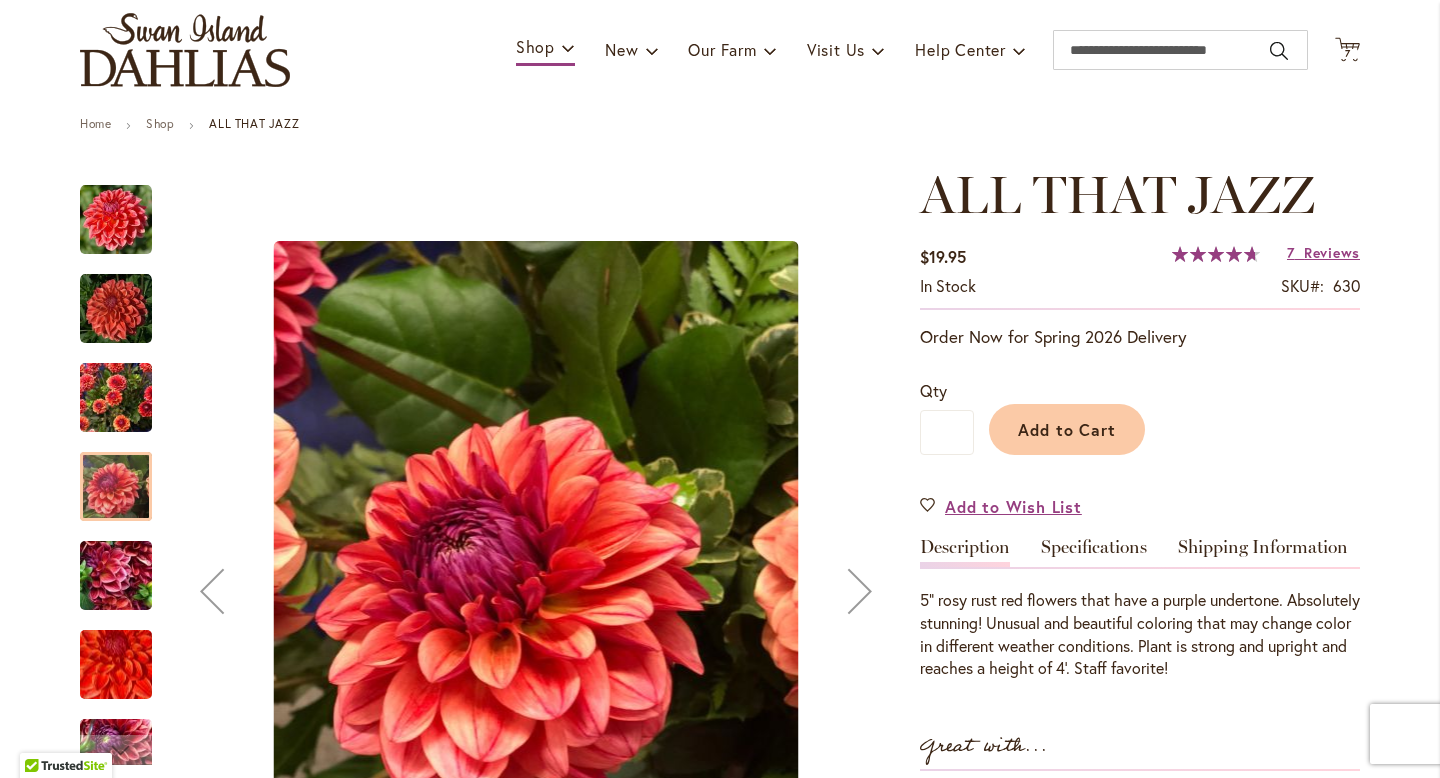 click at bounding box center [116, 576] 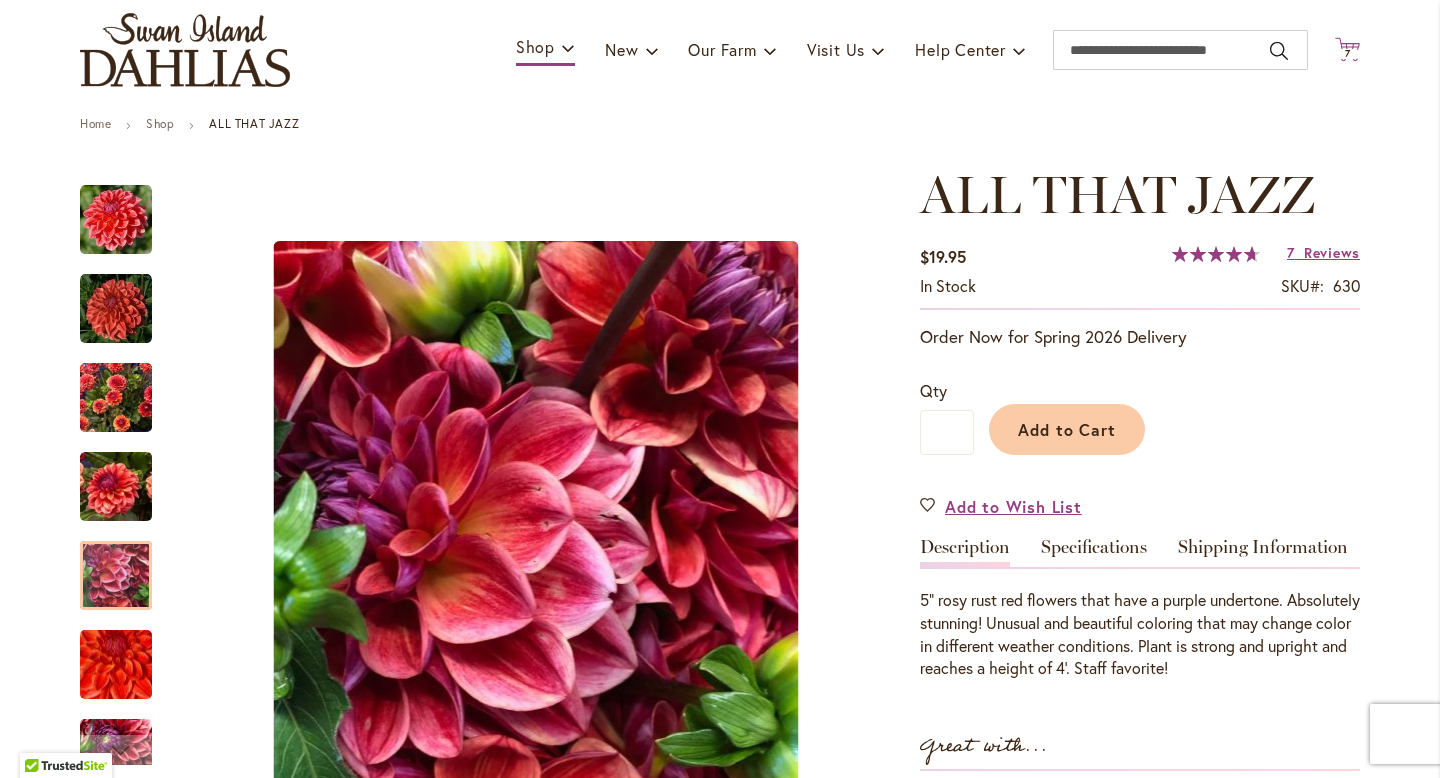 click on "7" at bounding box center (1348, 53) 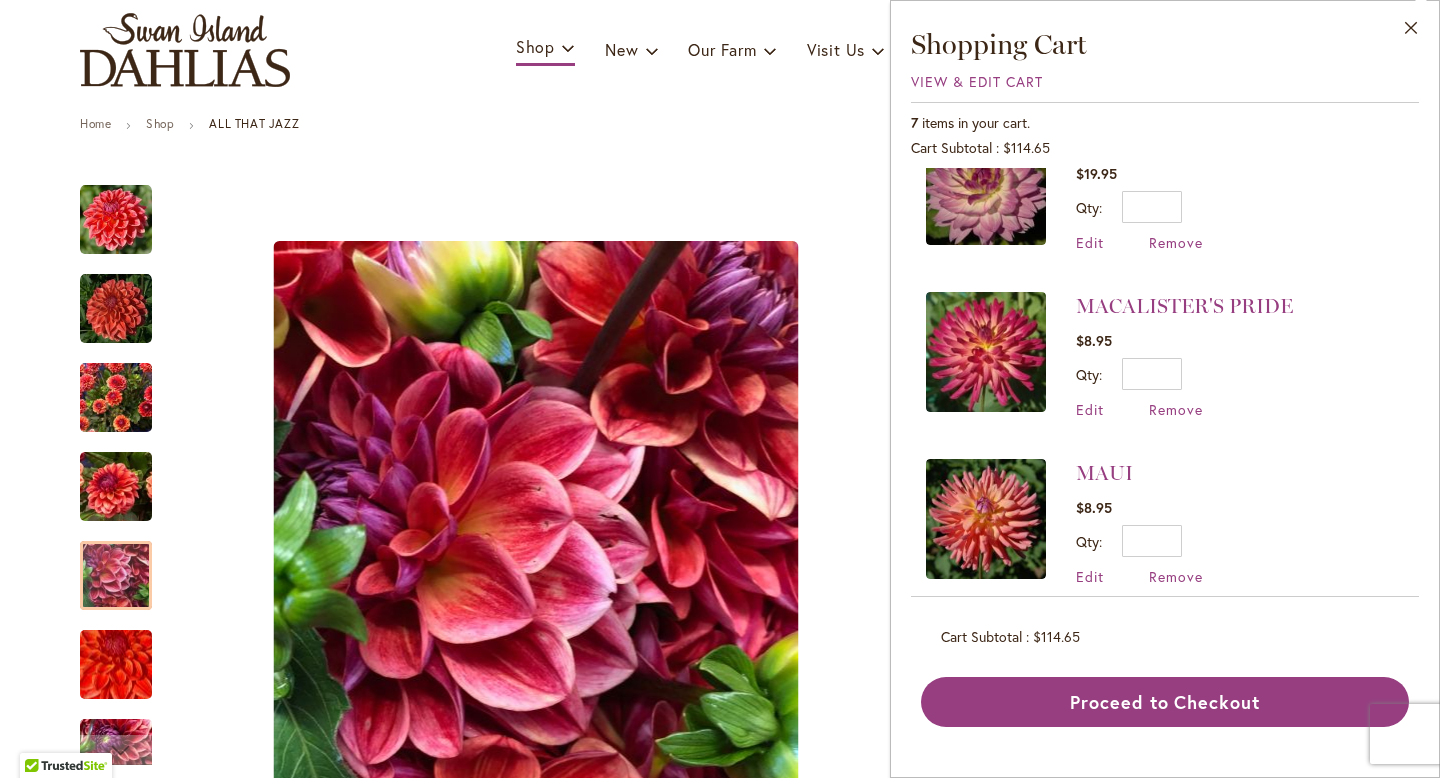 scroll, scrollTop: 64, scrollLeft: 0, axis: vertical 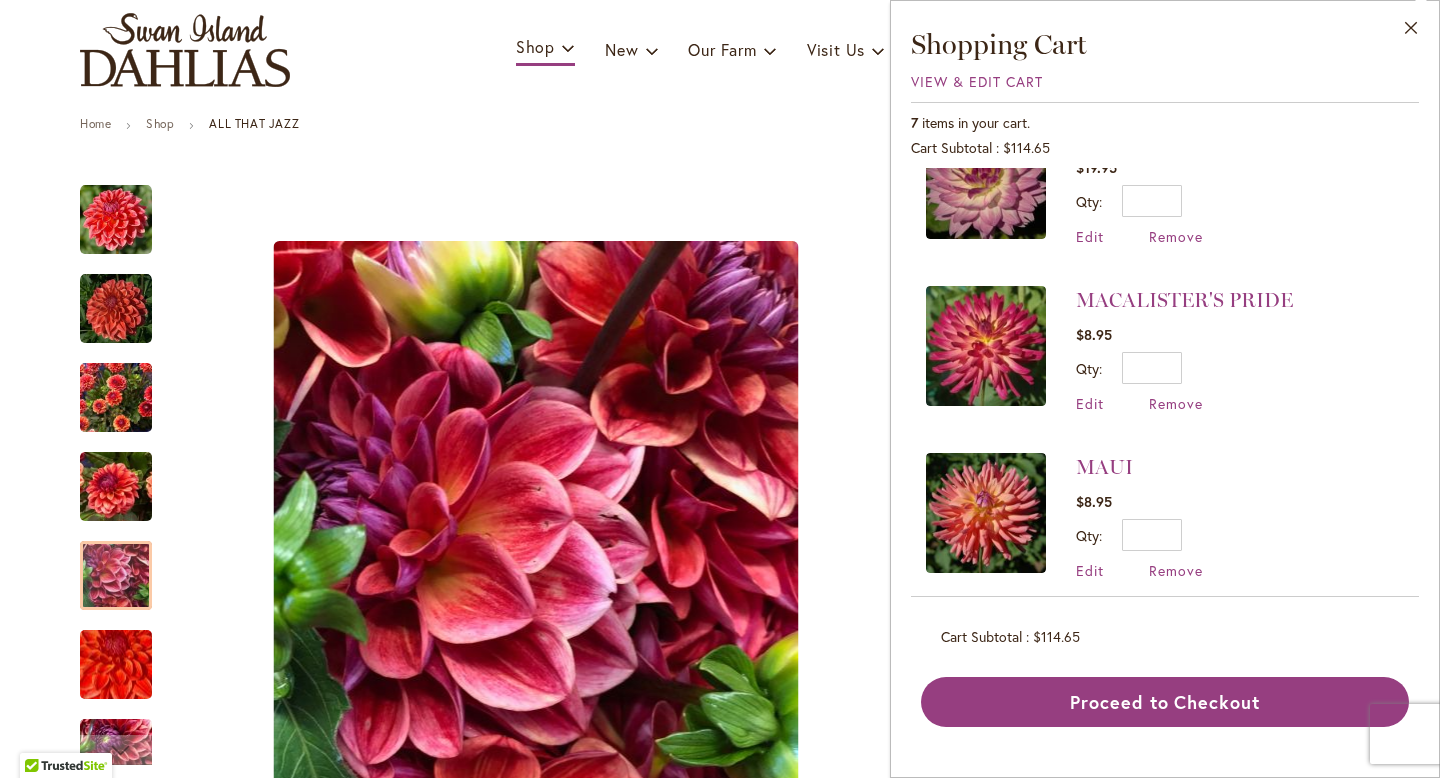 click at bounding box center [986, 513] 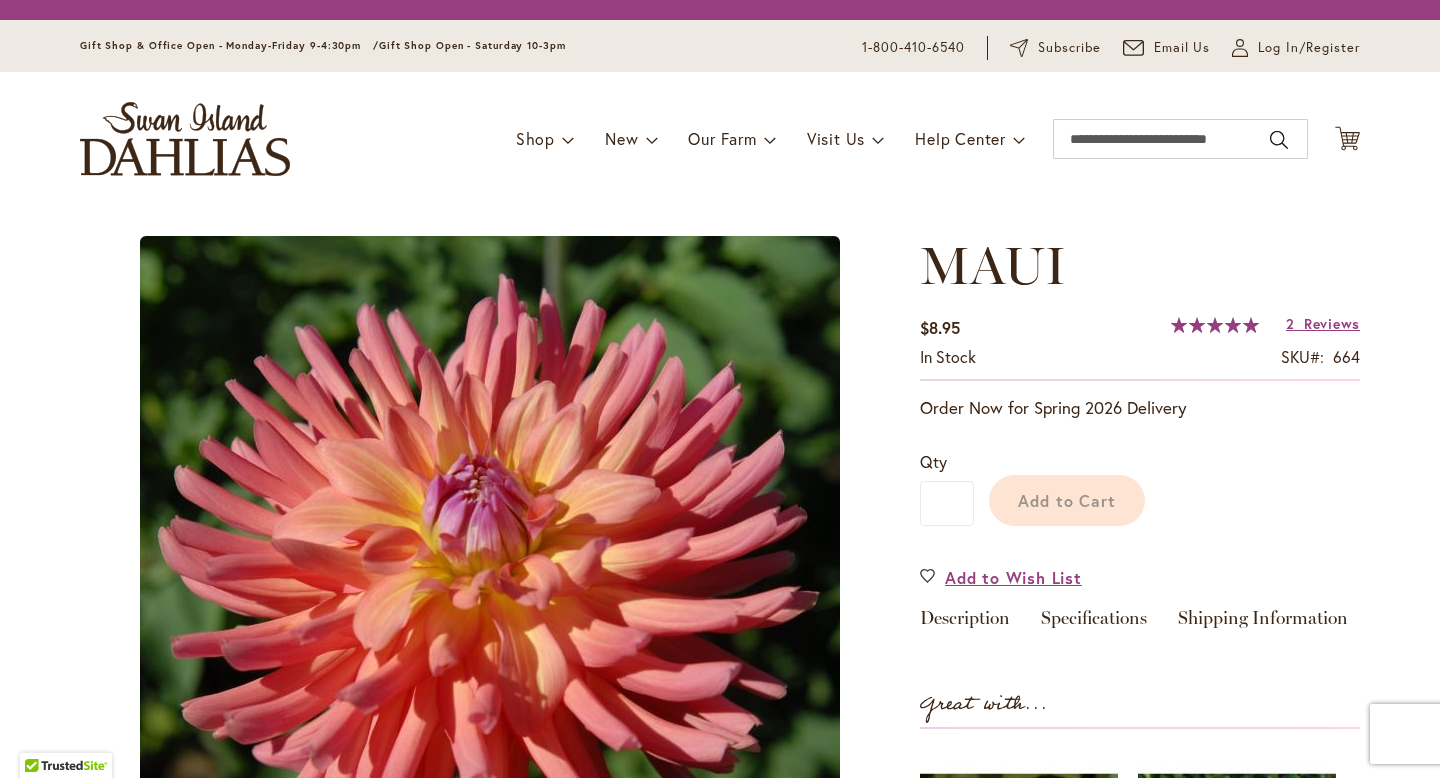 click on "Add to Cart" at bounding box center [1167, 495] 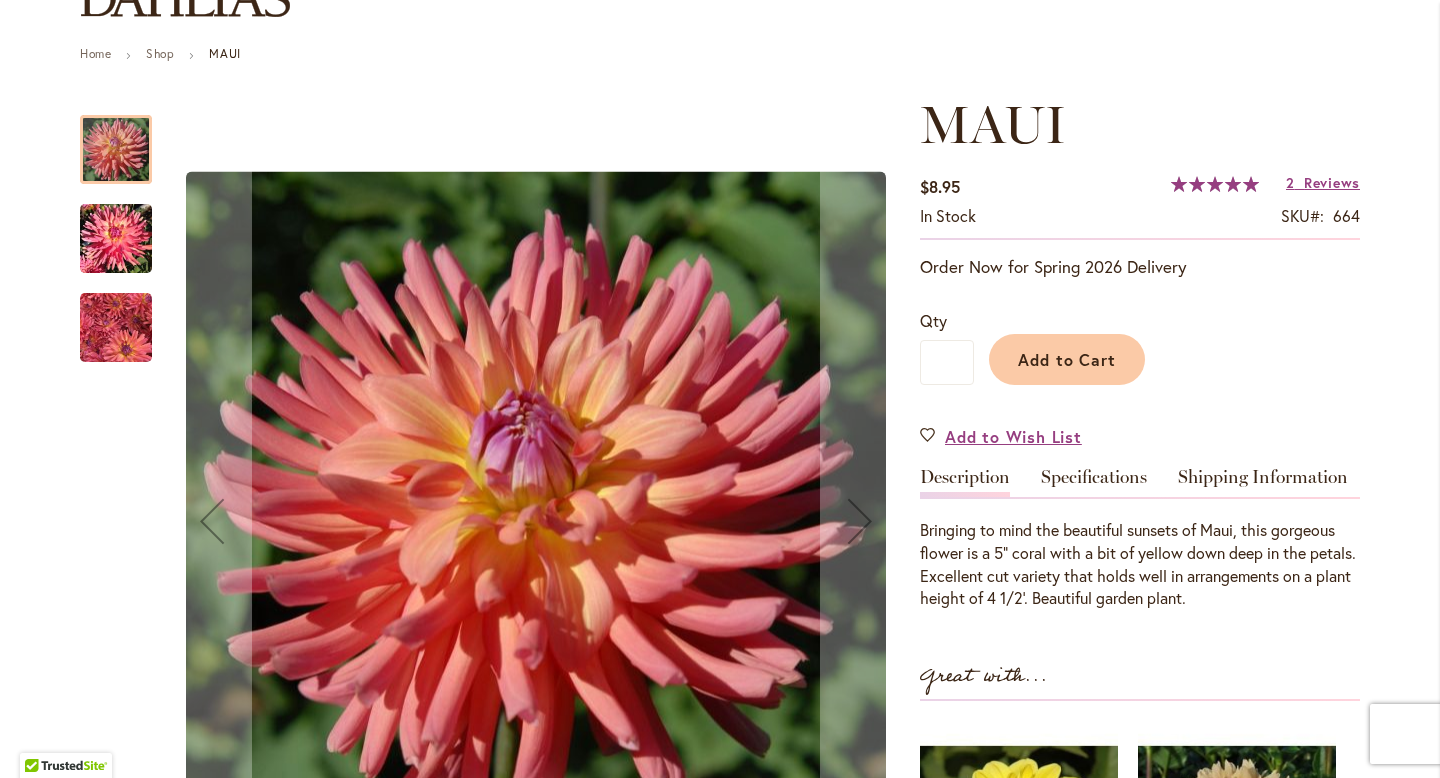 scroll, scrollTop: 0, scrollLeft: 0, axis: both 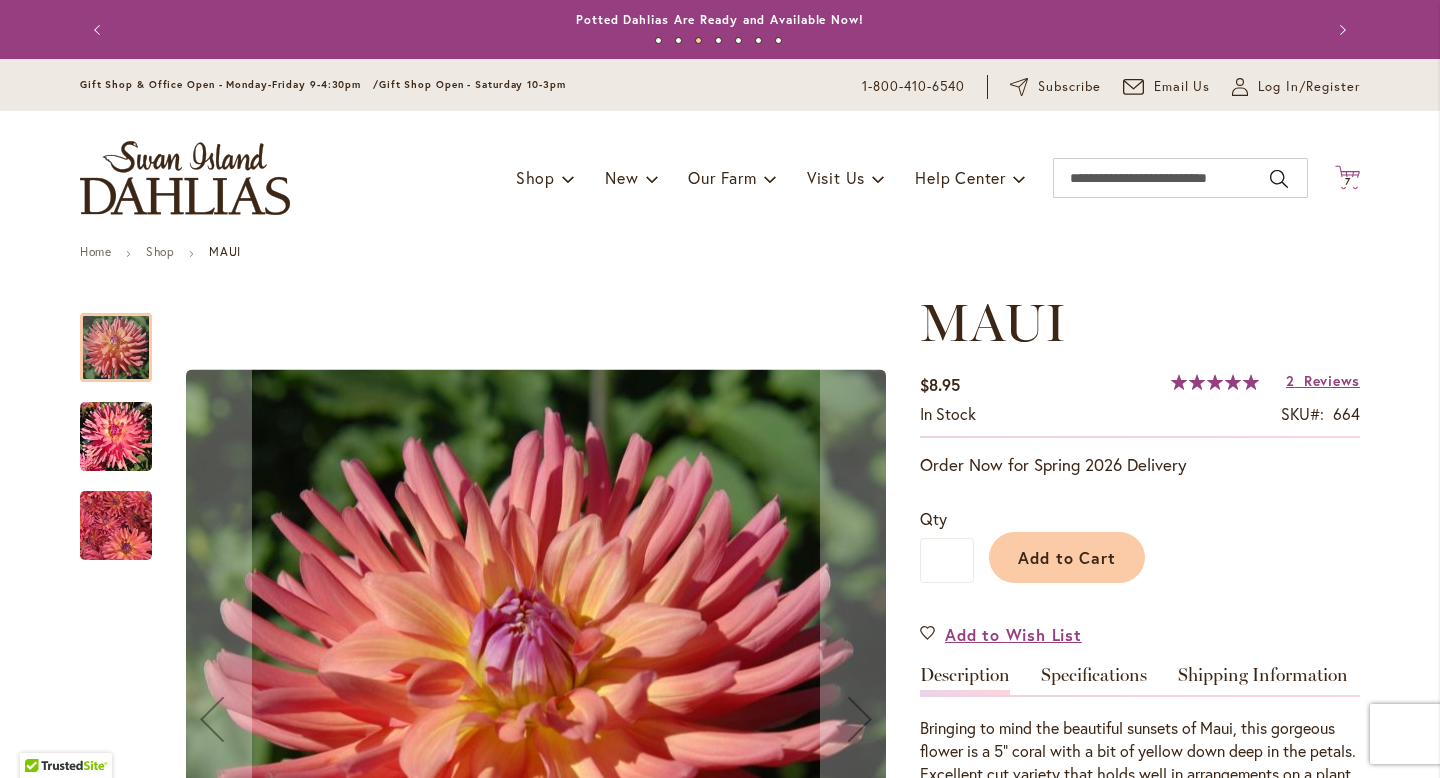click 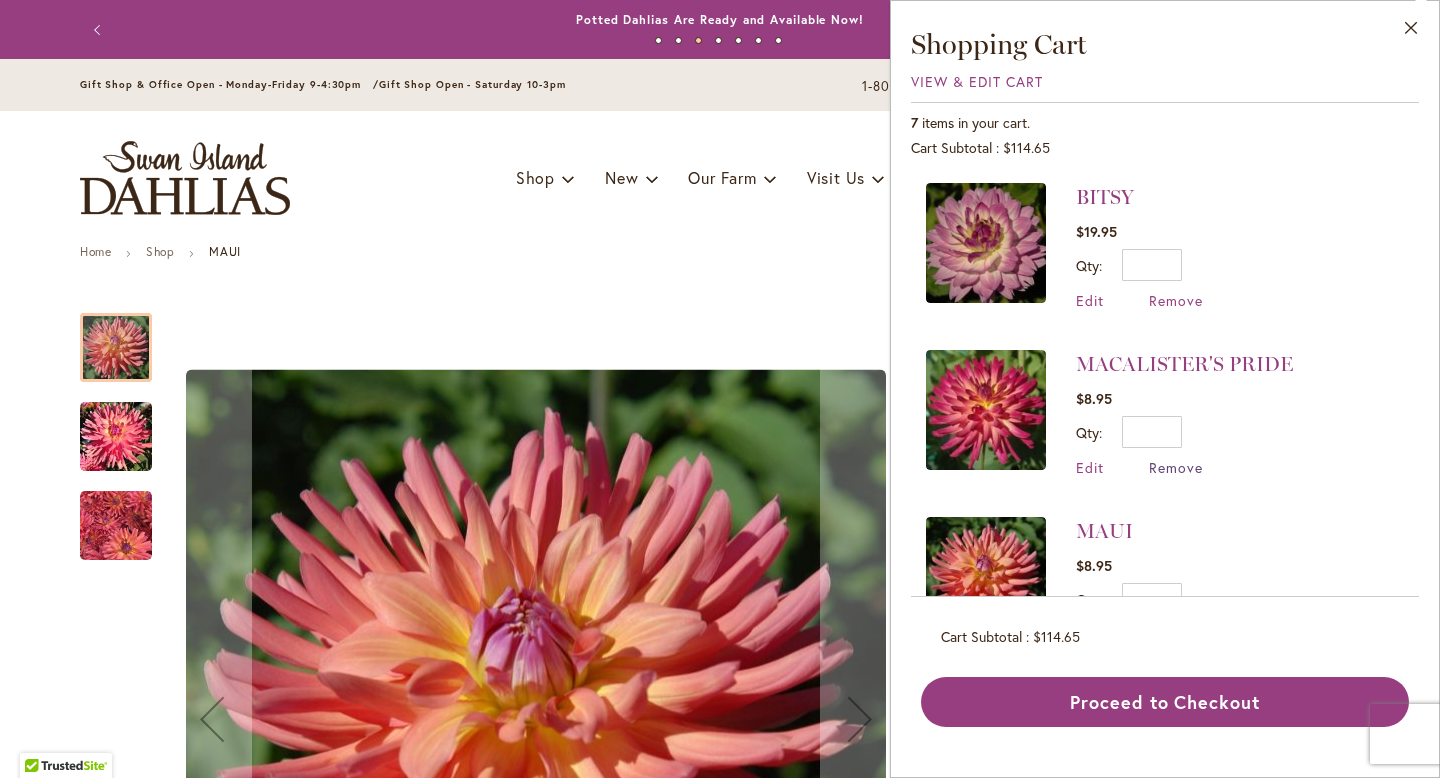 click on "Remove" at bounding box center (1176, 467) 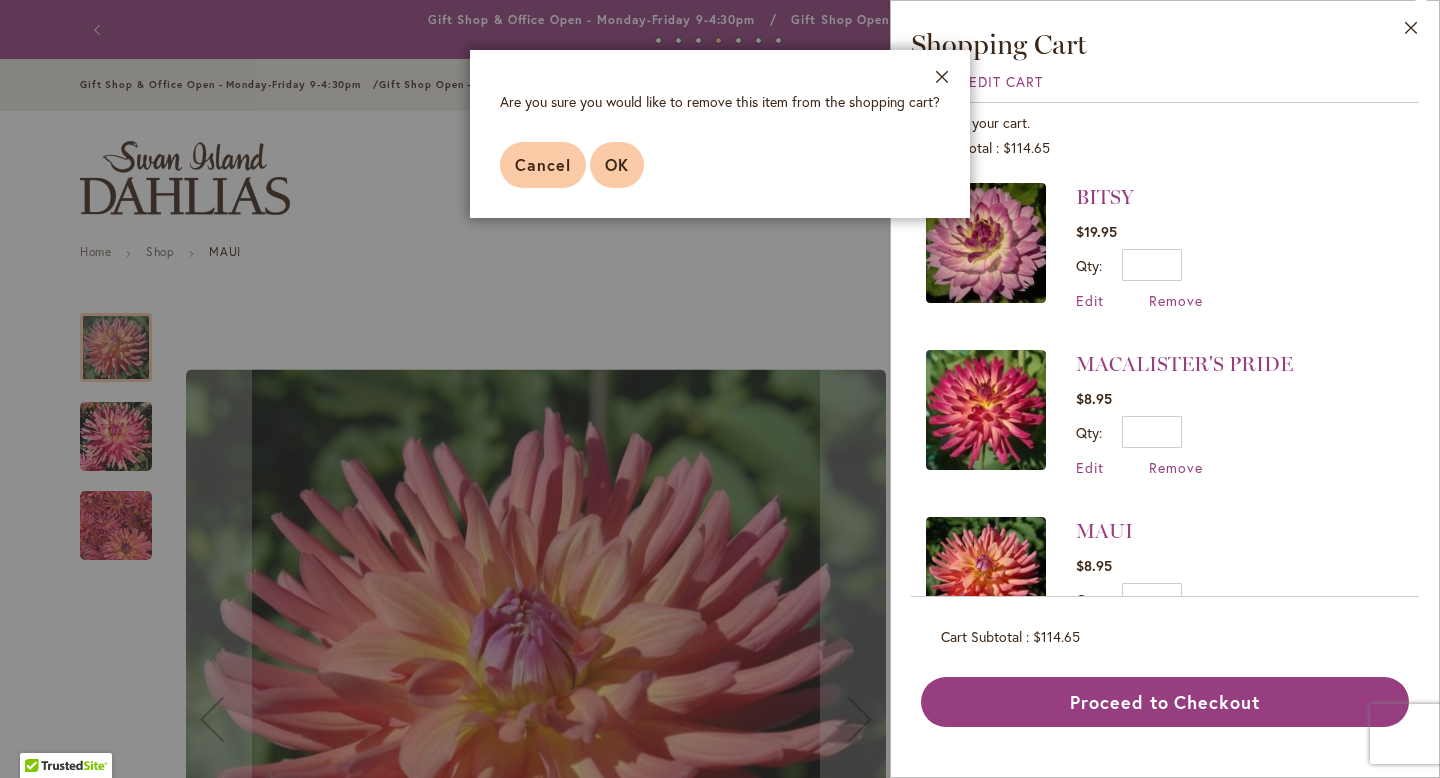 click on "OK" at bounding box center (617, 164) 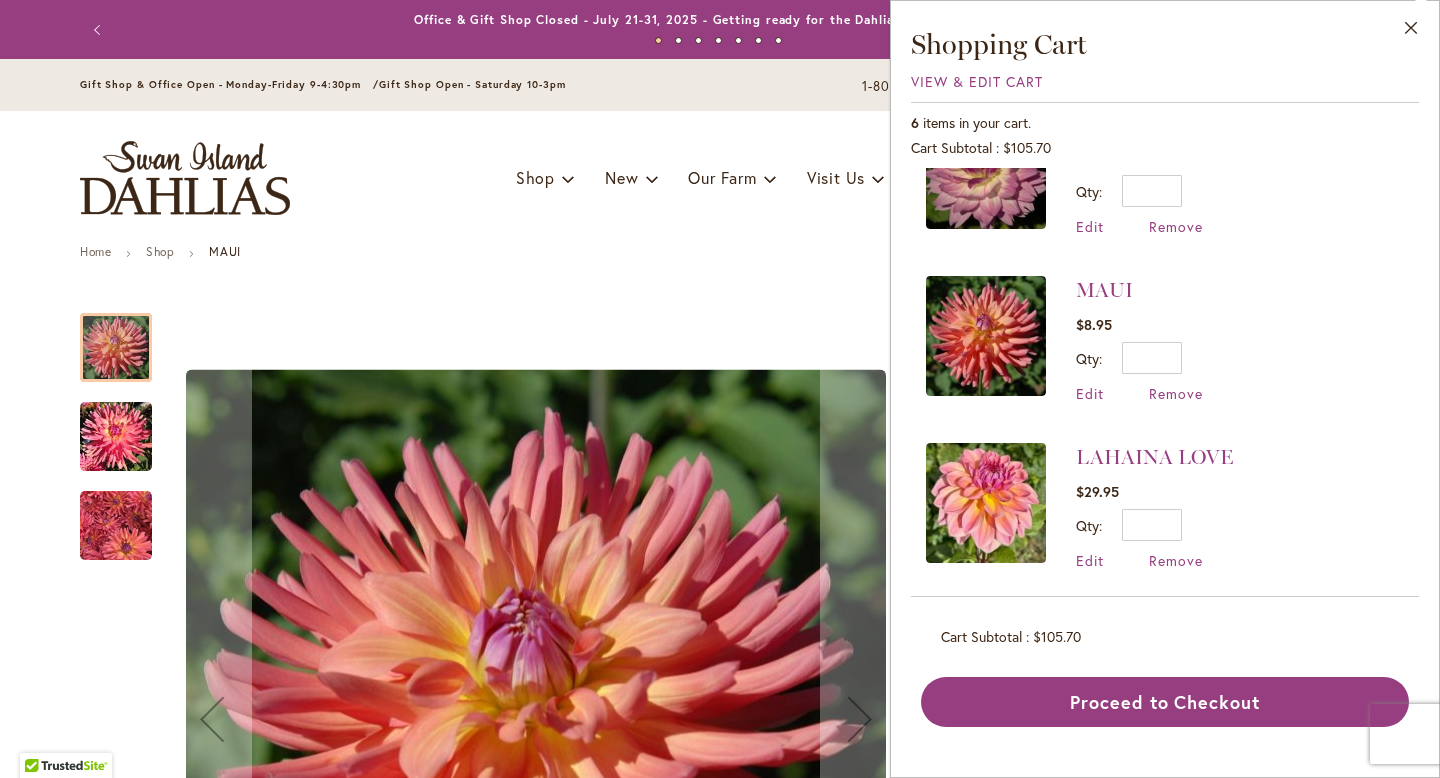 scroll, scrollTop: 75, scrollLeft: 0, axis: vertical 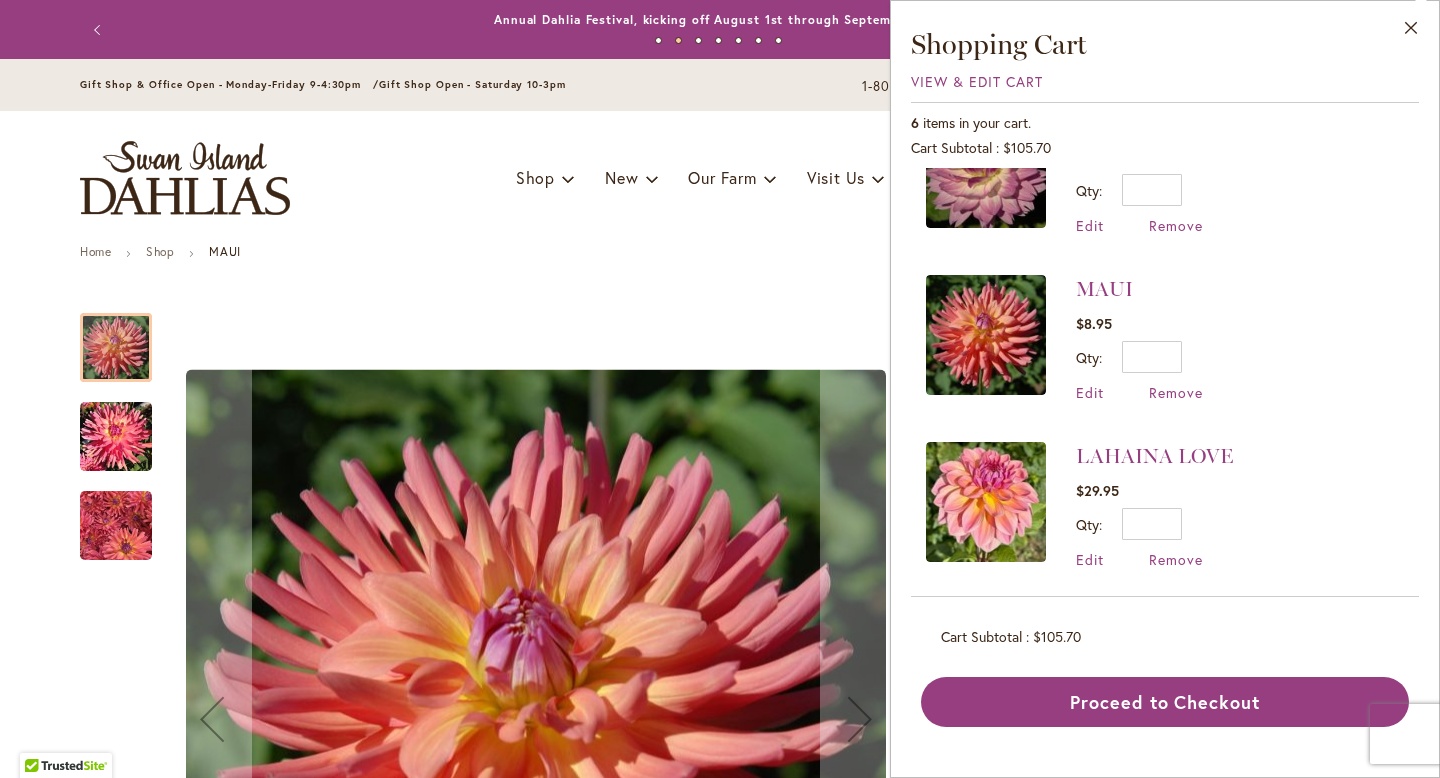 click on "LAHAINA LOVE
$29.95
Qty
*
Update
Edit
Remove" at bounding box center (1165, 505) 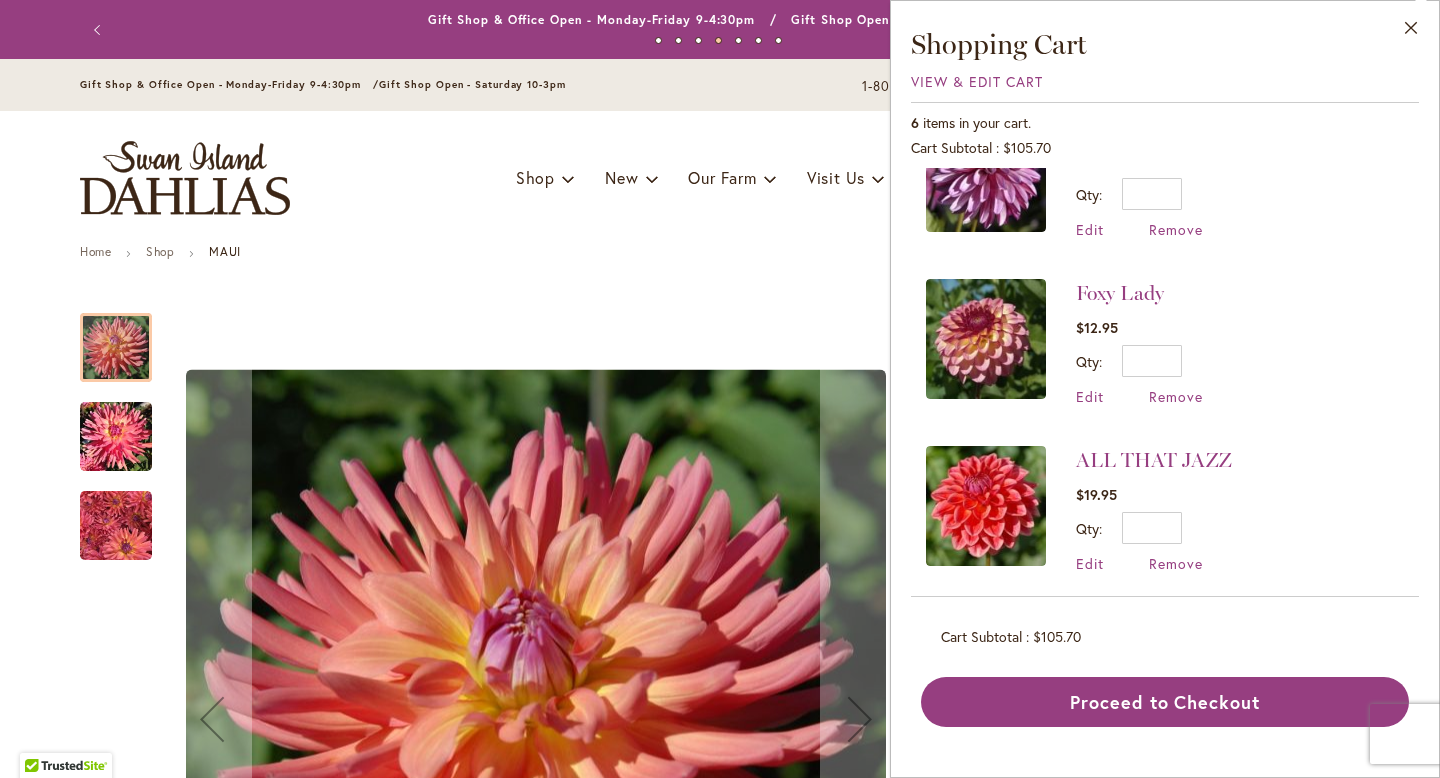 scroll, scrollTop: 578, scrollLeft: 0, axis: vertical 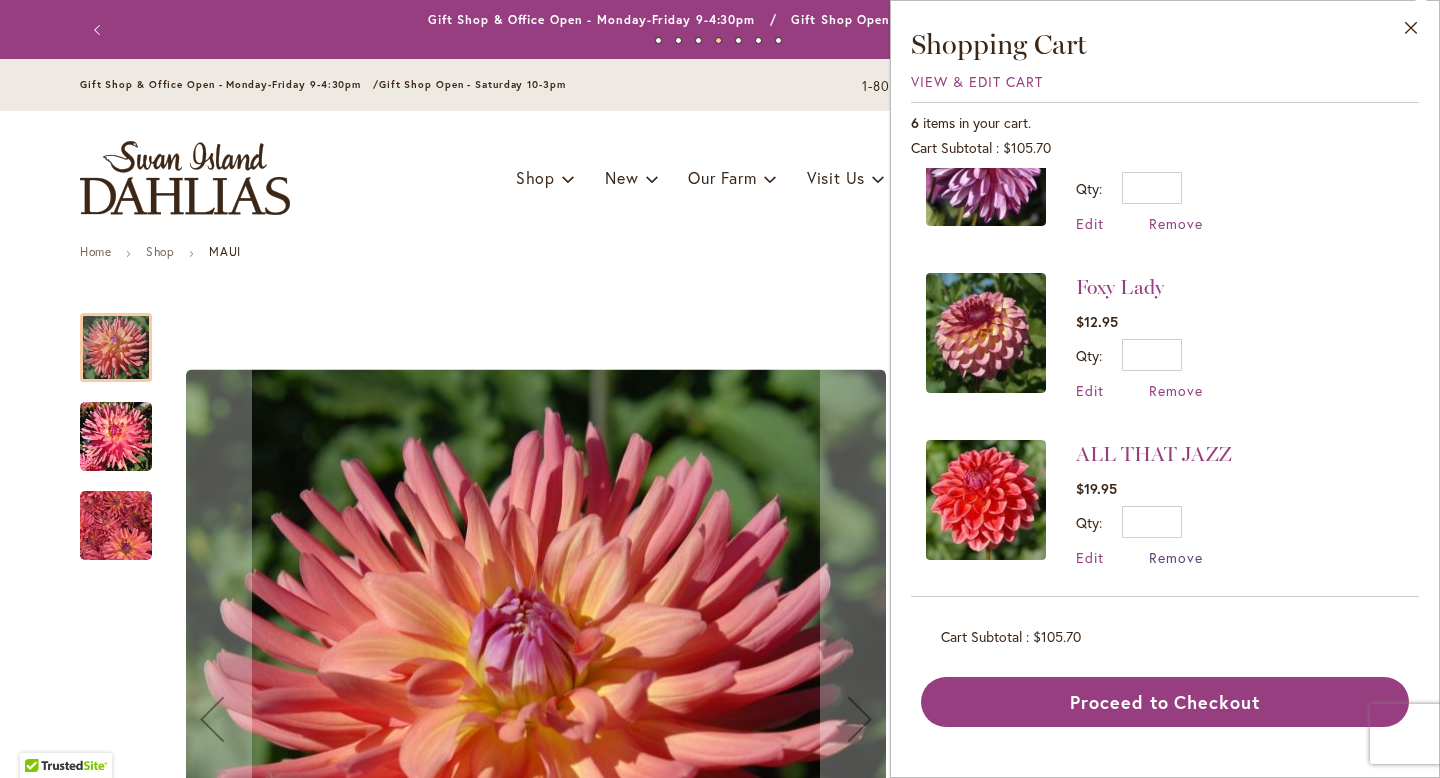 click on "Remove" at bounding box center [1176, 557] 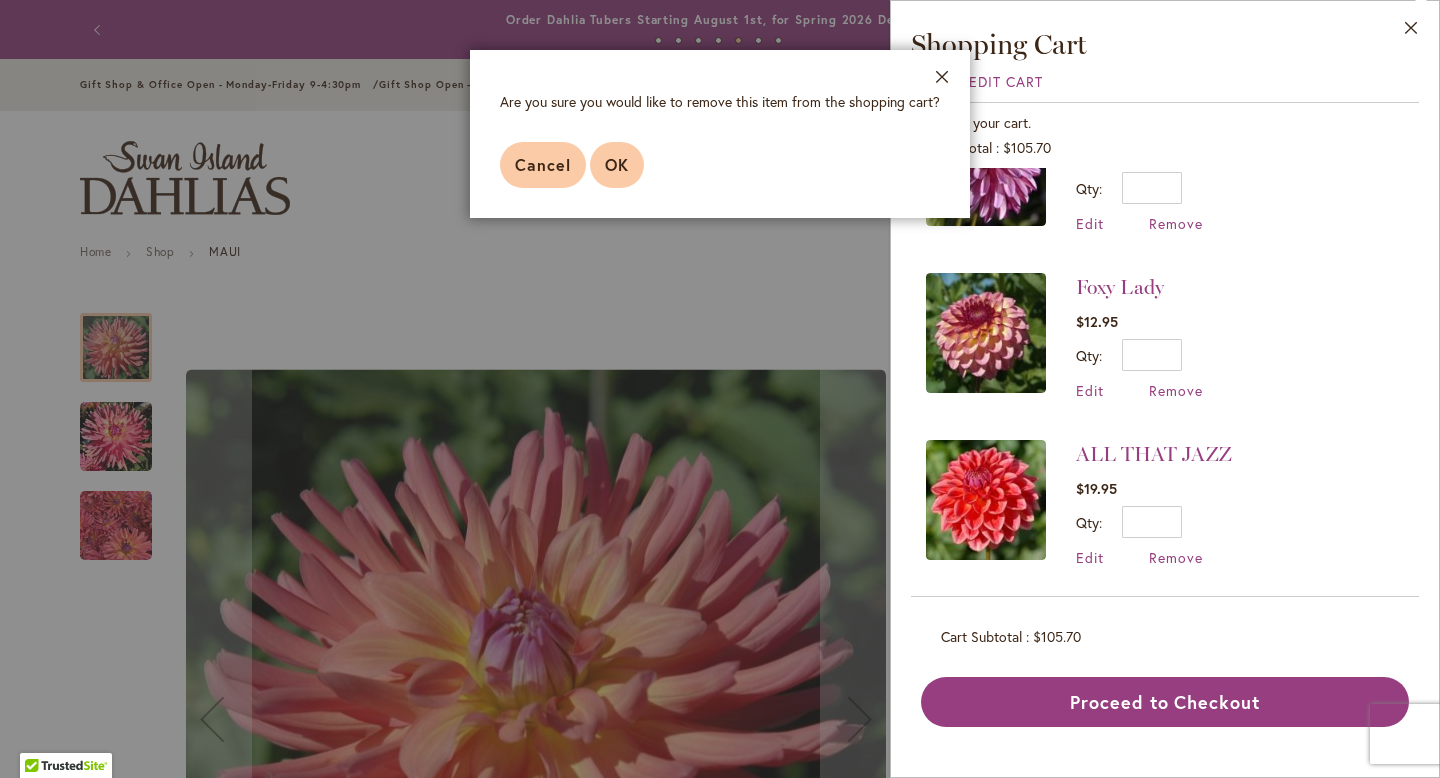 click on "OK" at bounding box center [617, 164] 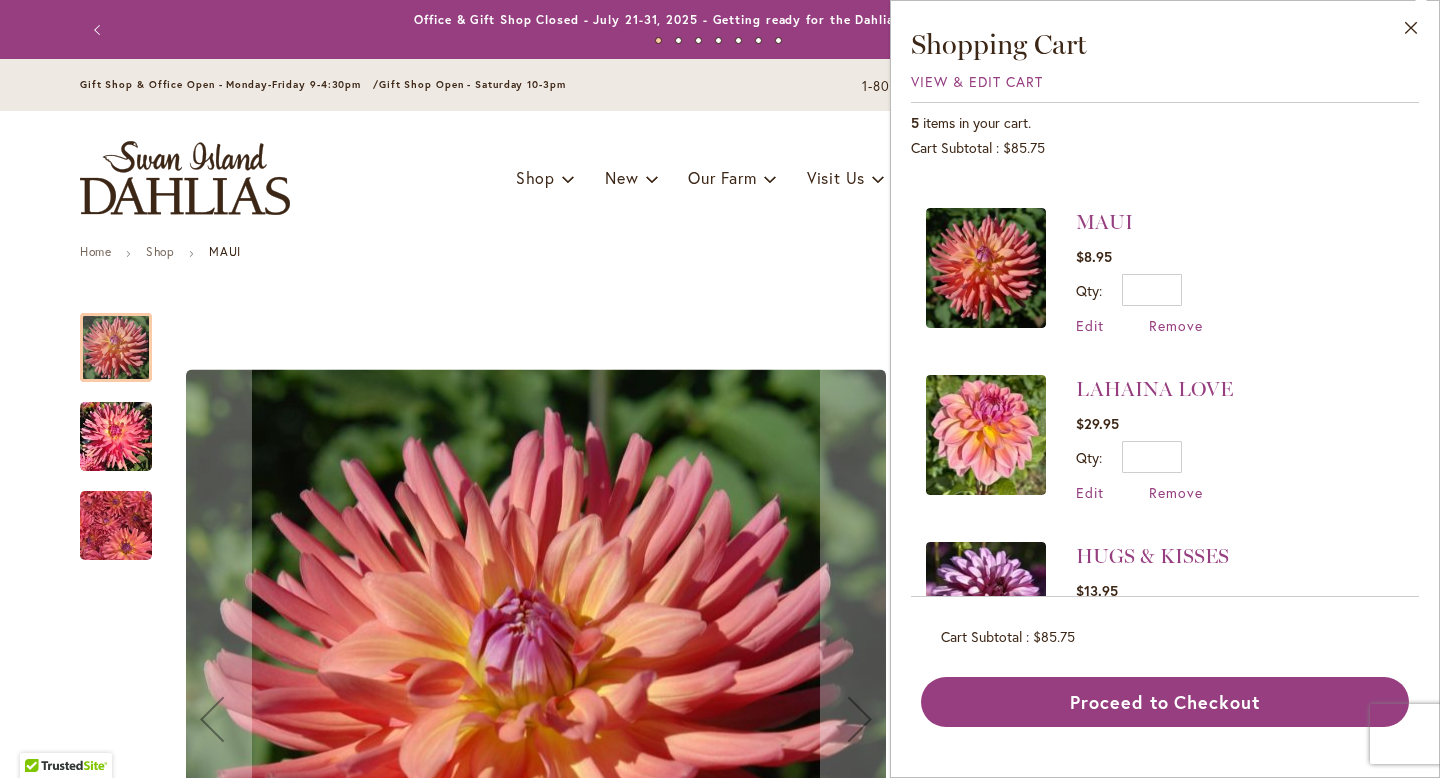 scroll, scrollTop: 143, scrollLeft: 0, axis: vertical 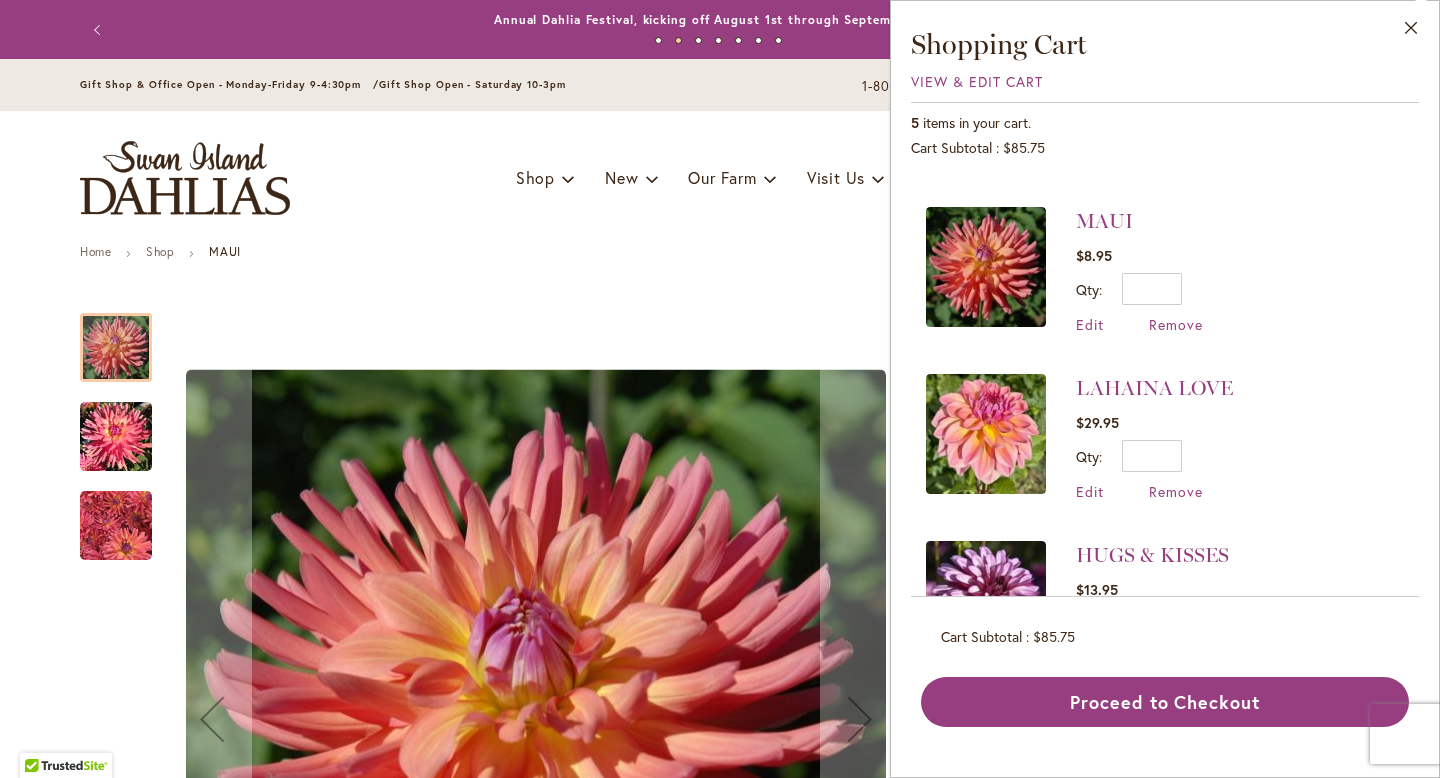 click at bounding box center (986, 434) 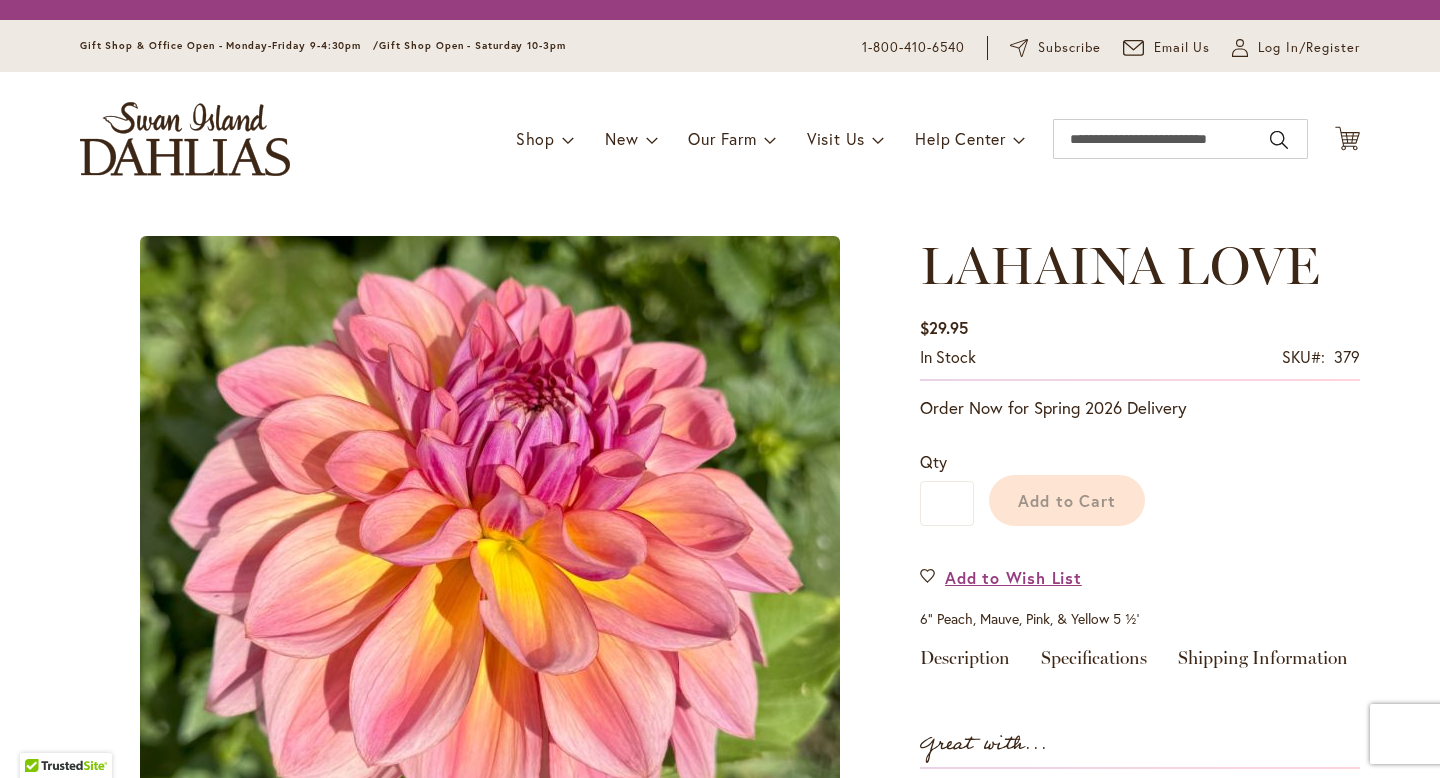 scroll, scrollTop: 0, scrollLeft: 0, axis: both 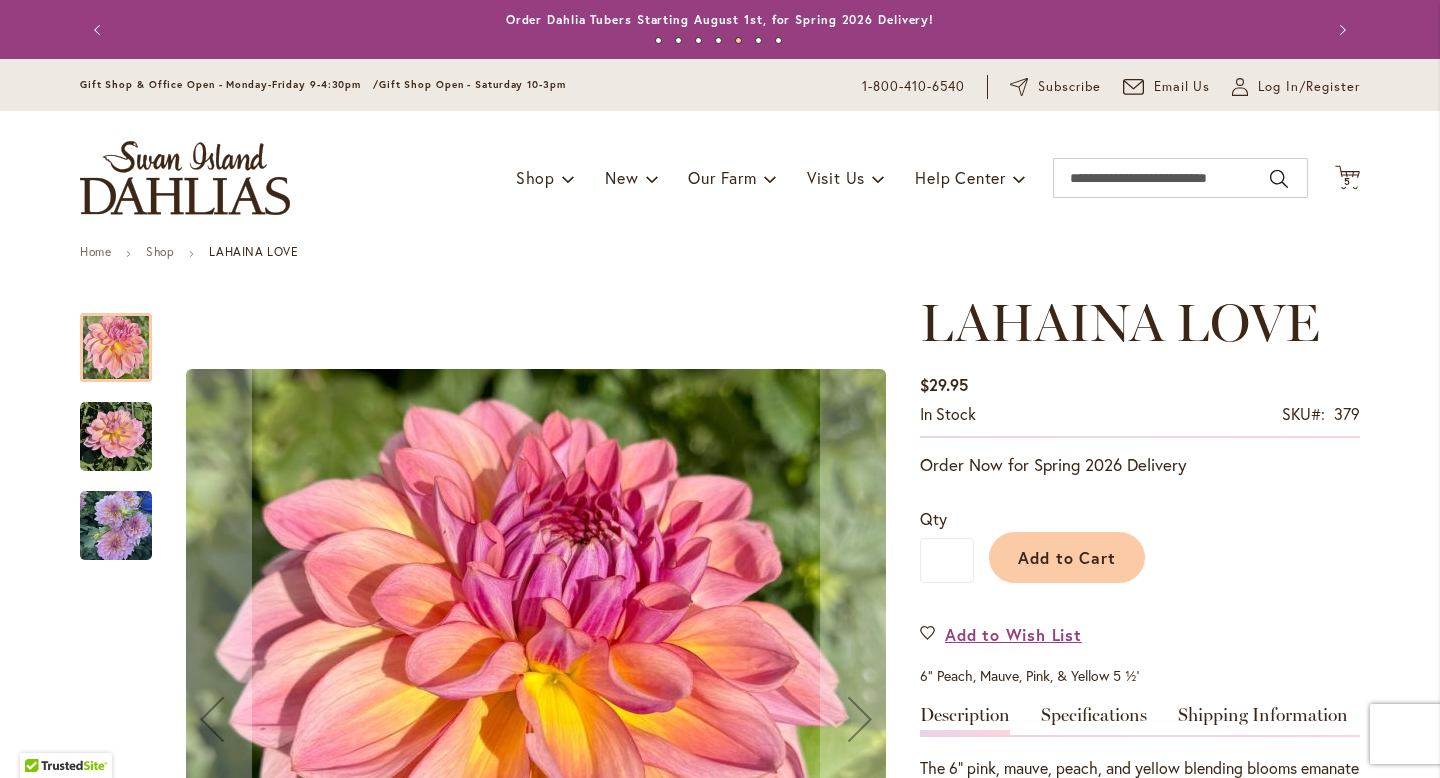 click at bounding box center (116, 347) 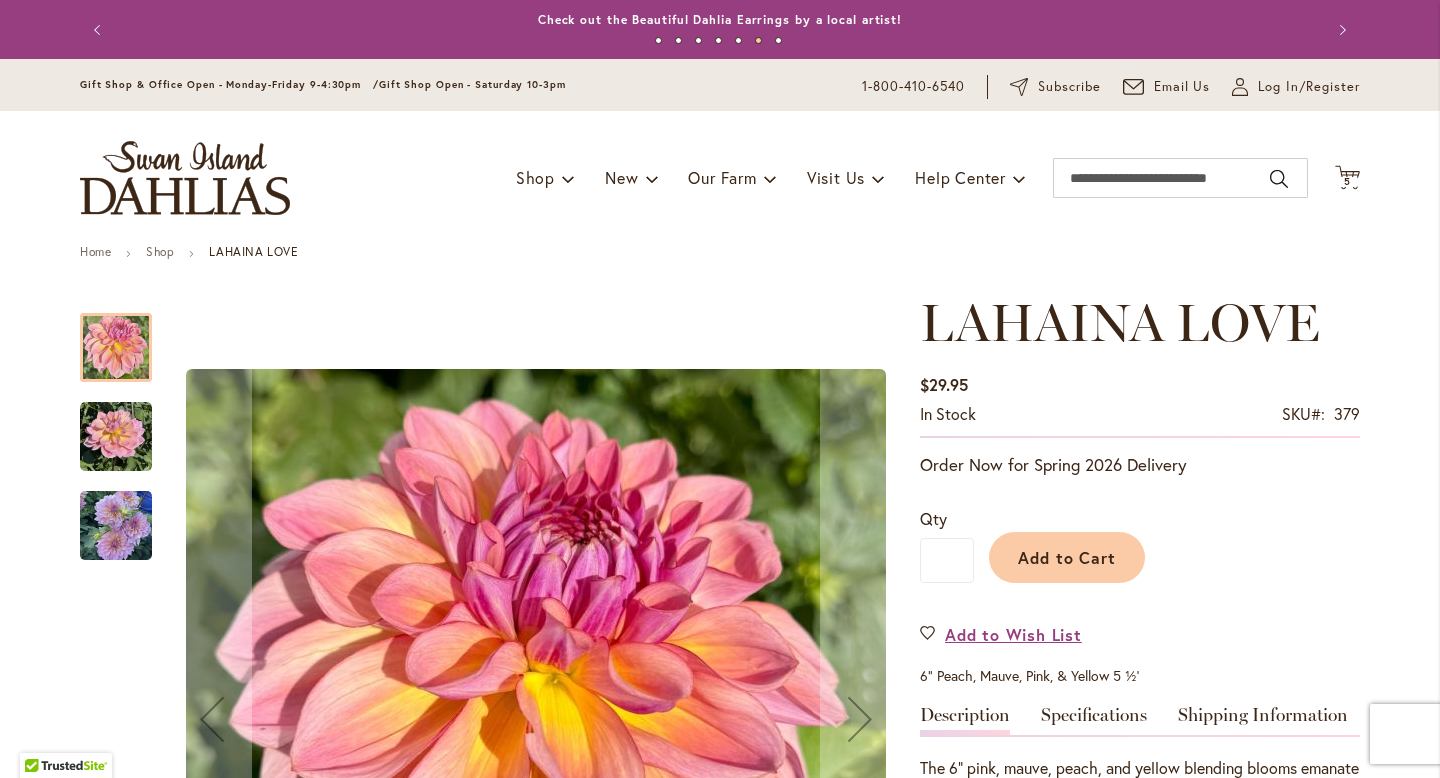 click at bounding box center (116, 437) 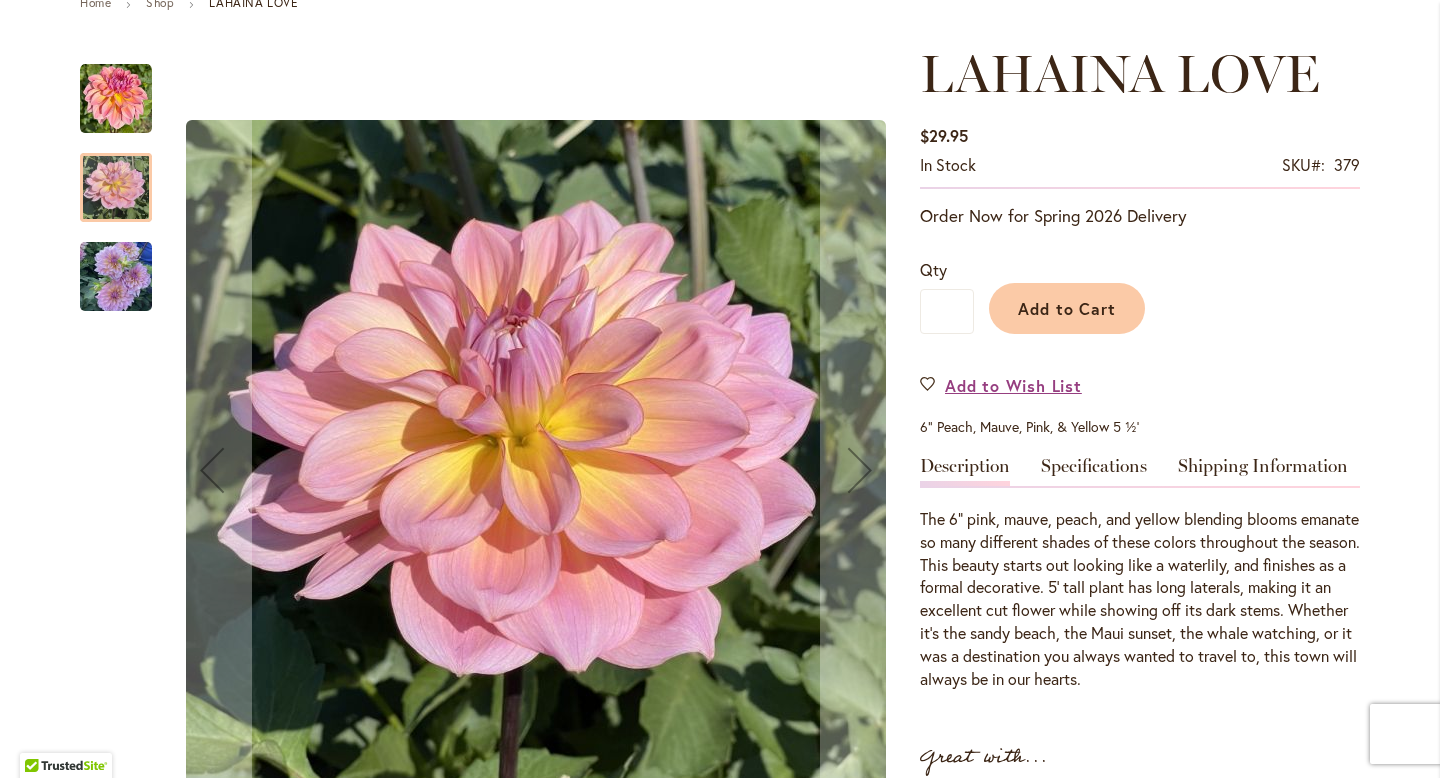scroll, scrollTop: 248, scrollLeft: 0, axis: vertical 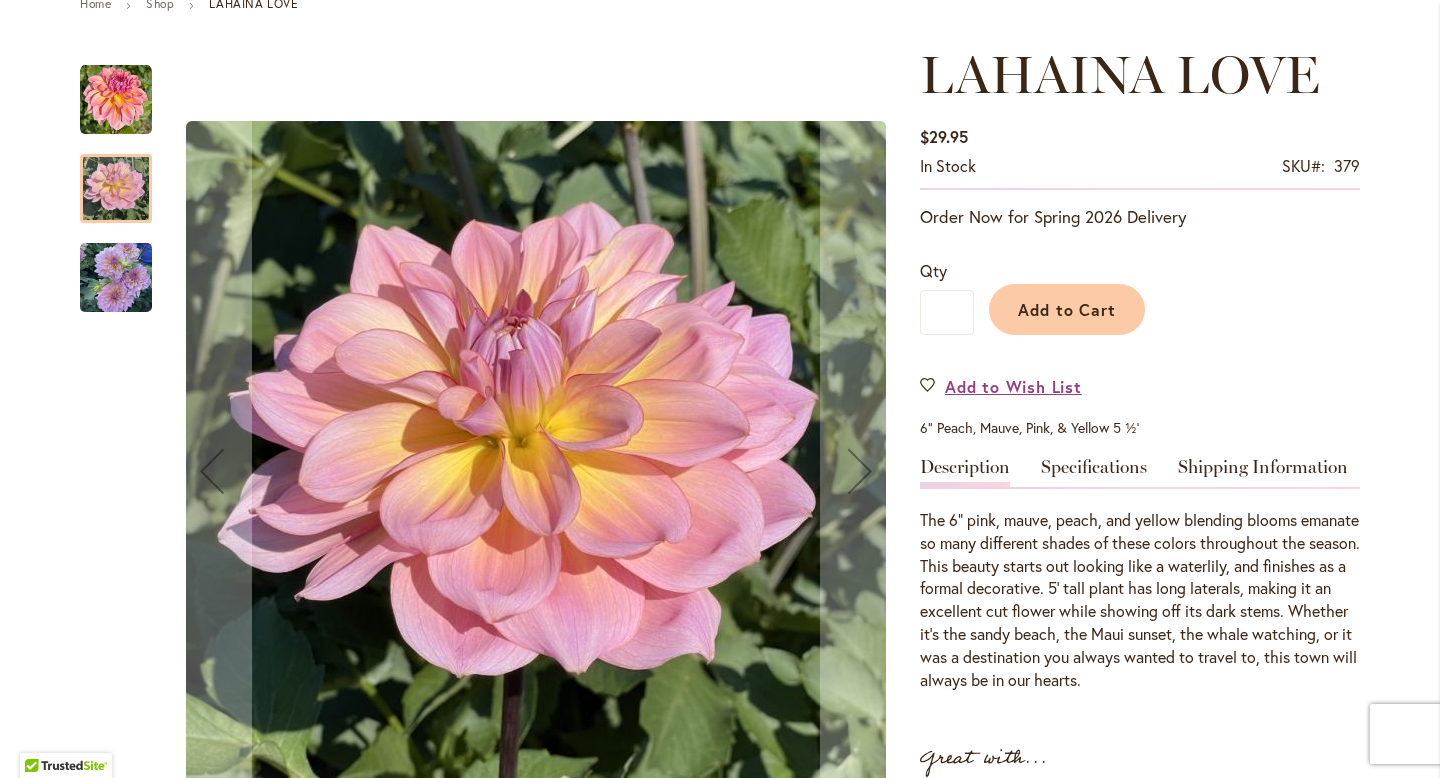click at bounding box center (116, 278) 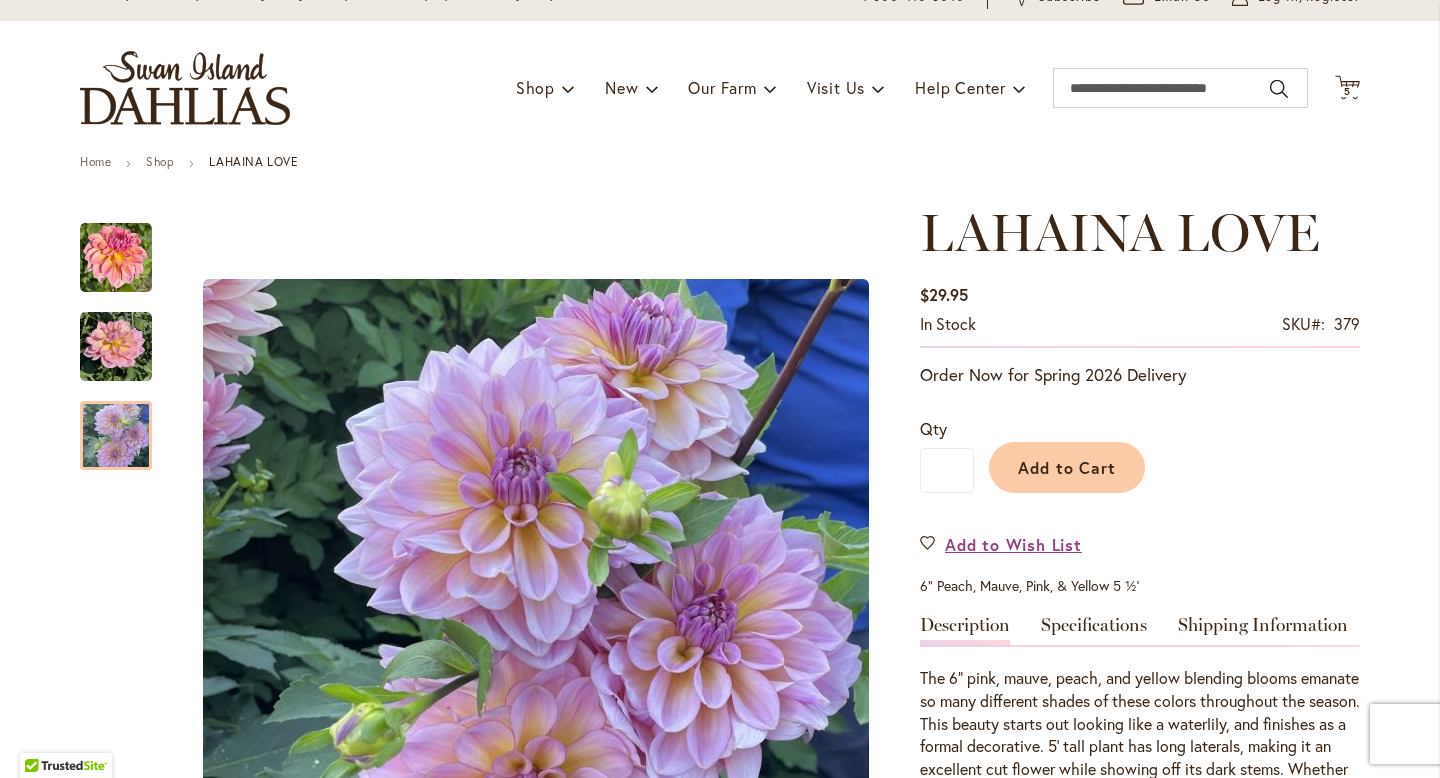 scroll, scrollTop: 0, scrollLeft: 0, axis: both 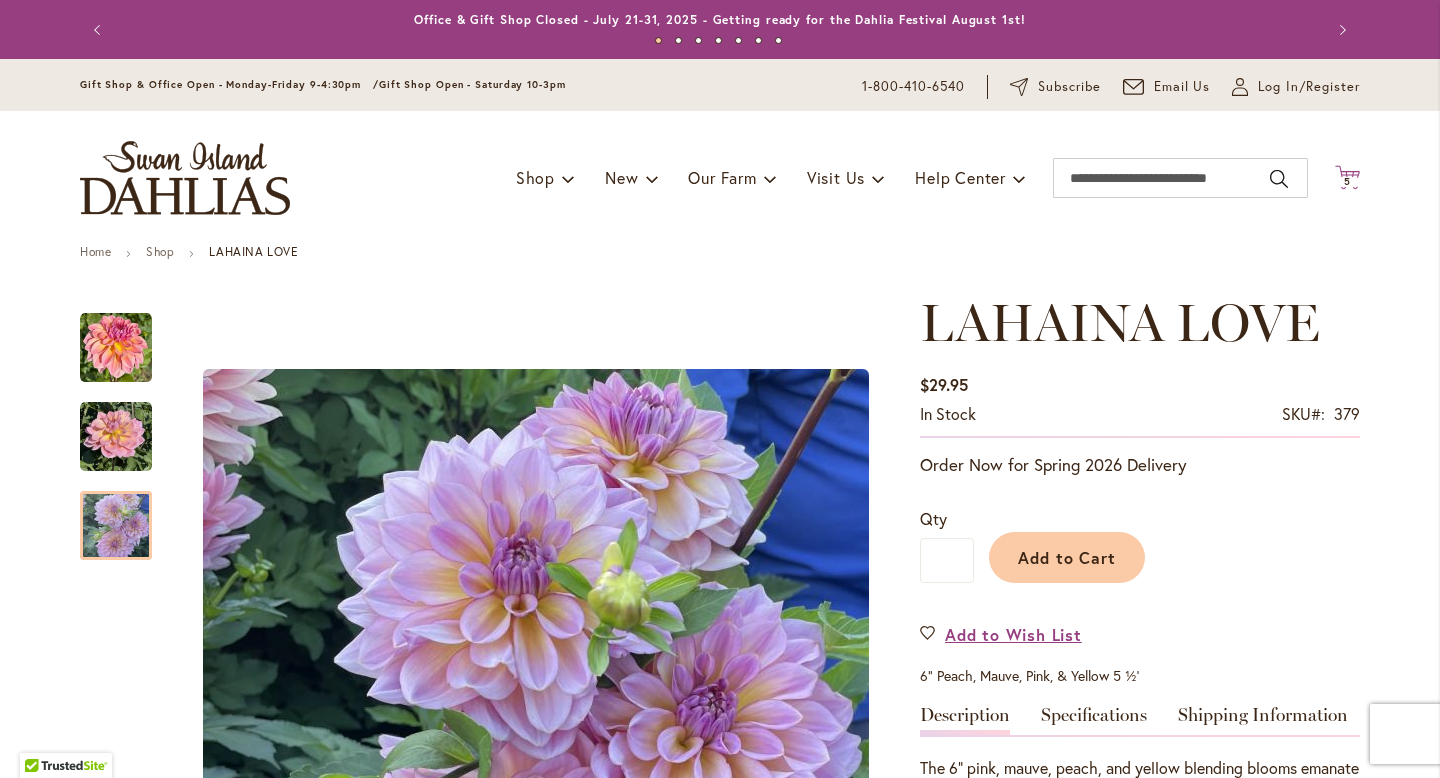 click on "5" at bounding box center [1347, 181] 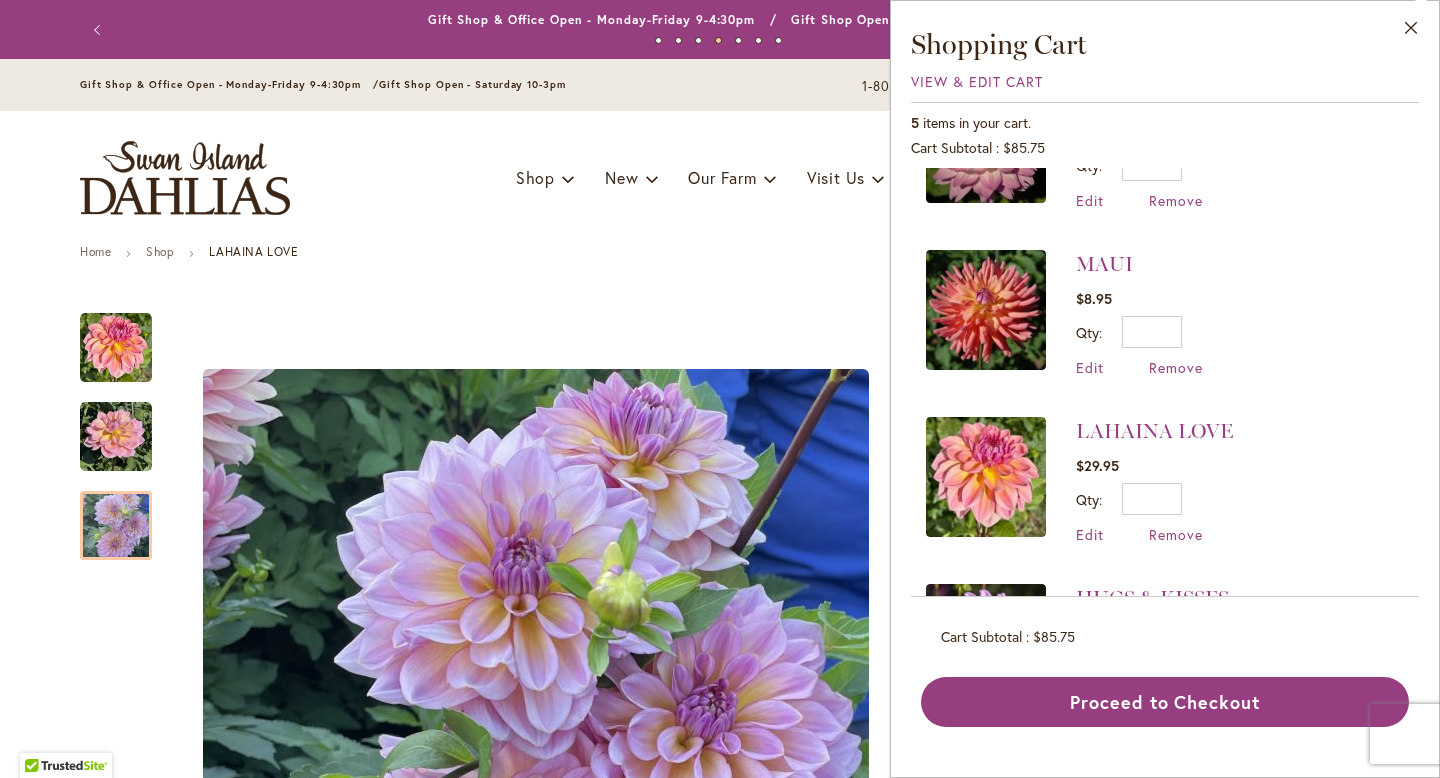 scroll, scrollTop: 99, scrollLeft: 0, axis: vertical 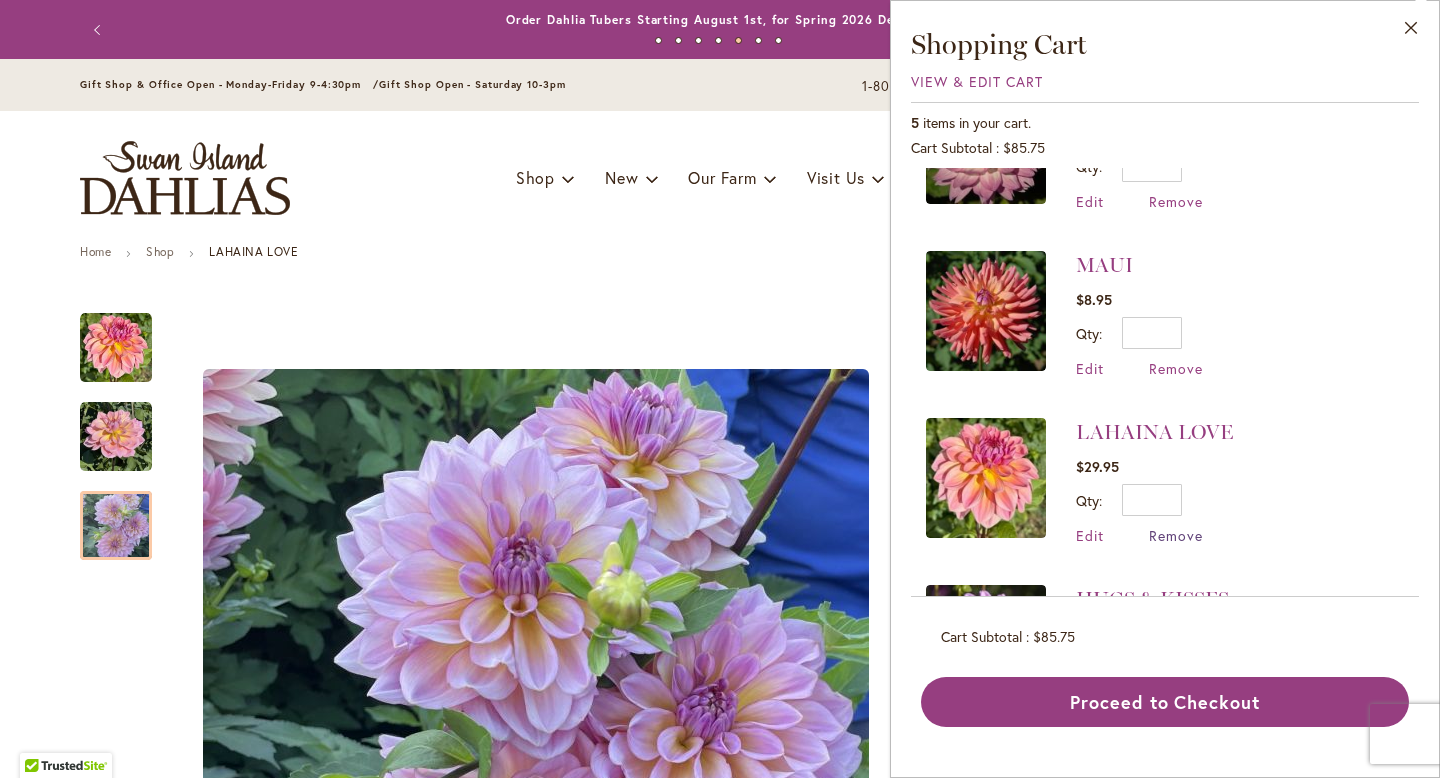click on "Remove" at bounding box center [1176, 535] 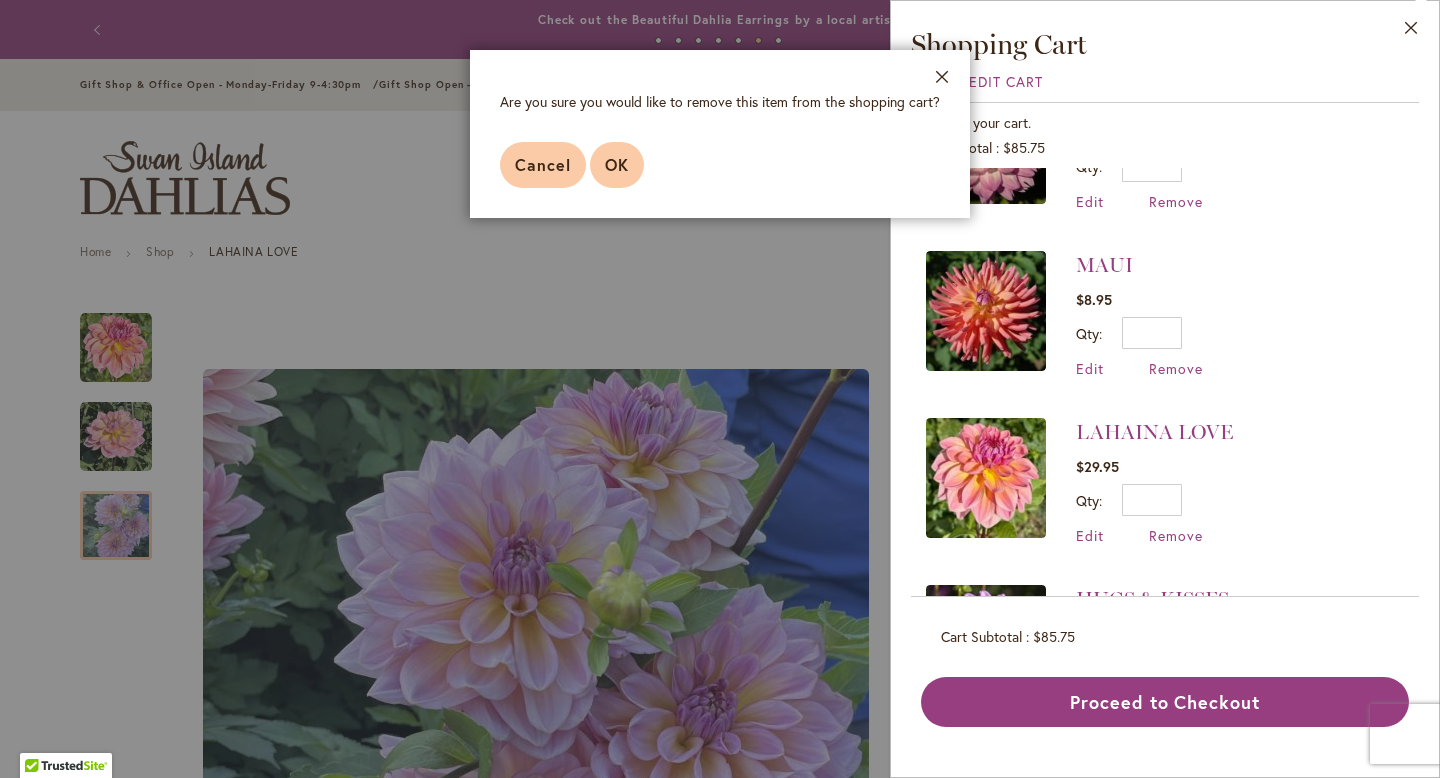 click on "OK" at bounding box center (617, 164) 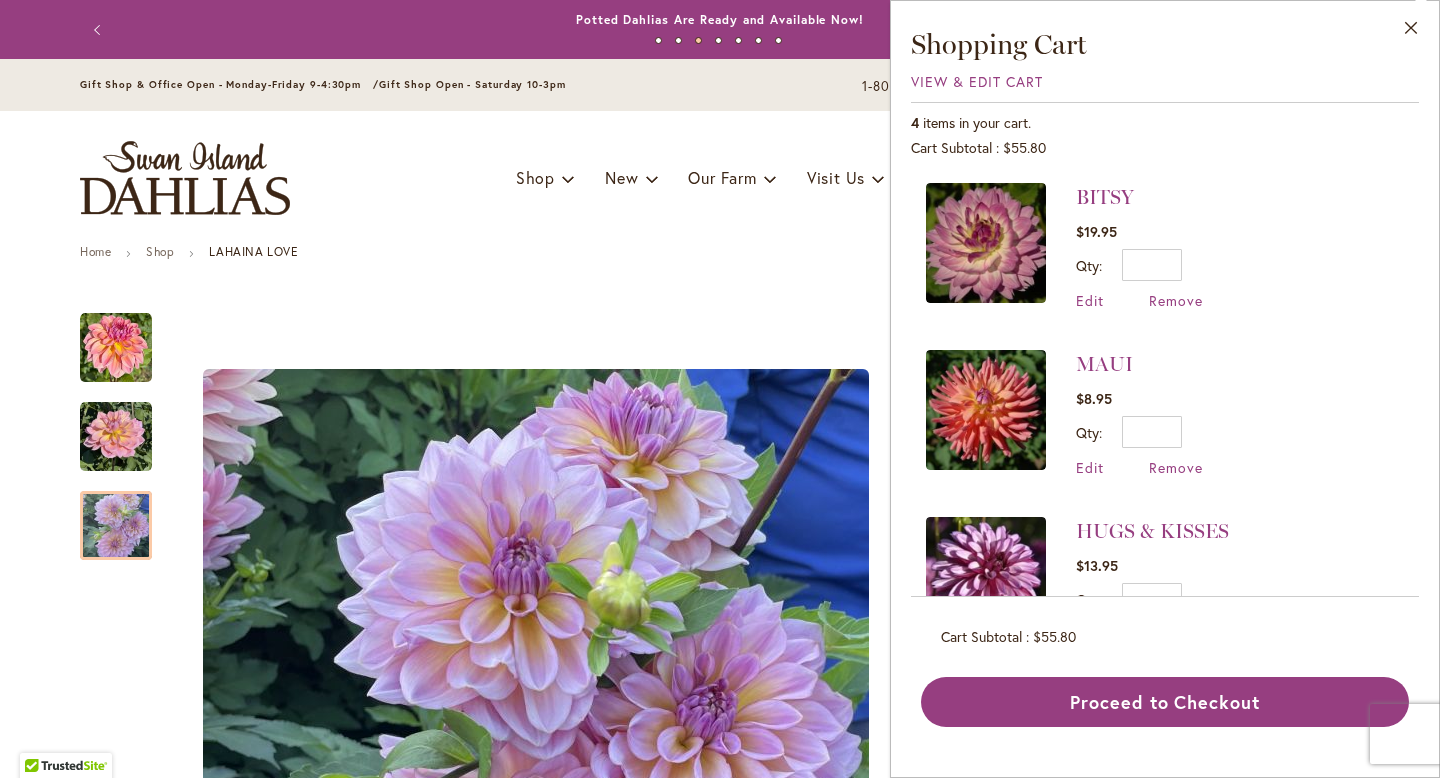 scroll, scrollTop: 2, scrollLeft: 0, axis: vertical 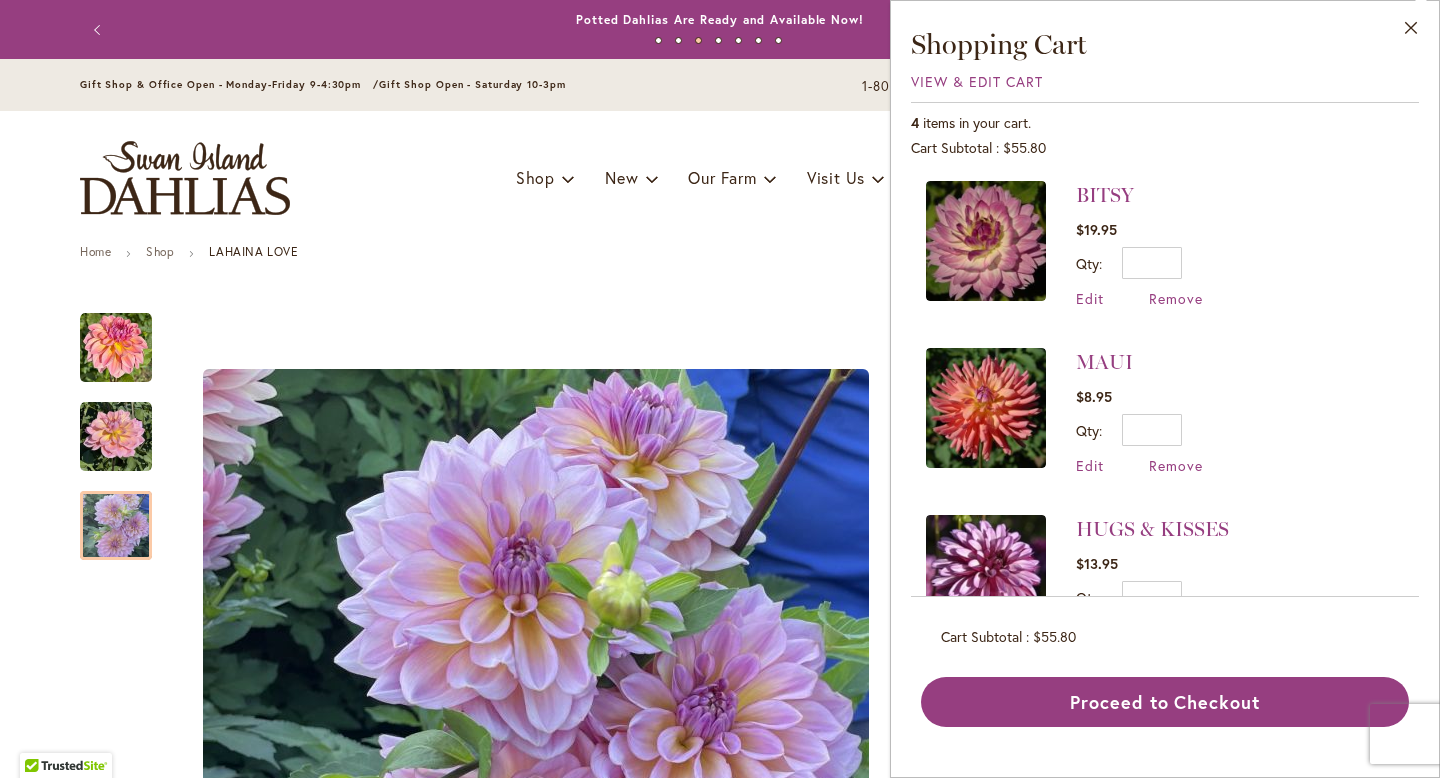 click at bounding box center [986, 241] 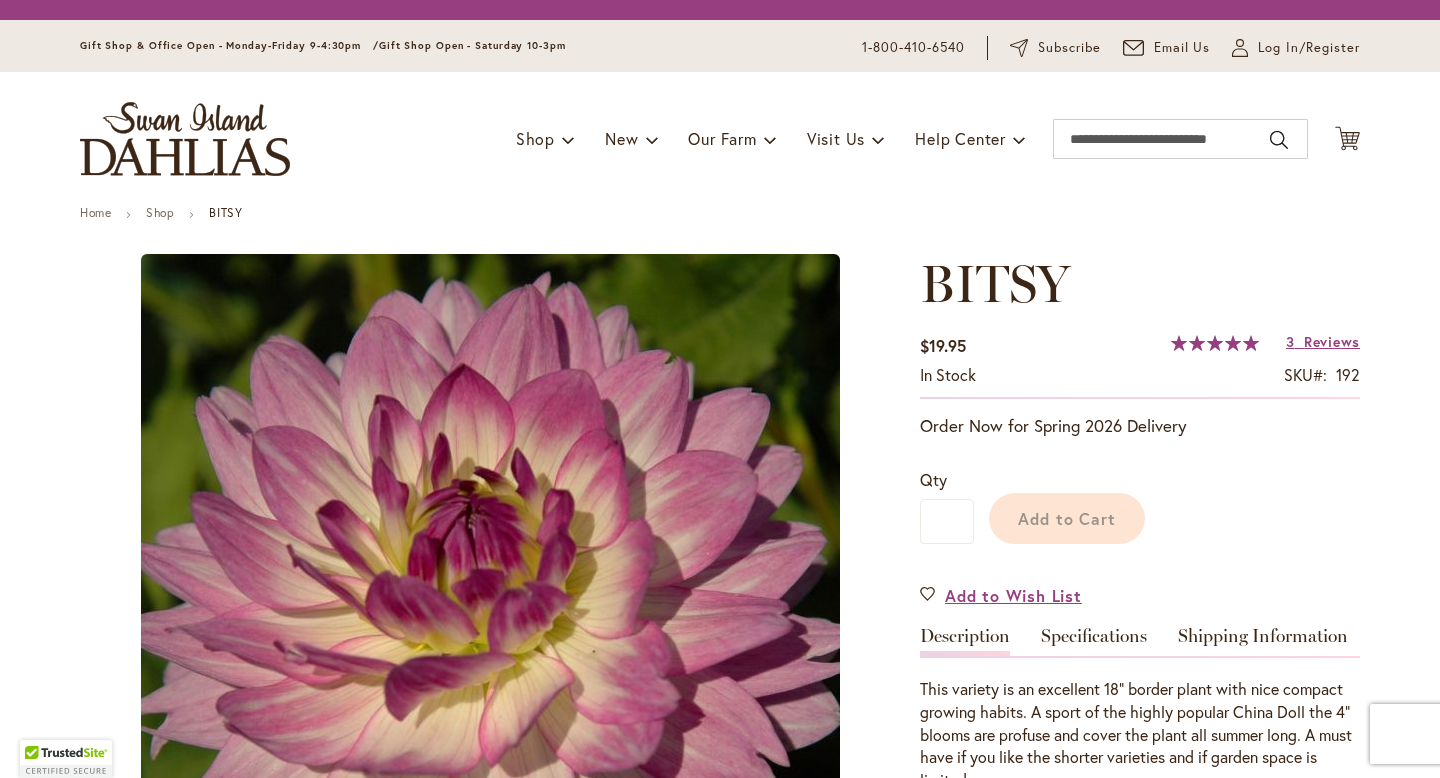 scroll, scrollTop: 0, scrollLeft: 0, axis: both 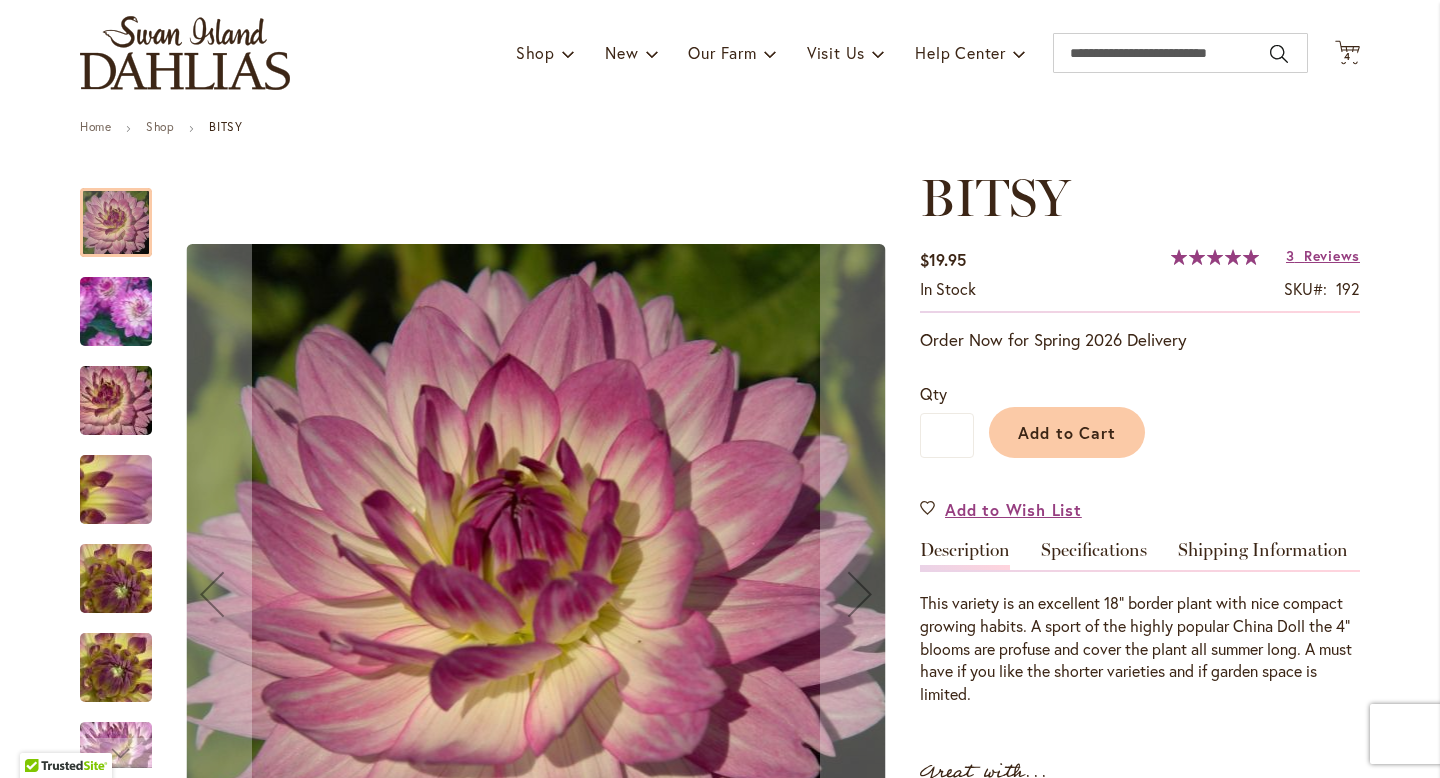click at bounding box center (116, 401) 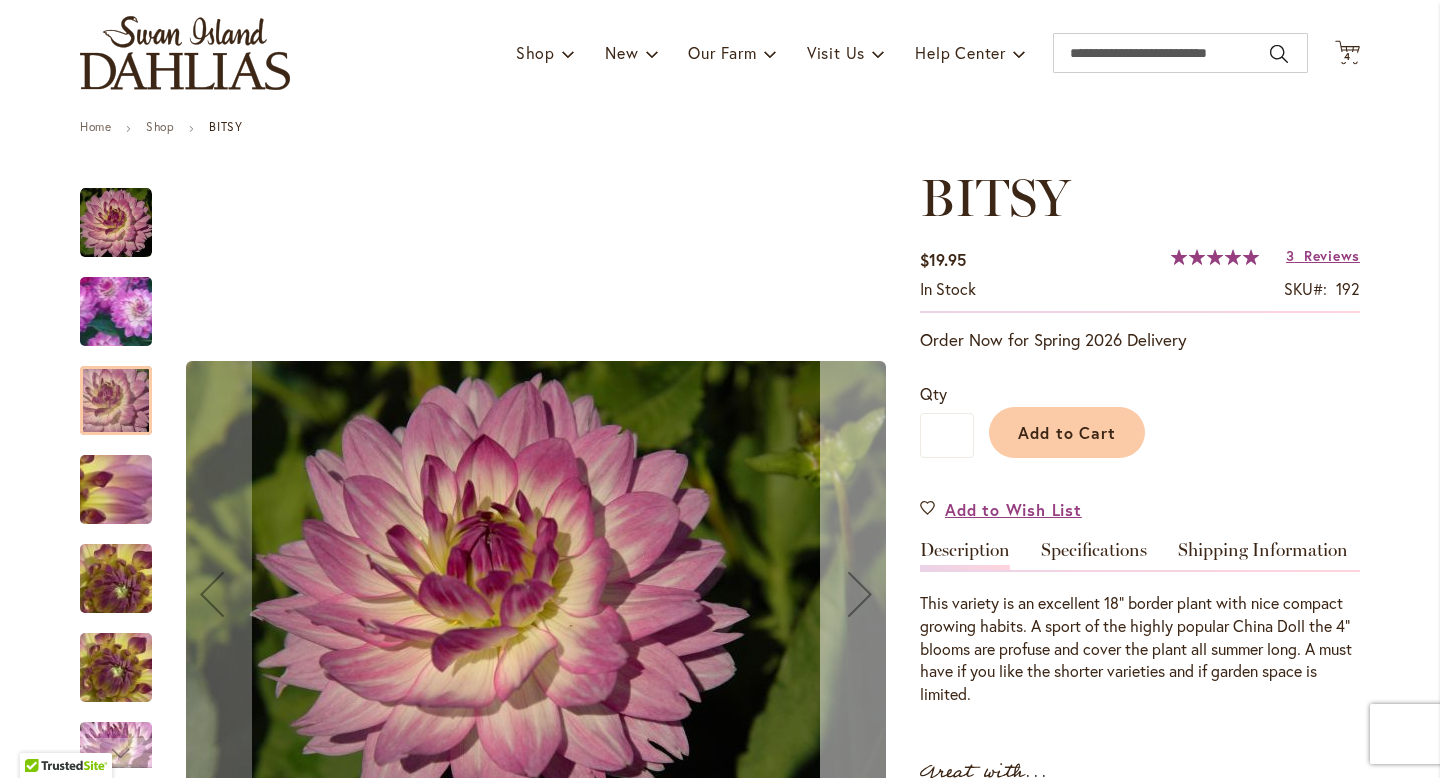 click at bounding box center [860, 594] 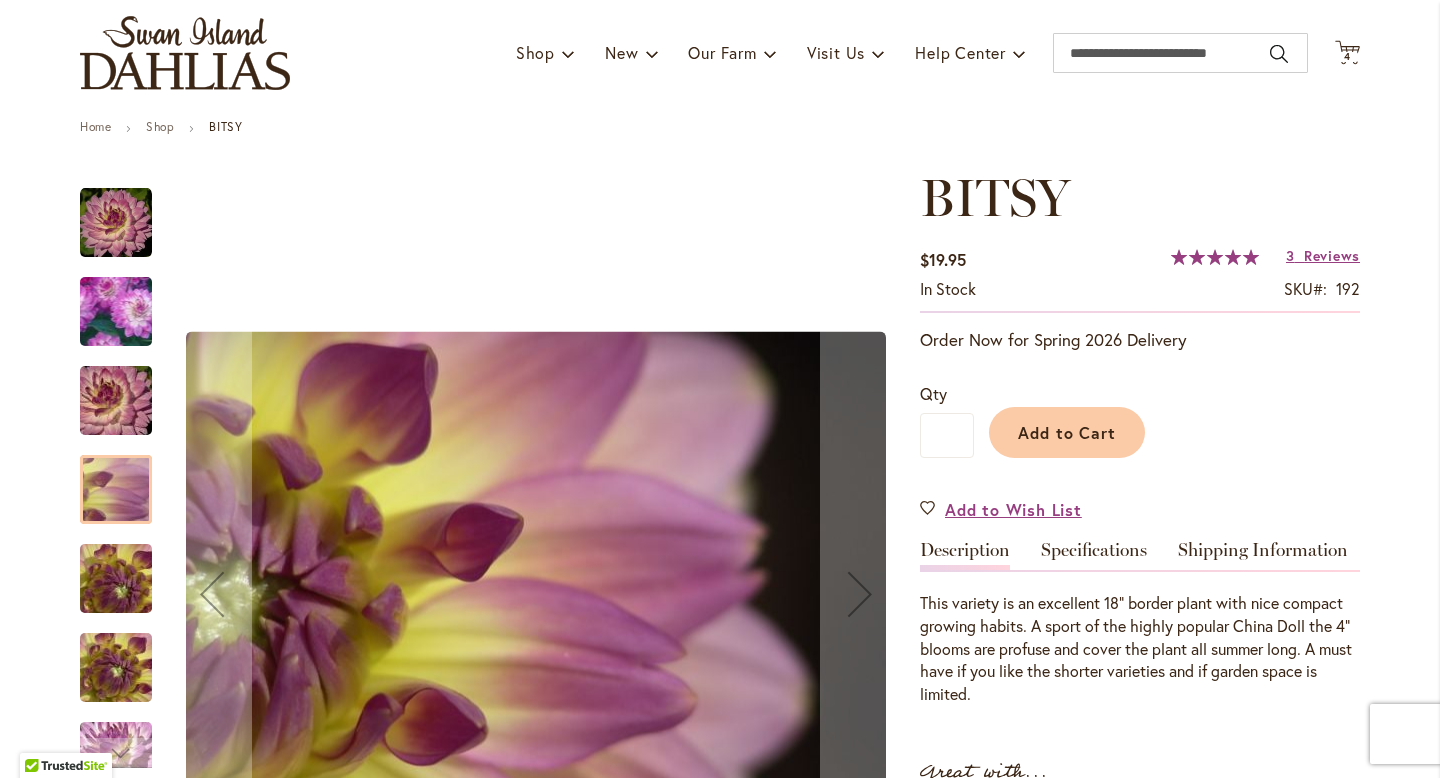 click at bounding box center (116, 579) 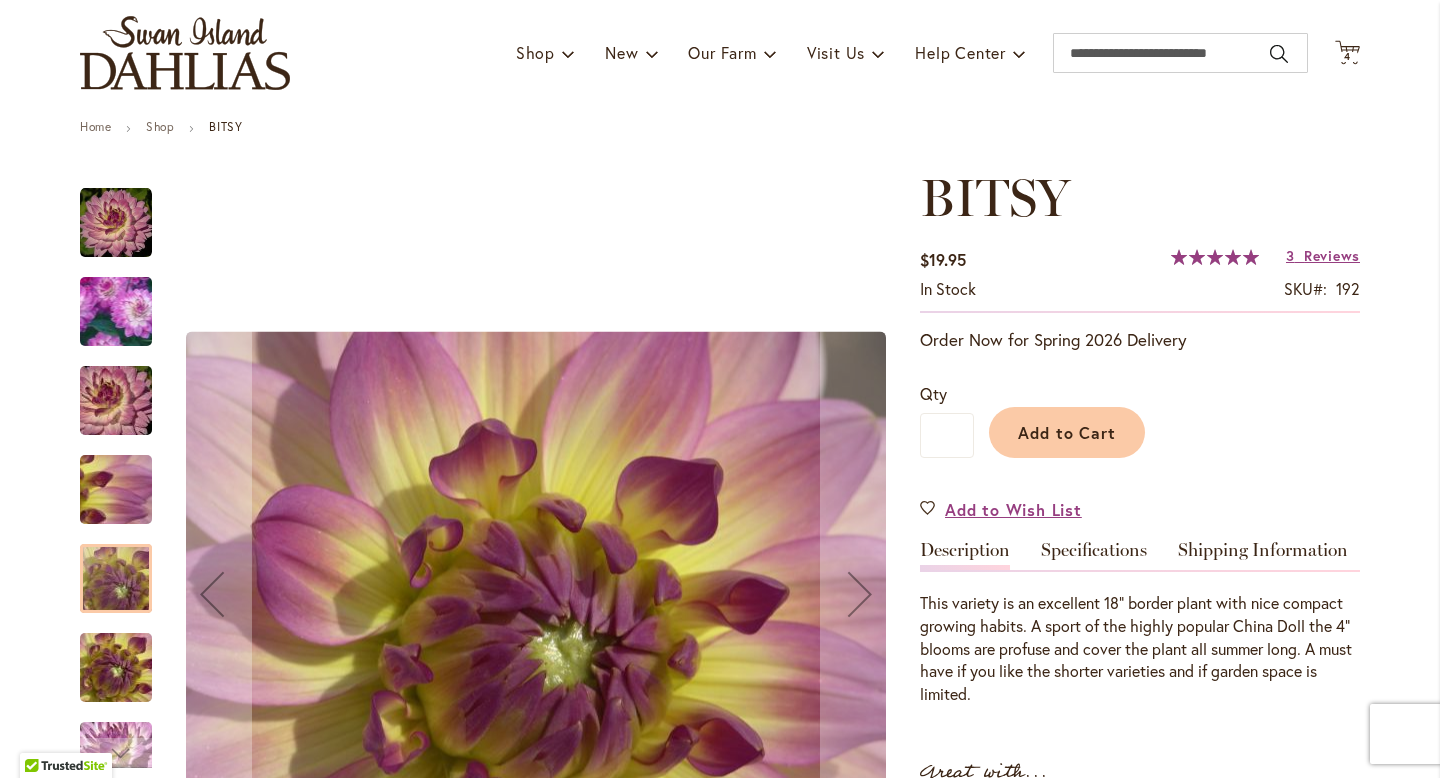 click at bounding box center [116, 668] 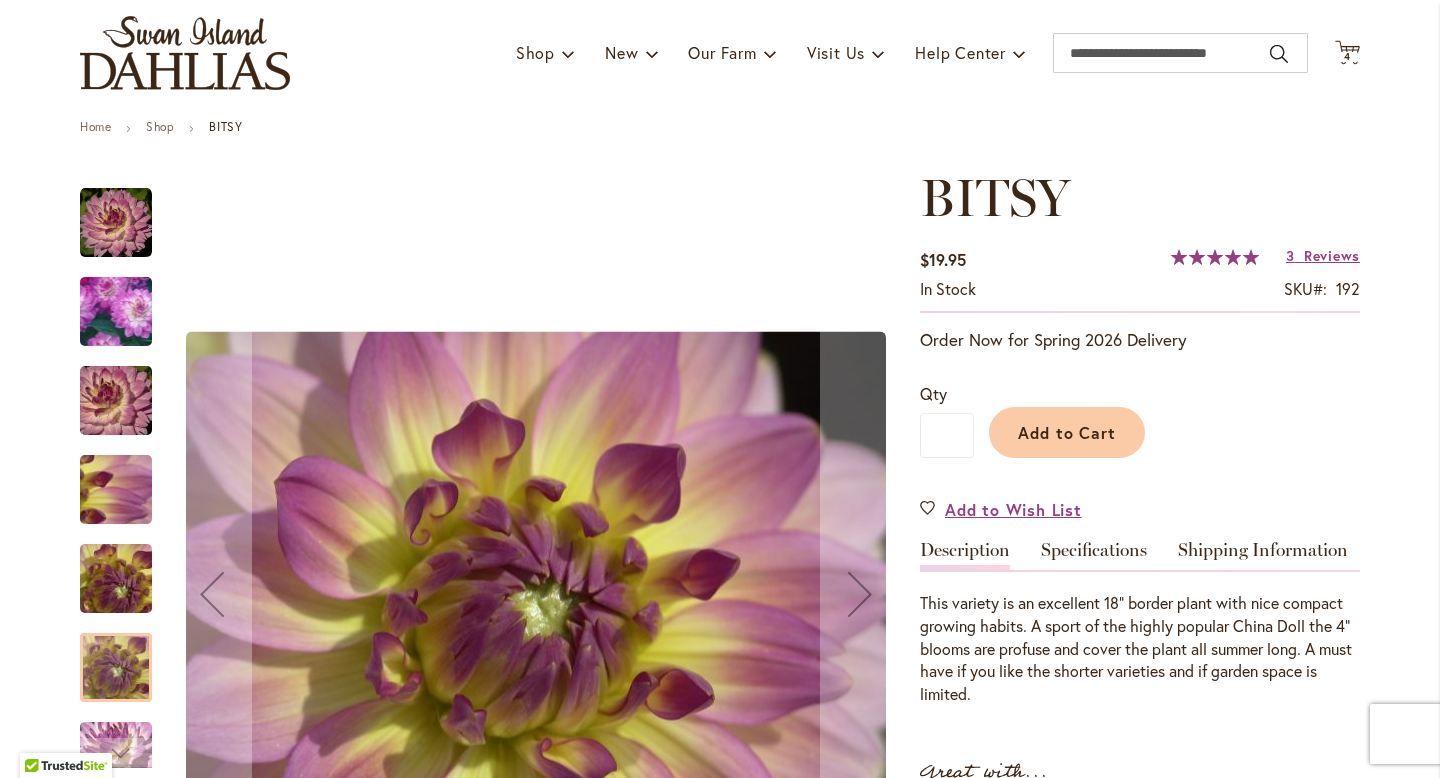 click at bounding box center (116, 223) 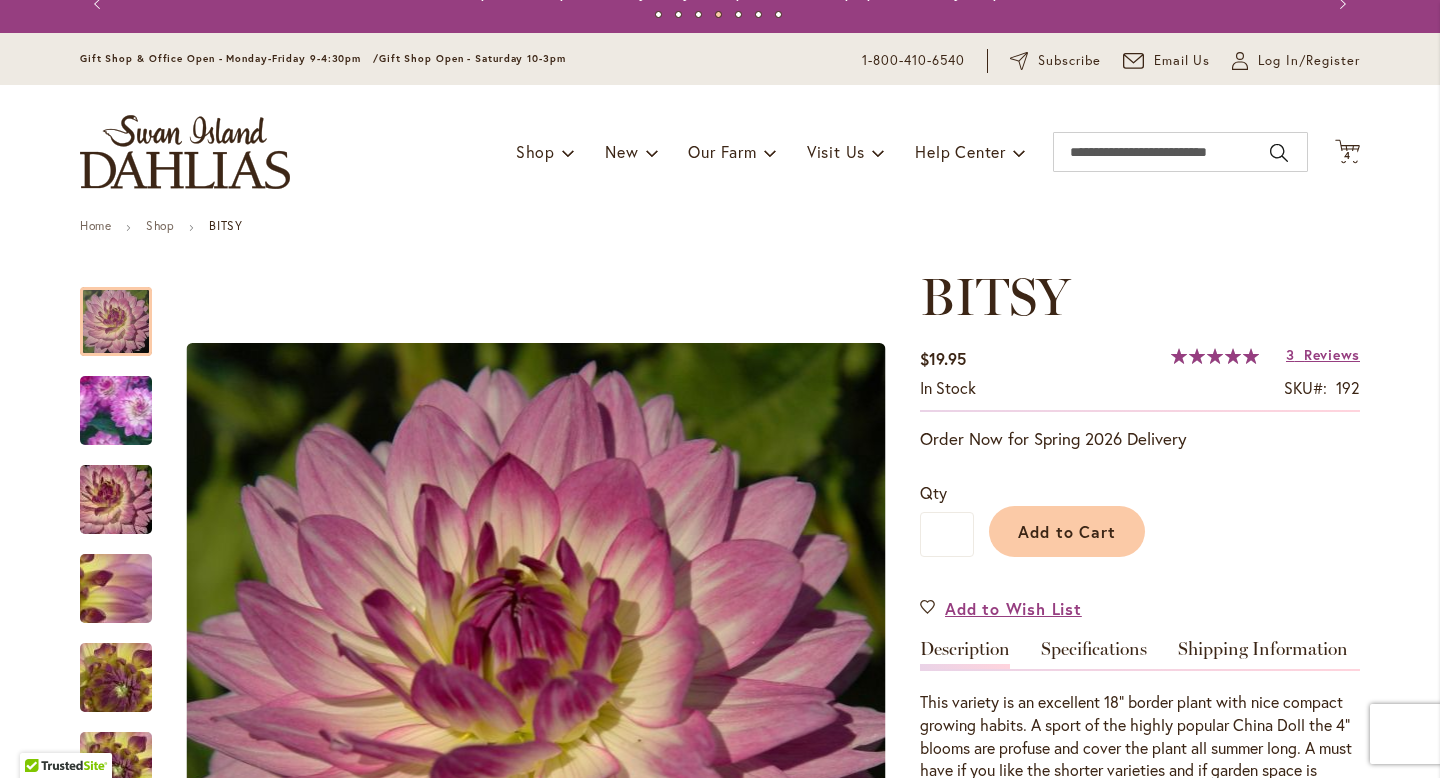scroll, scrollTop: 0, scrollLeft: 0, axis: both 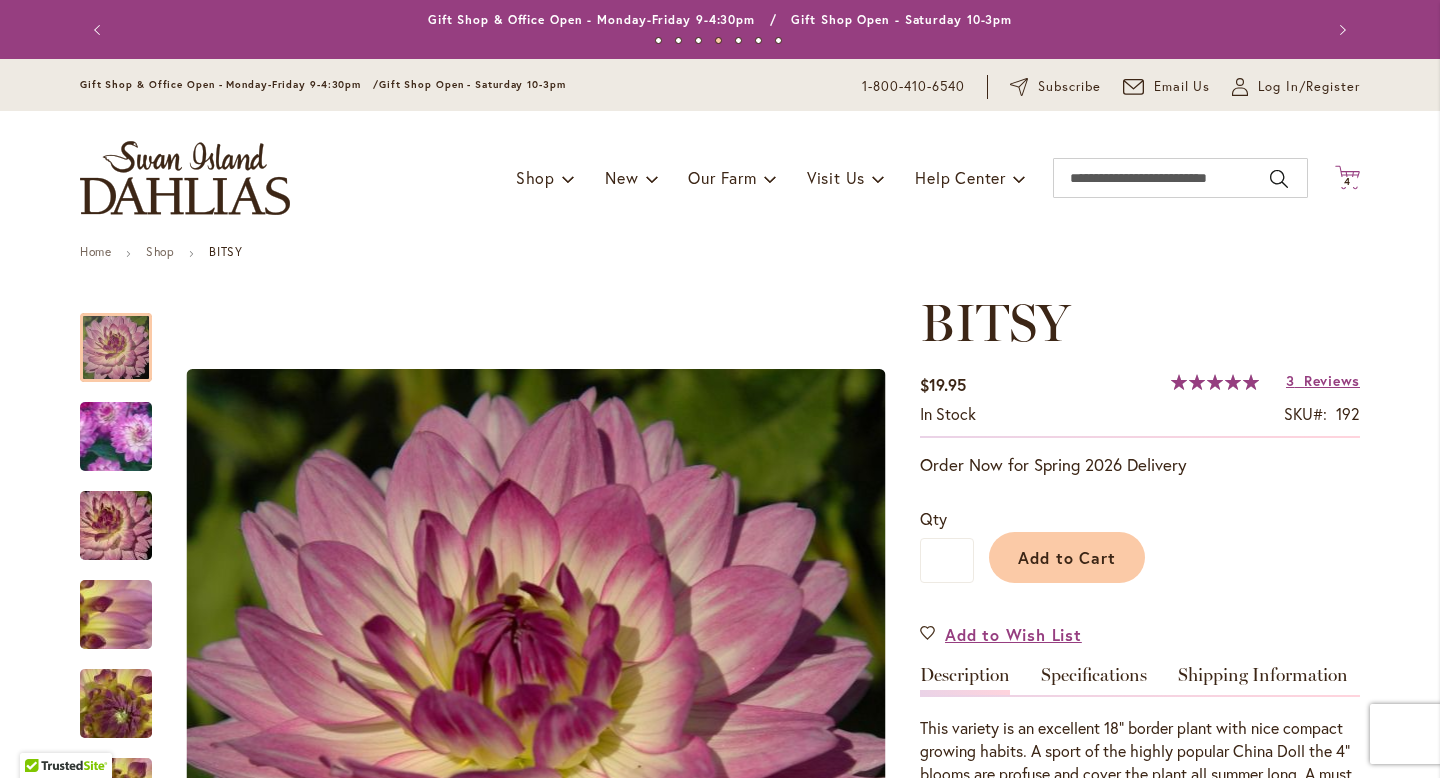 click on "4
4
items" at bounding box center [1348, 182] 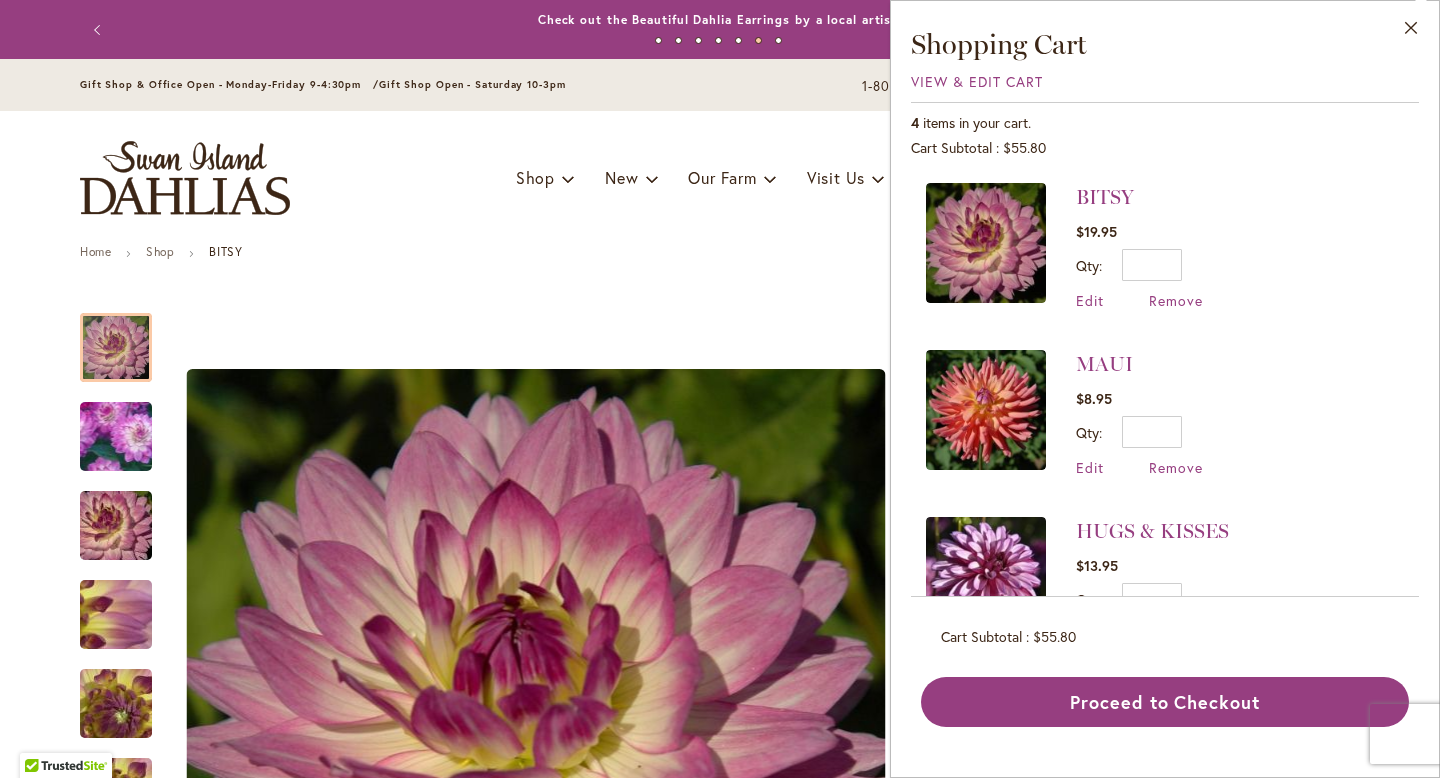 scroll, scrollTop: 4, scrollLeft: 0, axis: vertical 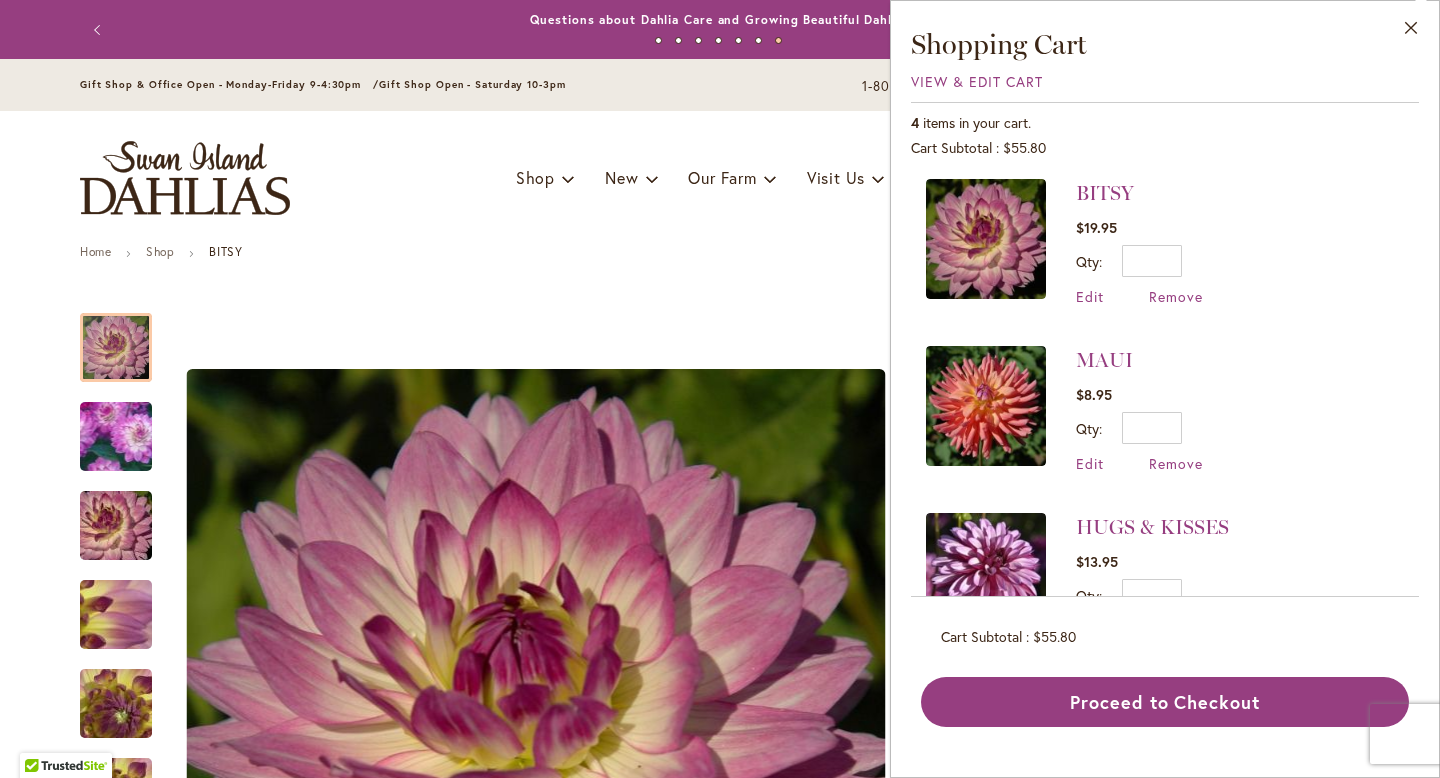 click on "MAUI
$8.95
Qty
*
Update
Edit
Remove" at bounding box center [1165, 409] 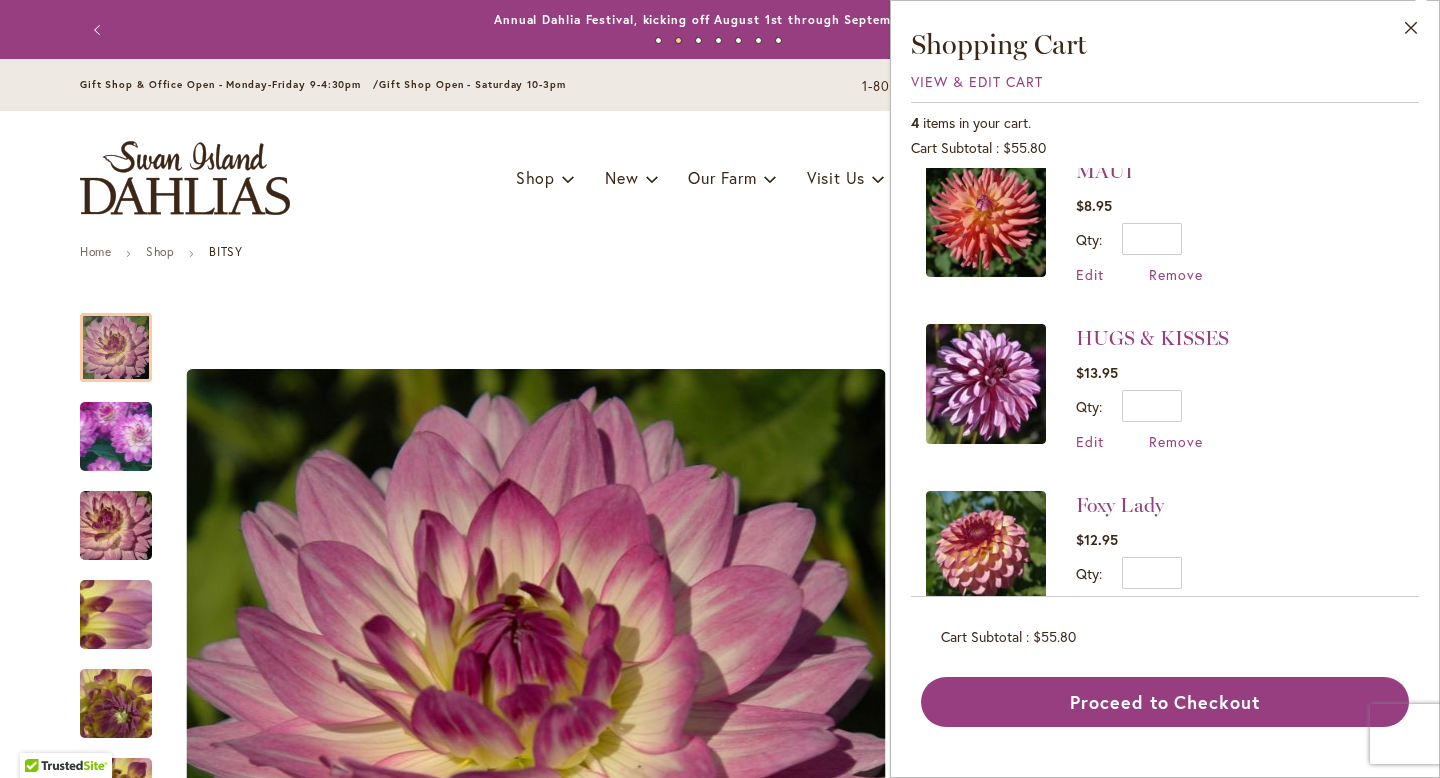 scroll, scrollTop: 246, scrollLeft: 0, axis: vertical 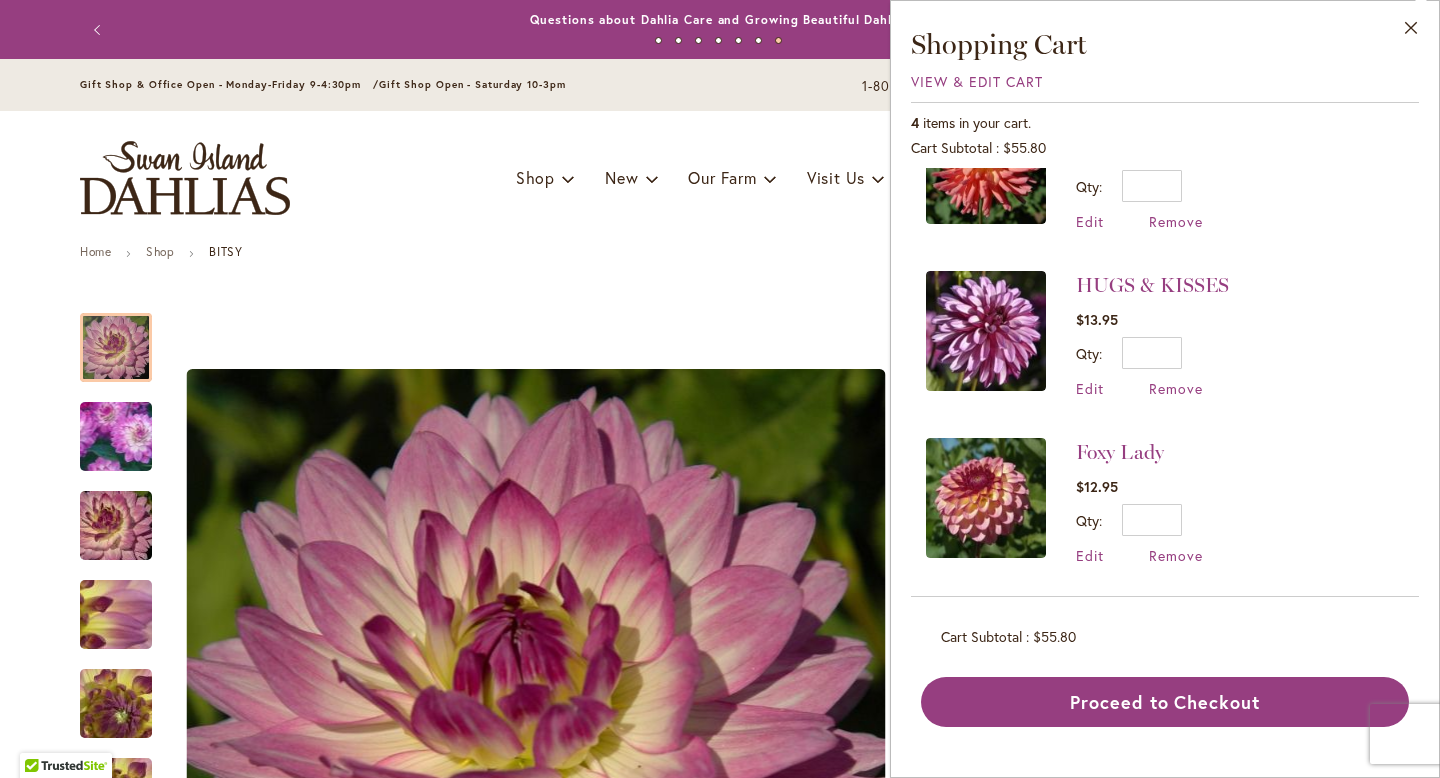 click at bounding box center (986, 498) 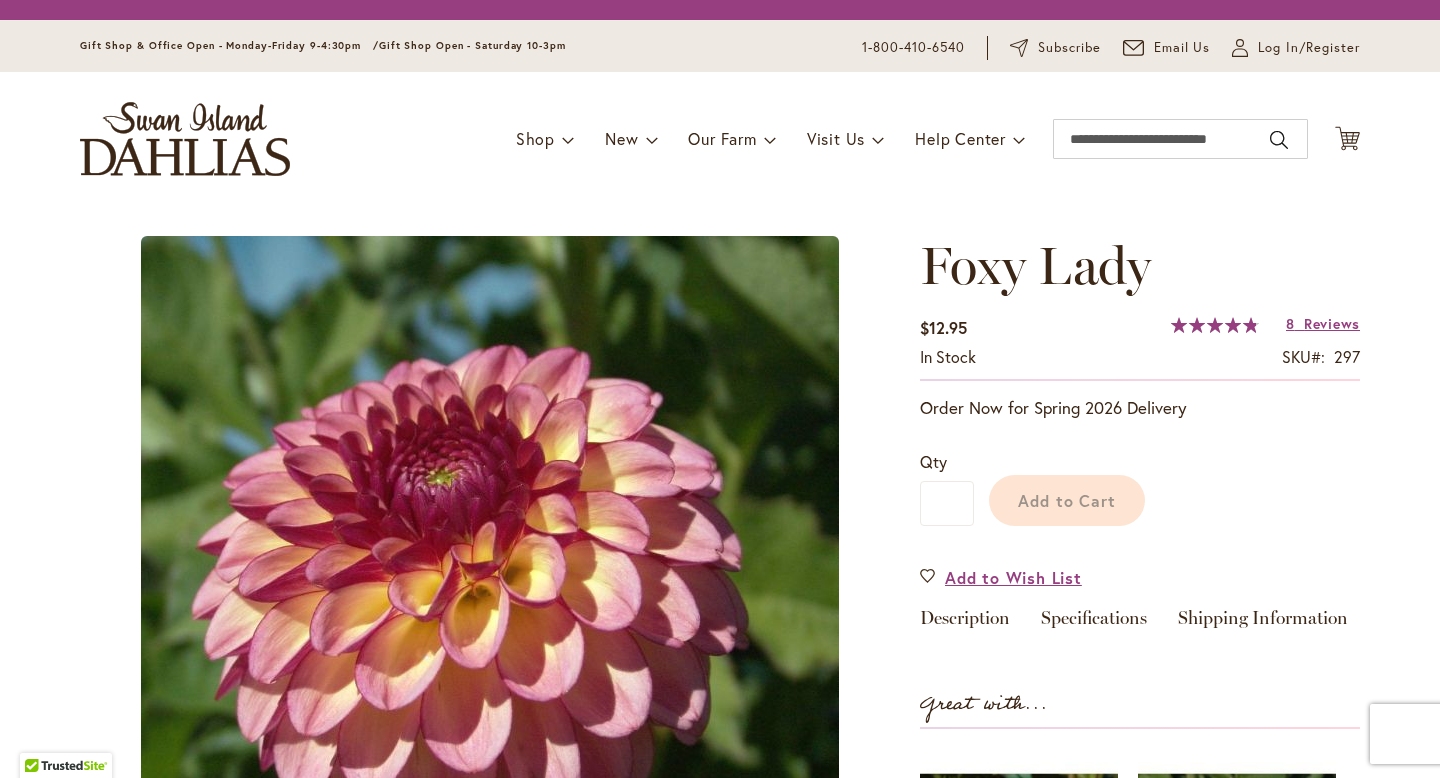 scroll, scrollTop: 0, scrollLeft: 0, axis: both 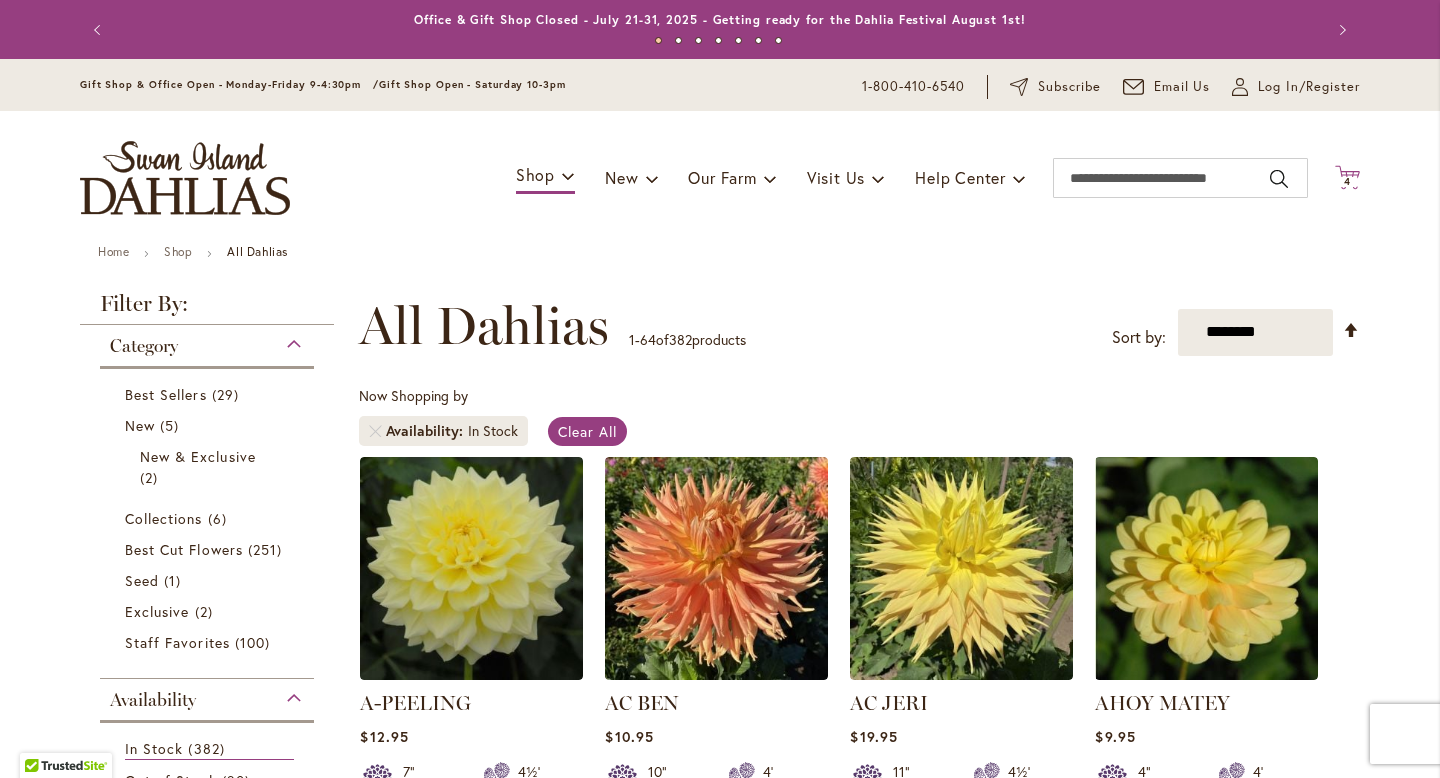 click on "4" at bounding box center (1347, 181) 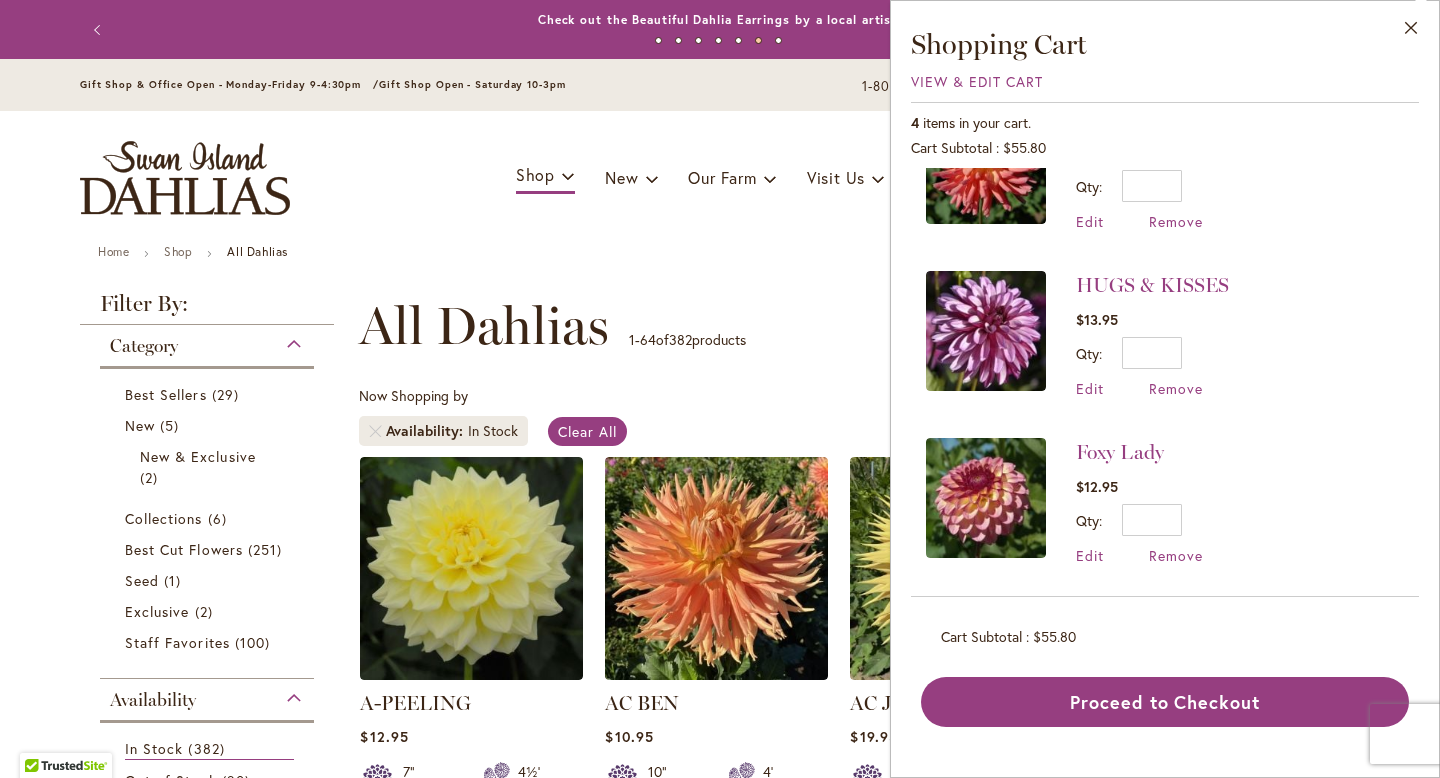 scroll, scrollTop: 0, scrollLeft: 0, axis: both 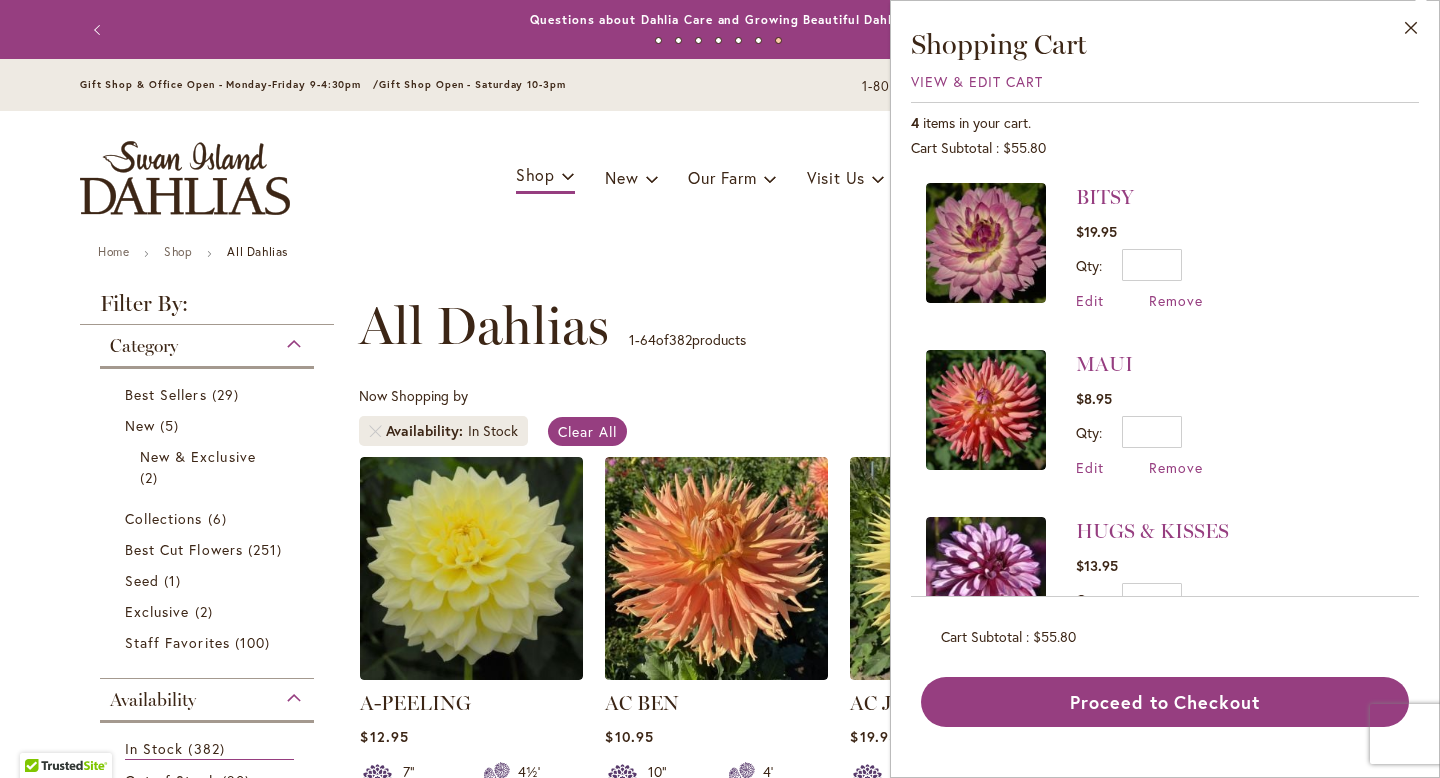 click at bounding box center (986, 410) 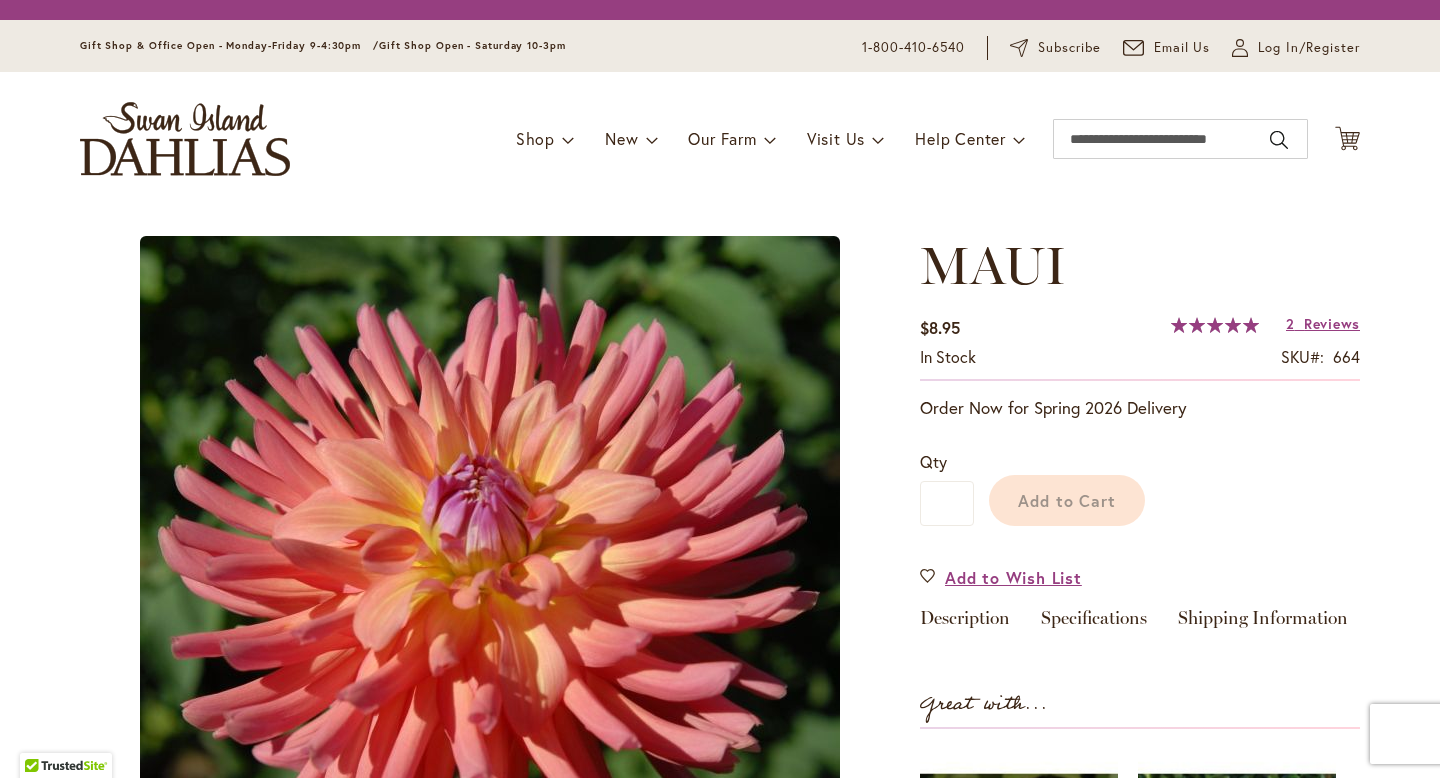scroll, scrollTop: 0, scrollLeft: 0, axis: both 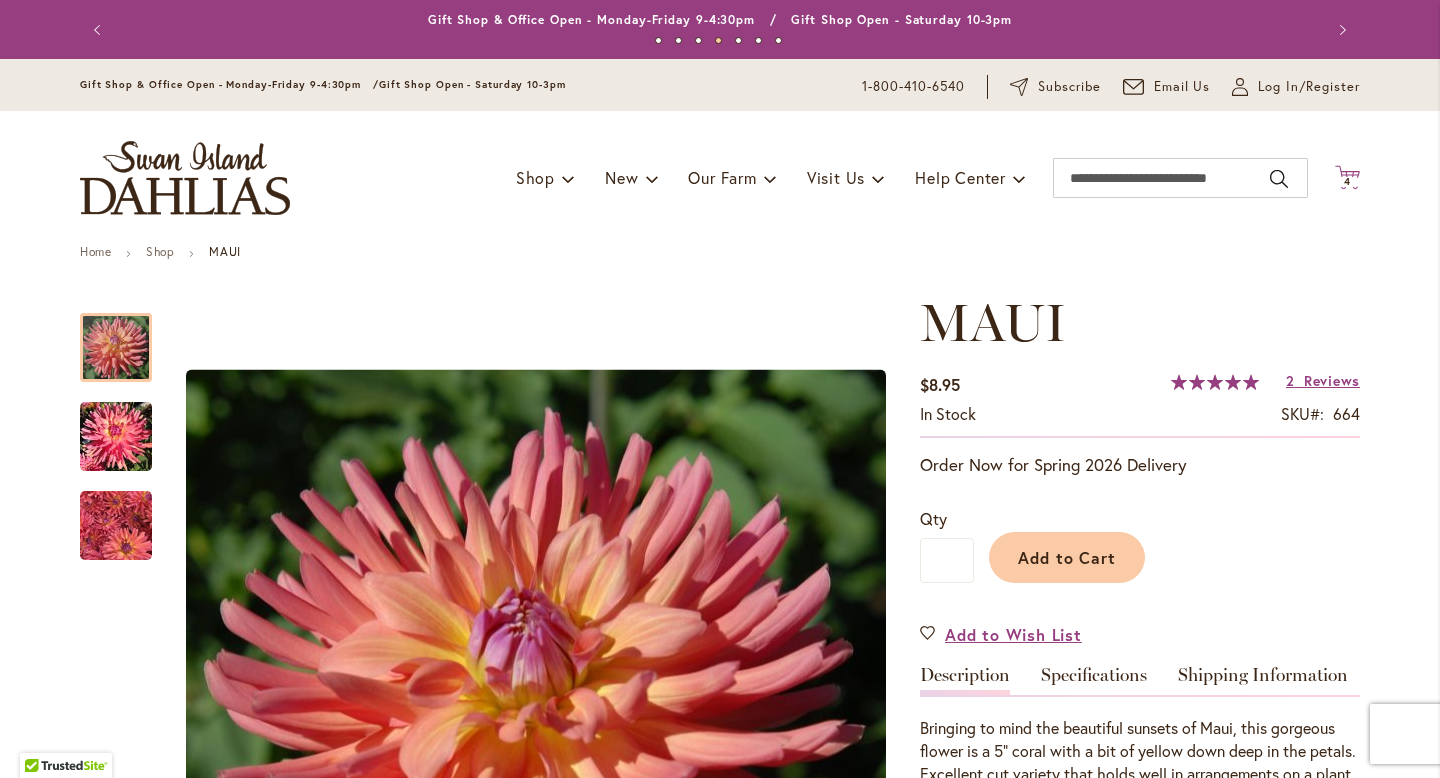 click on "4" at bounding box center (1347, 181) 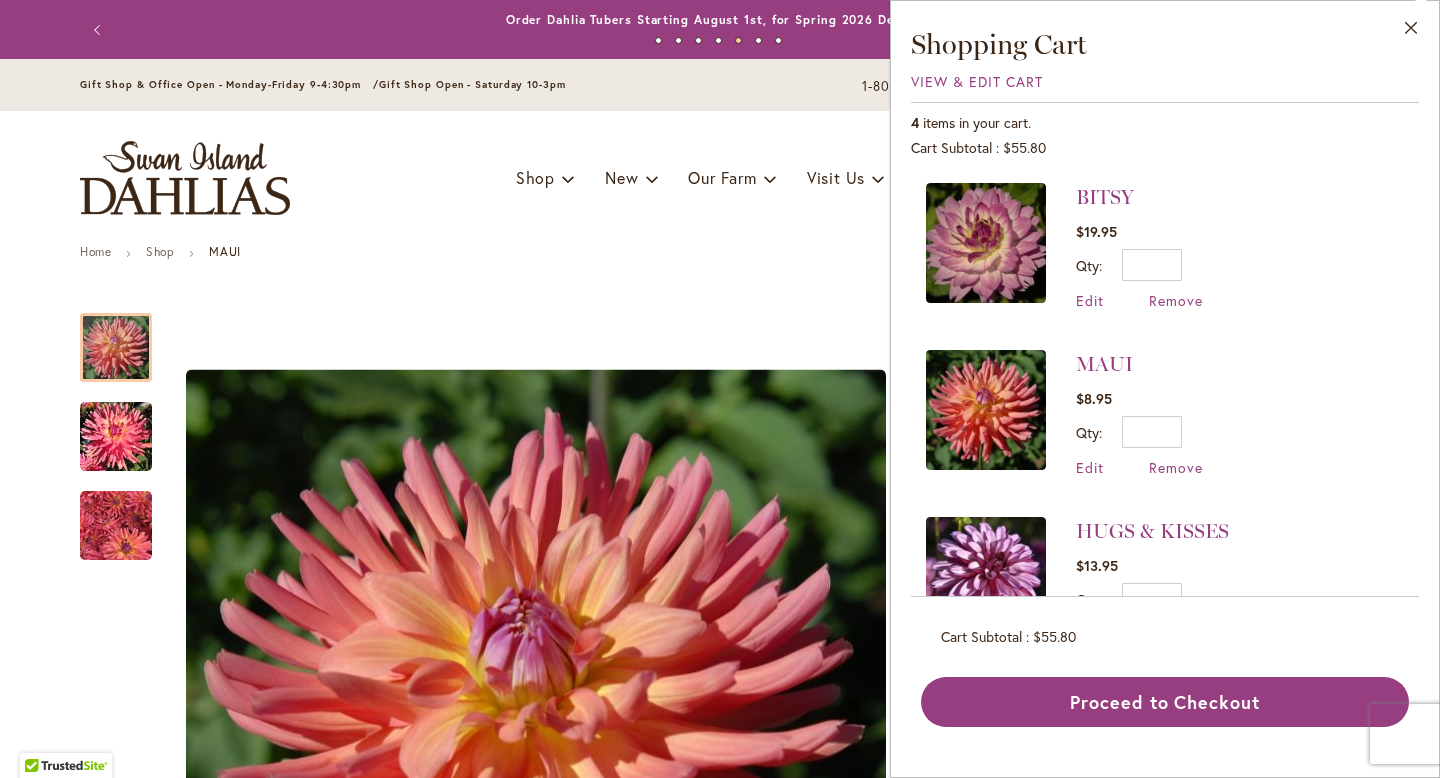 click at bounding box center [986, 243] 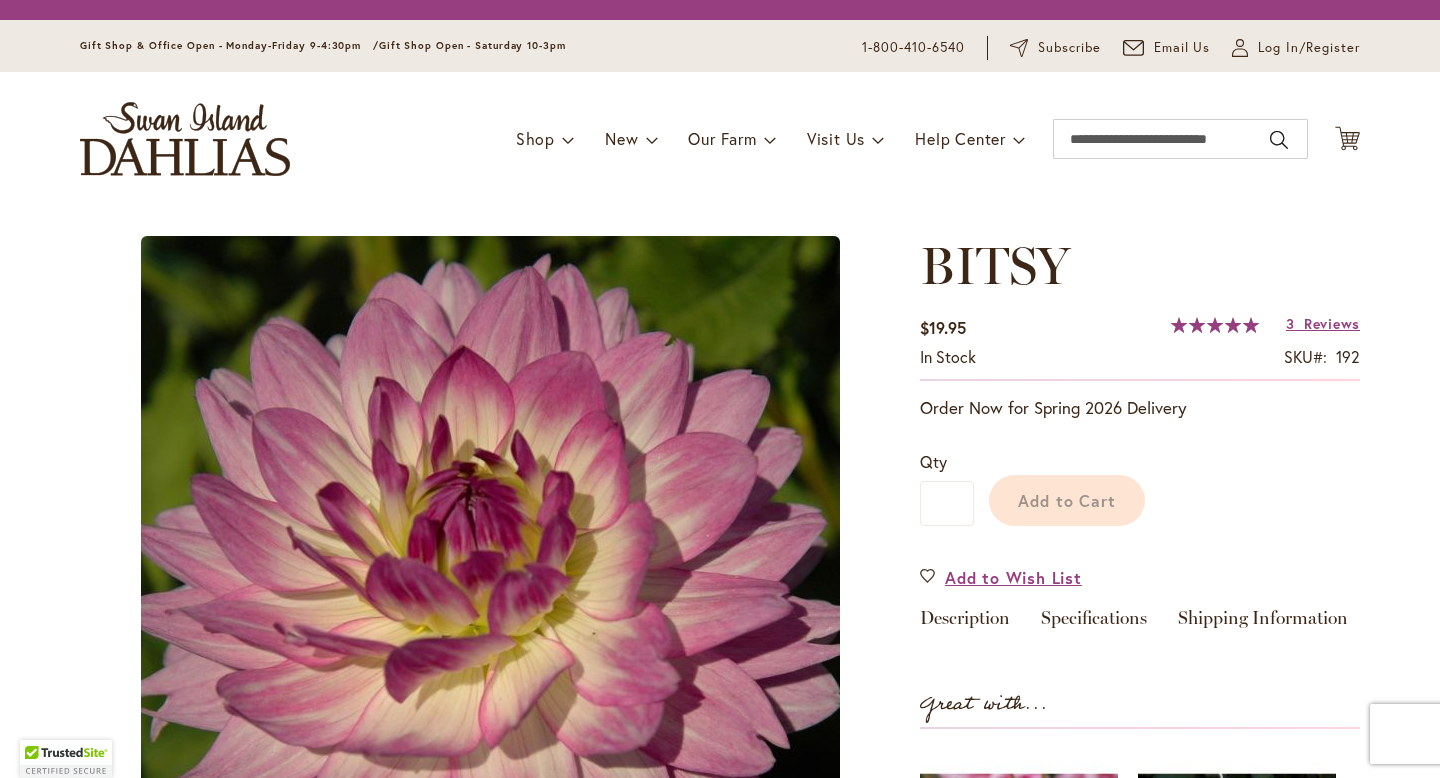 scroll, scrollTop: 0, scrollLeft: 0, axis: both 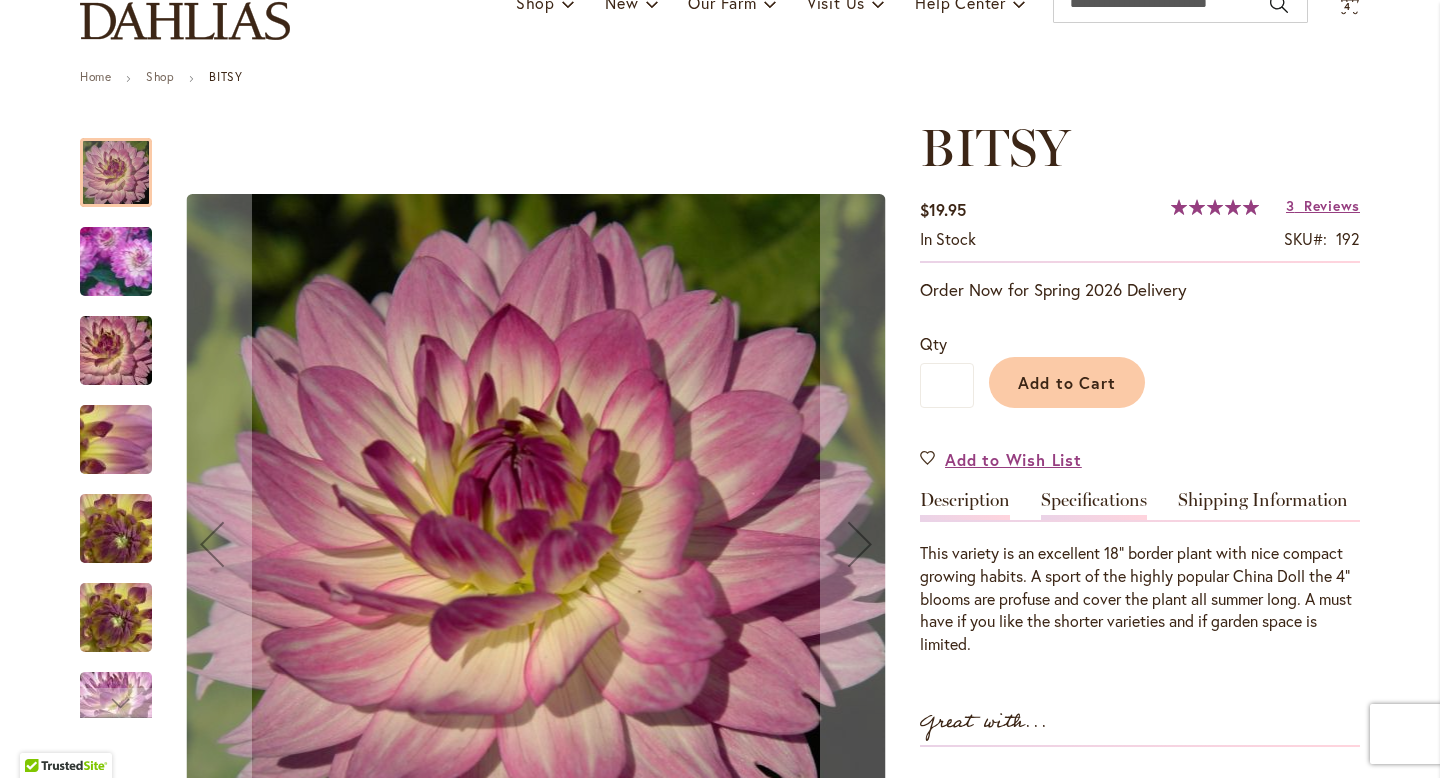 click on "Specifications" at bounding box center (1094, 505) 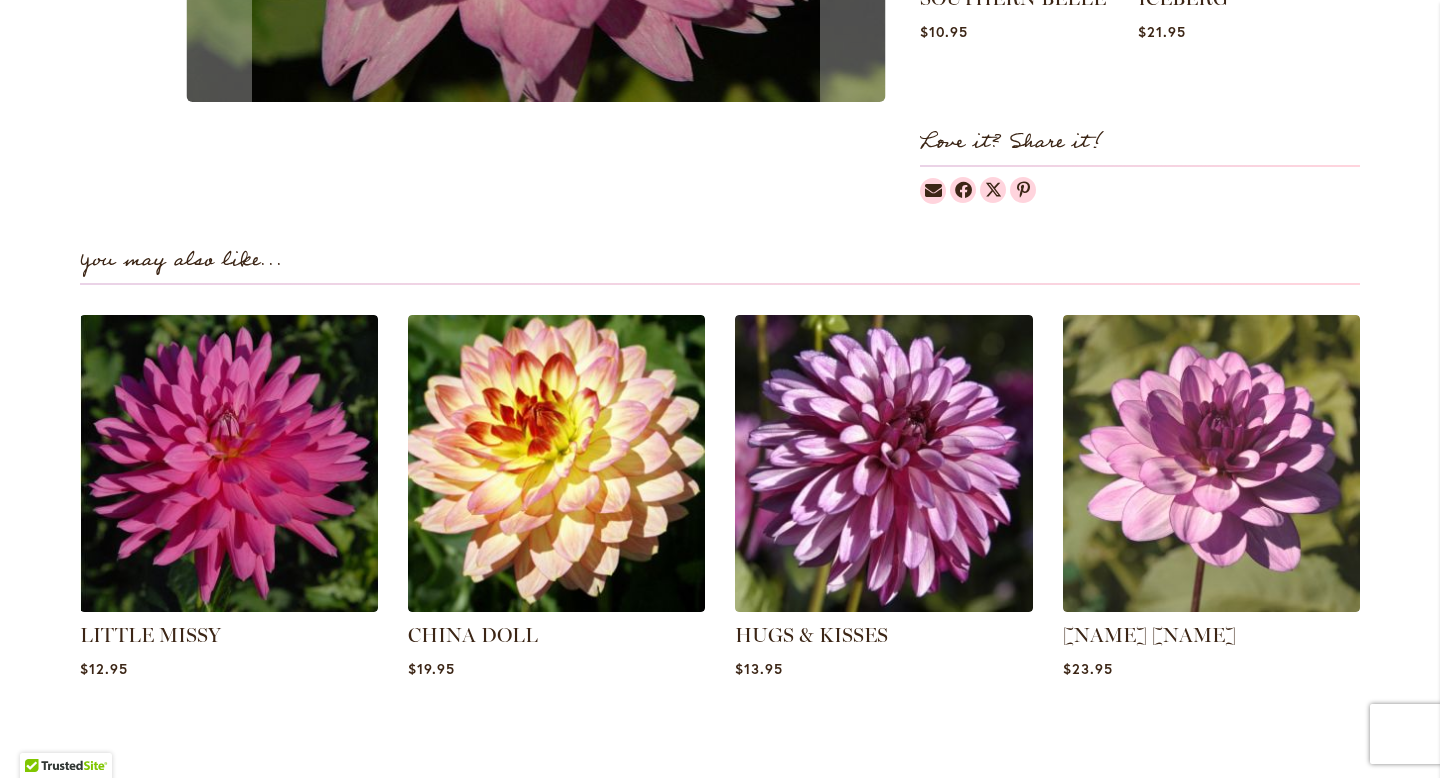 scroll, scrollTop: 1498, scrollLeft: 0, axis: vertical 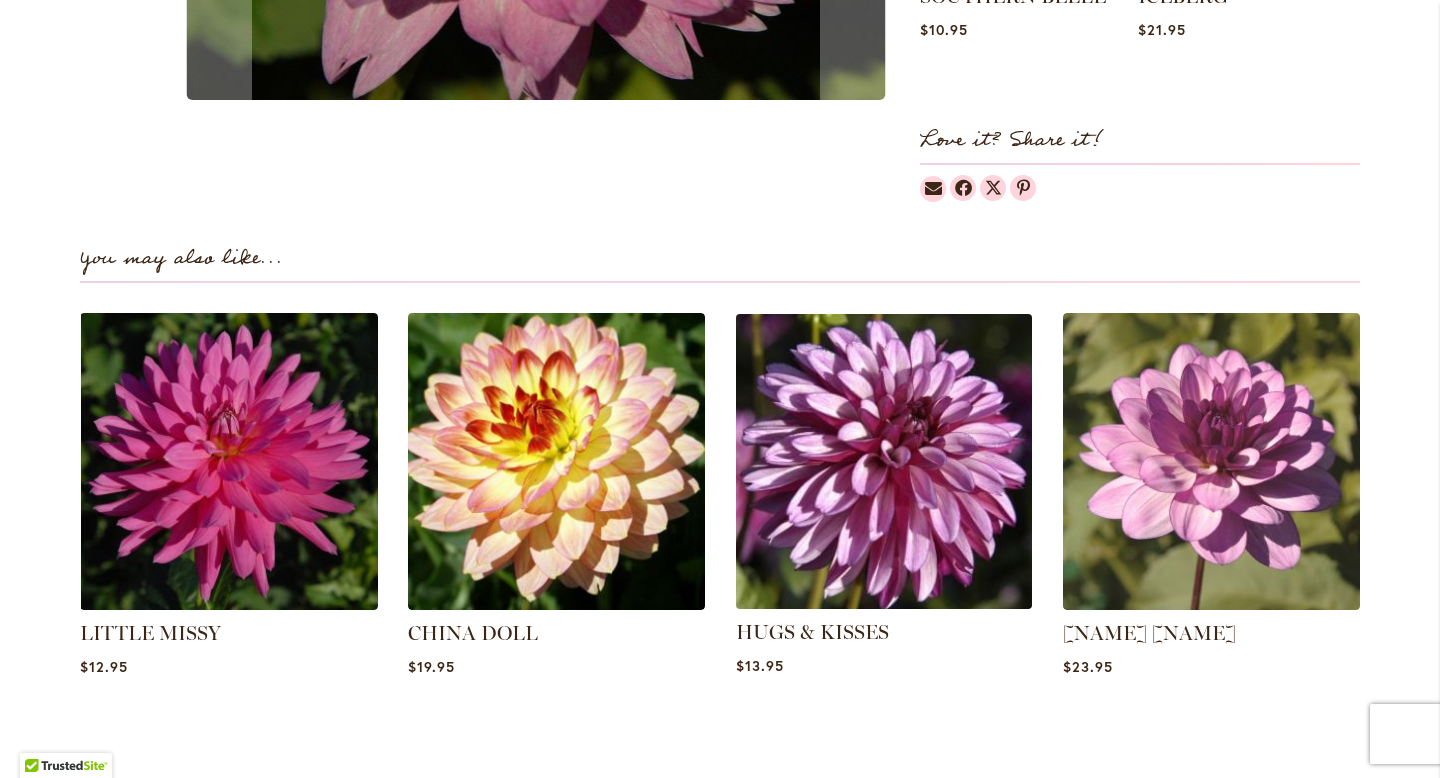 click at bounding box center (884, 461) 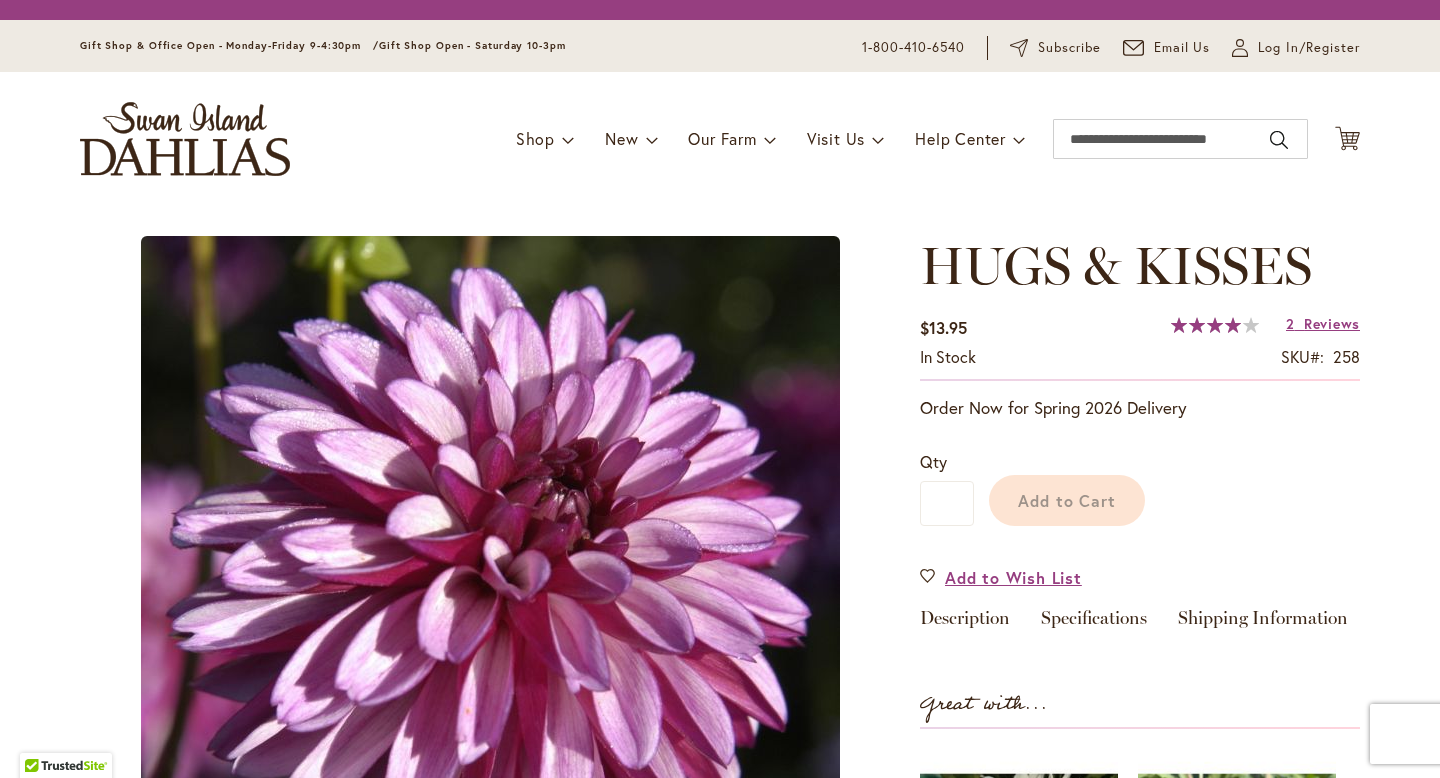 scroll, scrollTop: 0, scrollLeft: 0, axis: both 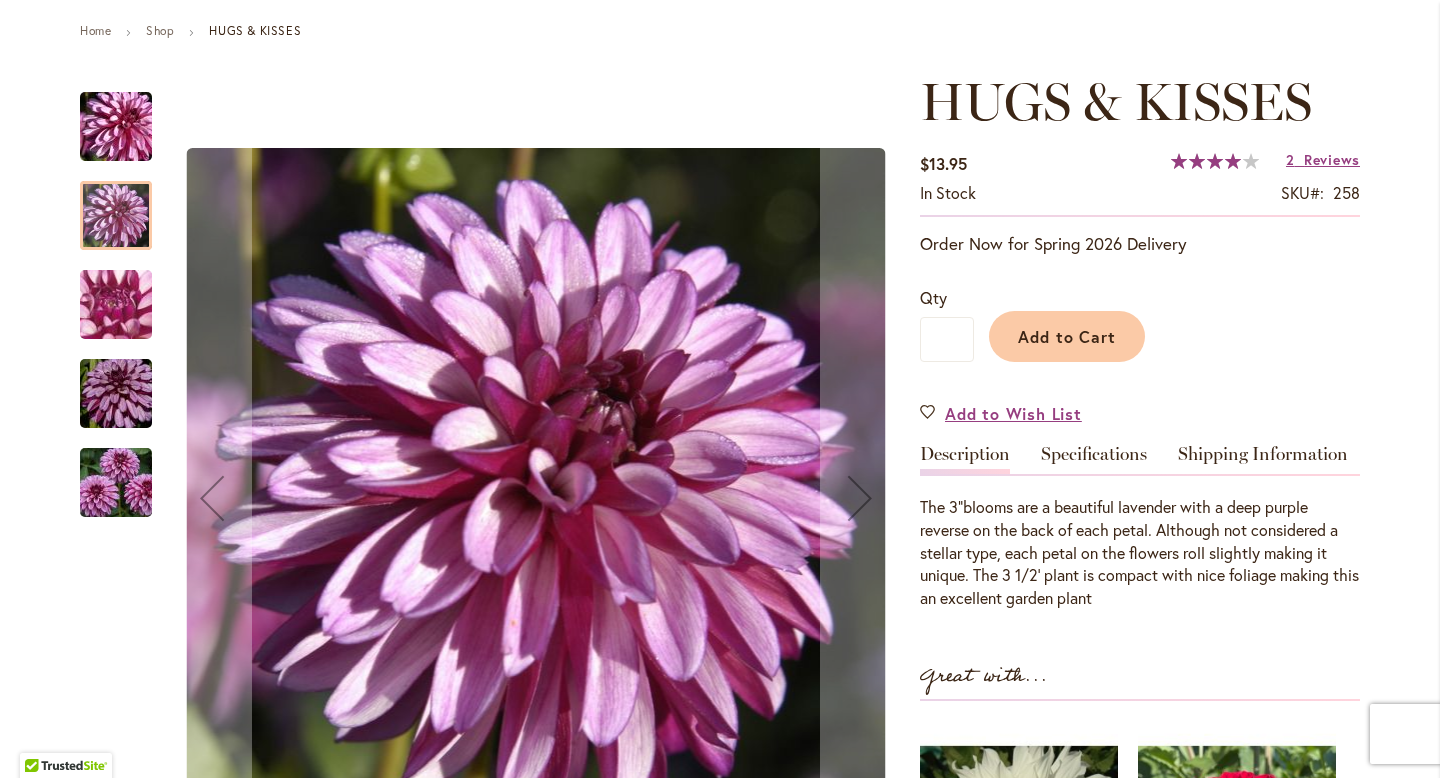 click at bounding box center (116, 215) 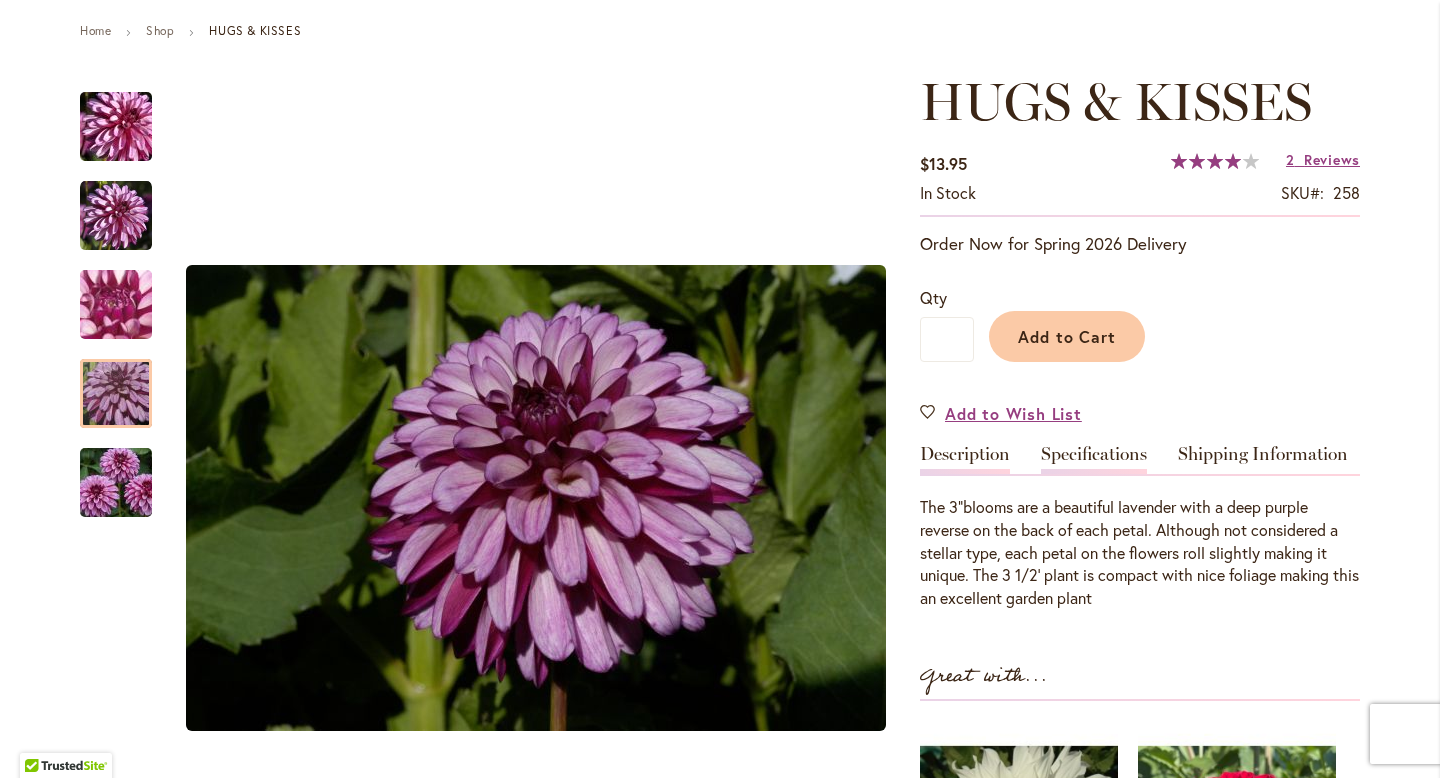 click on "Specifications" at bounding box center (1094, 459) 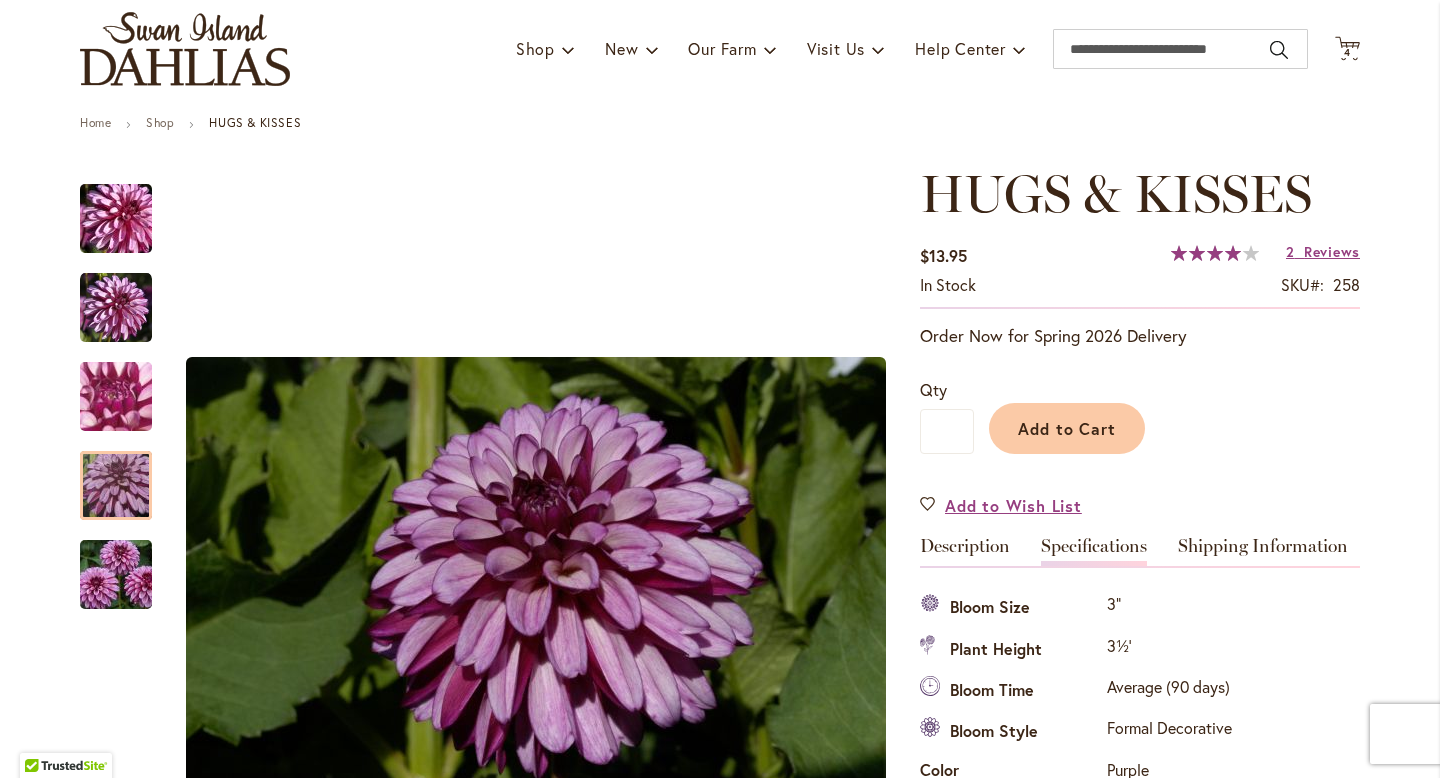 scroll, scrollTop: 0, scrollLeft: 0, axis: both 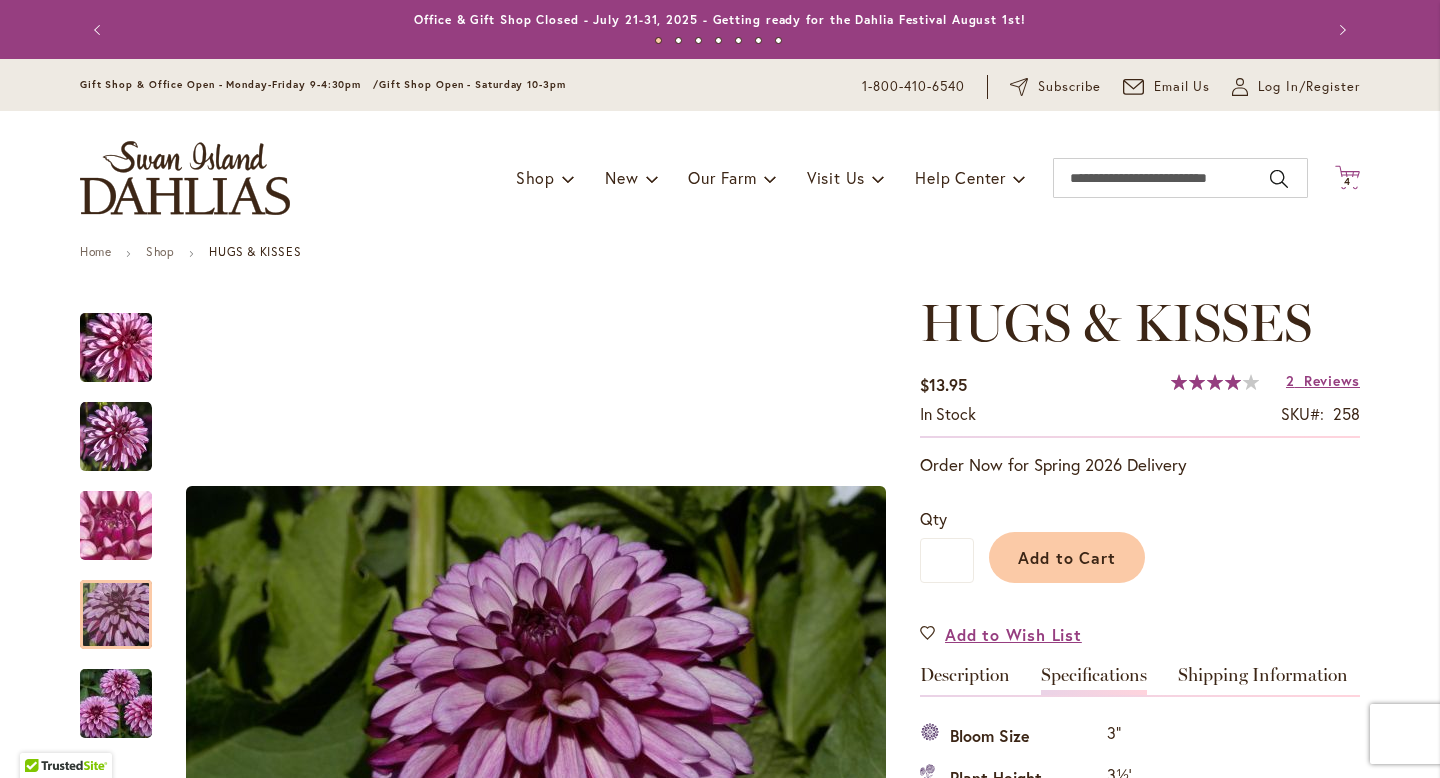 click on "4
4
items" at bounding box center [1348, 182] 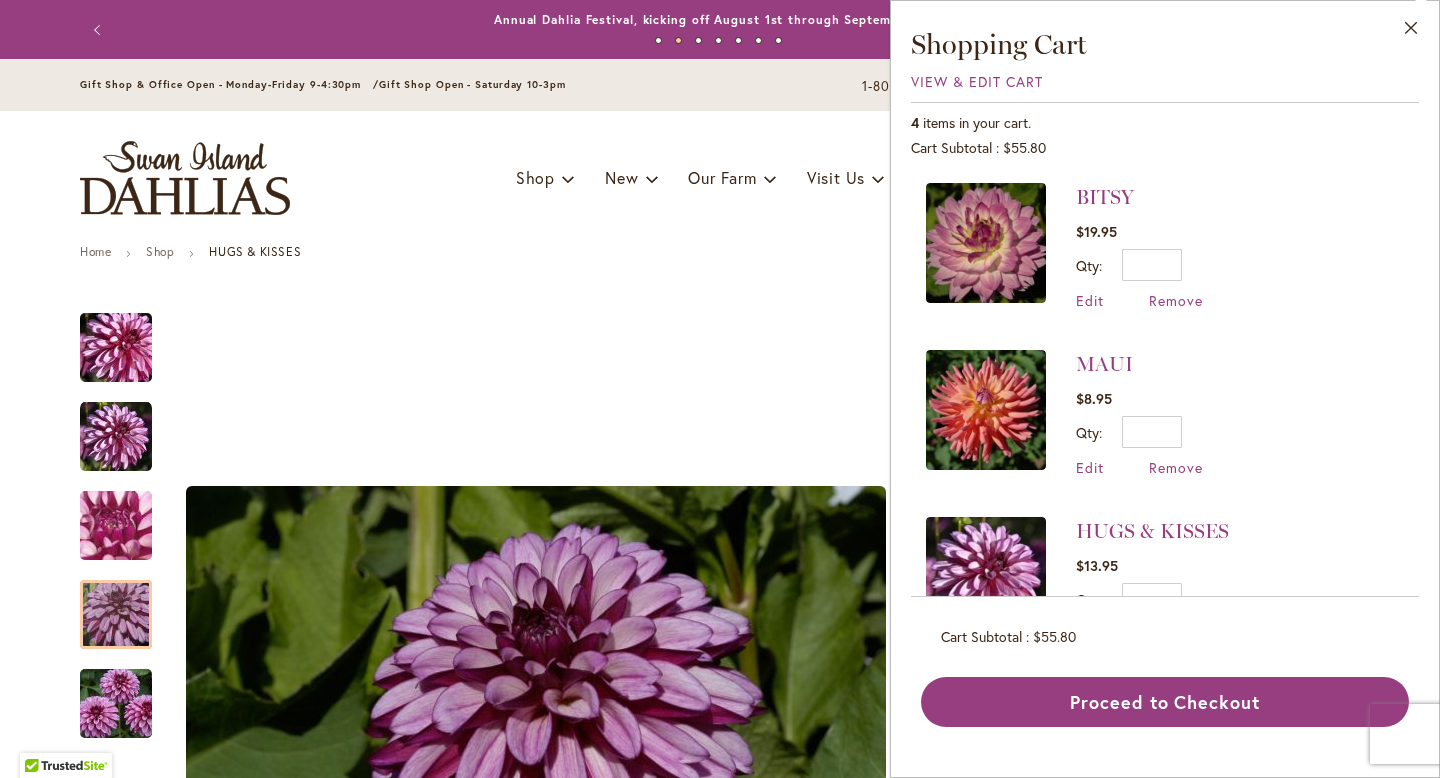 click at bounding box center (986, 243) 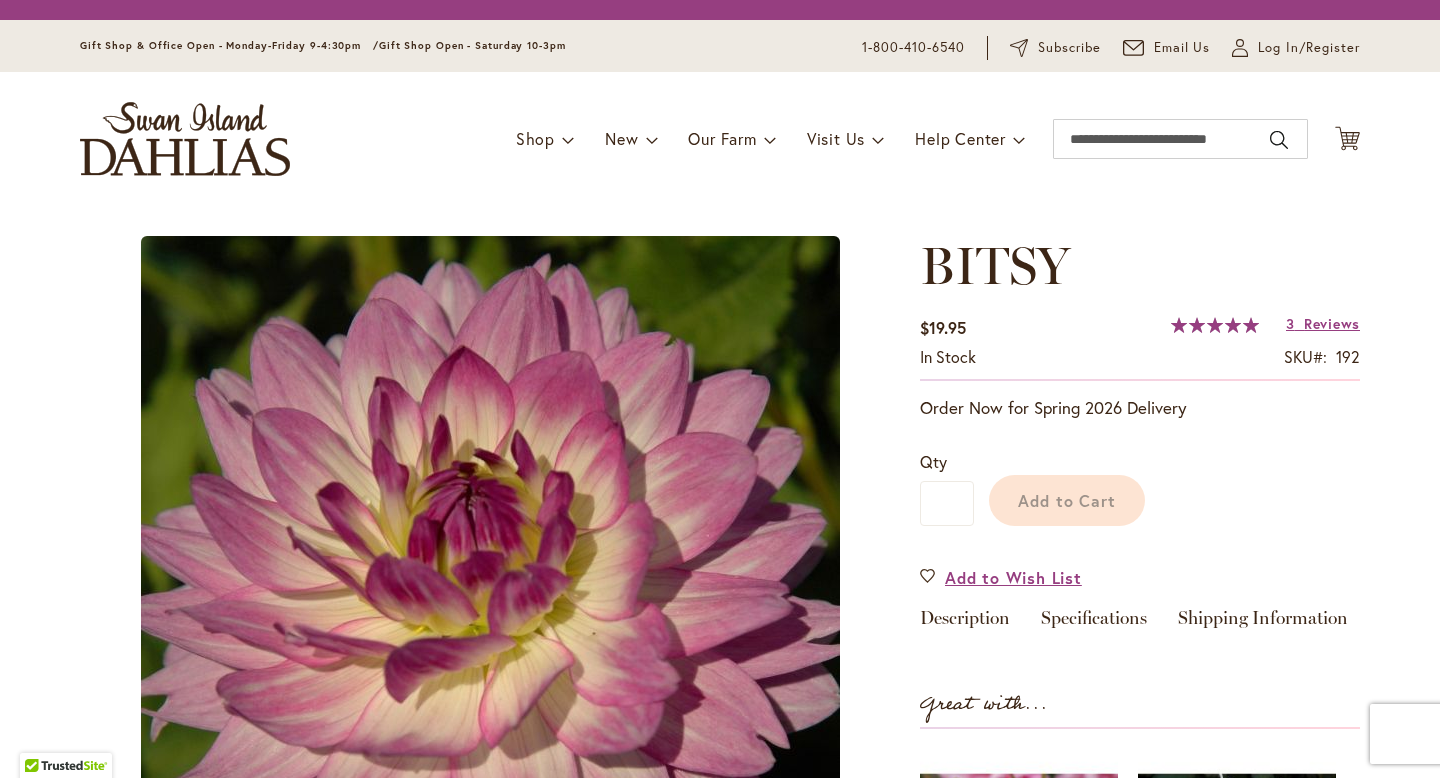 scroll, scrollTop: 0, scrollLeft: 0, axis: both 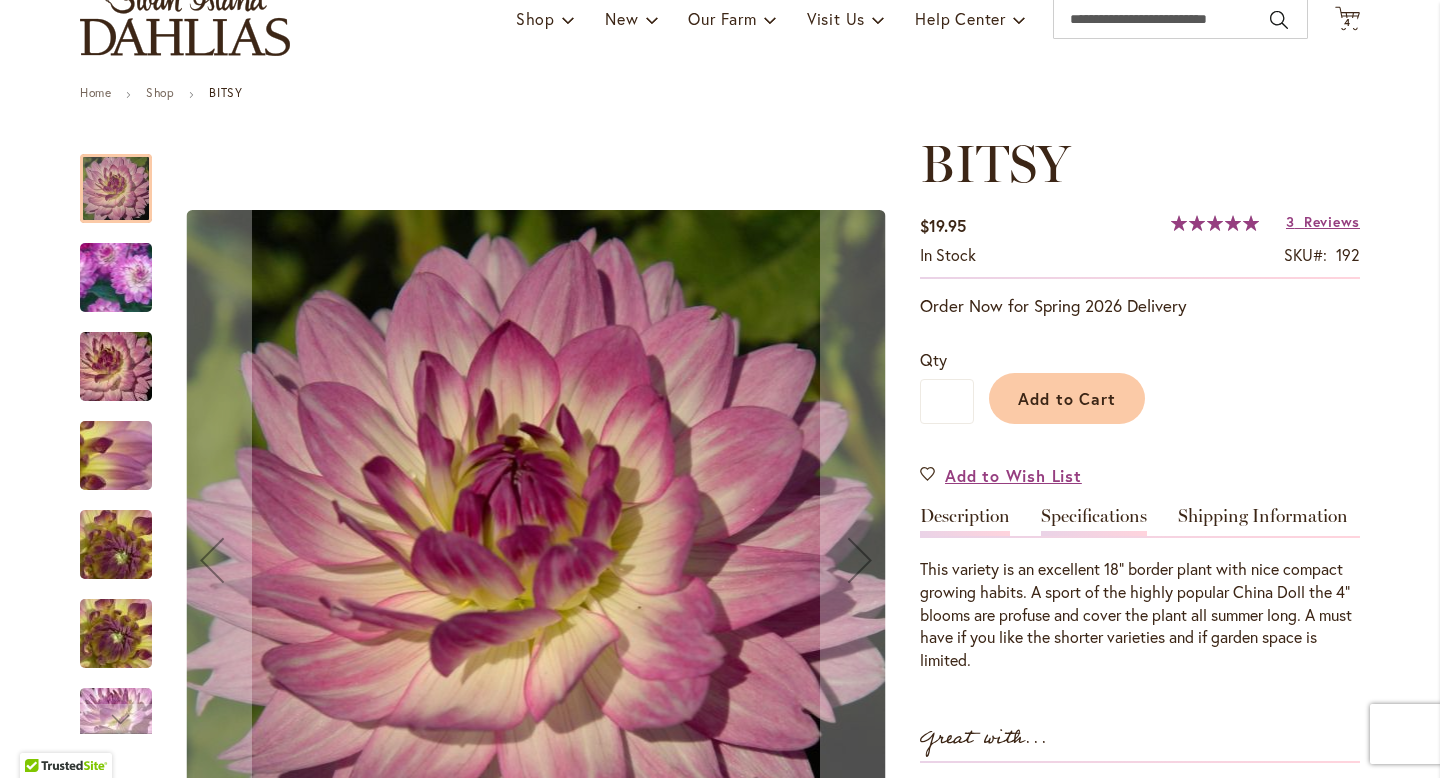 click on "Specifications" at bounding box center (1094, 521) 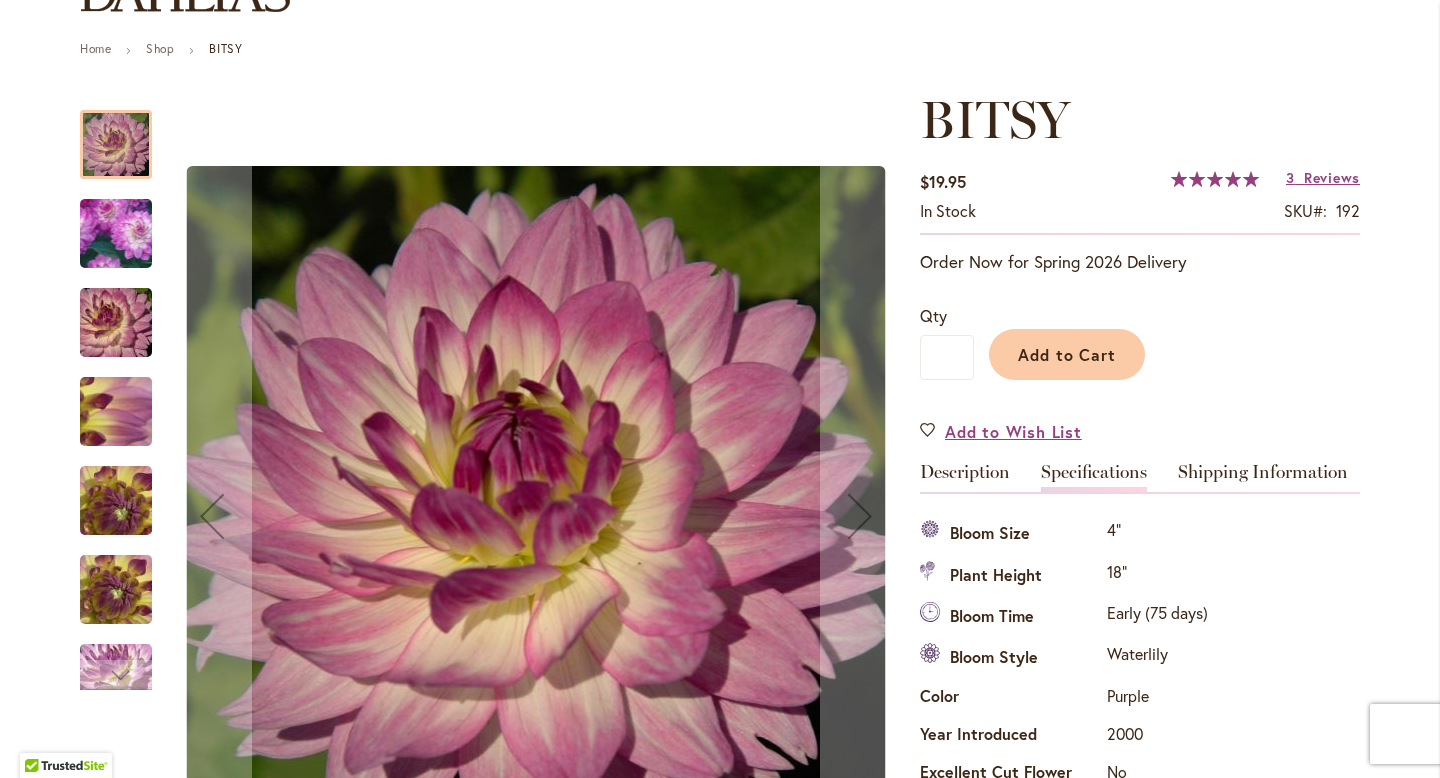 scroll, scrollTop: 202, scrollLeft: 0, axis: vertical 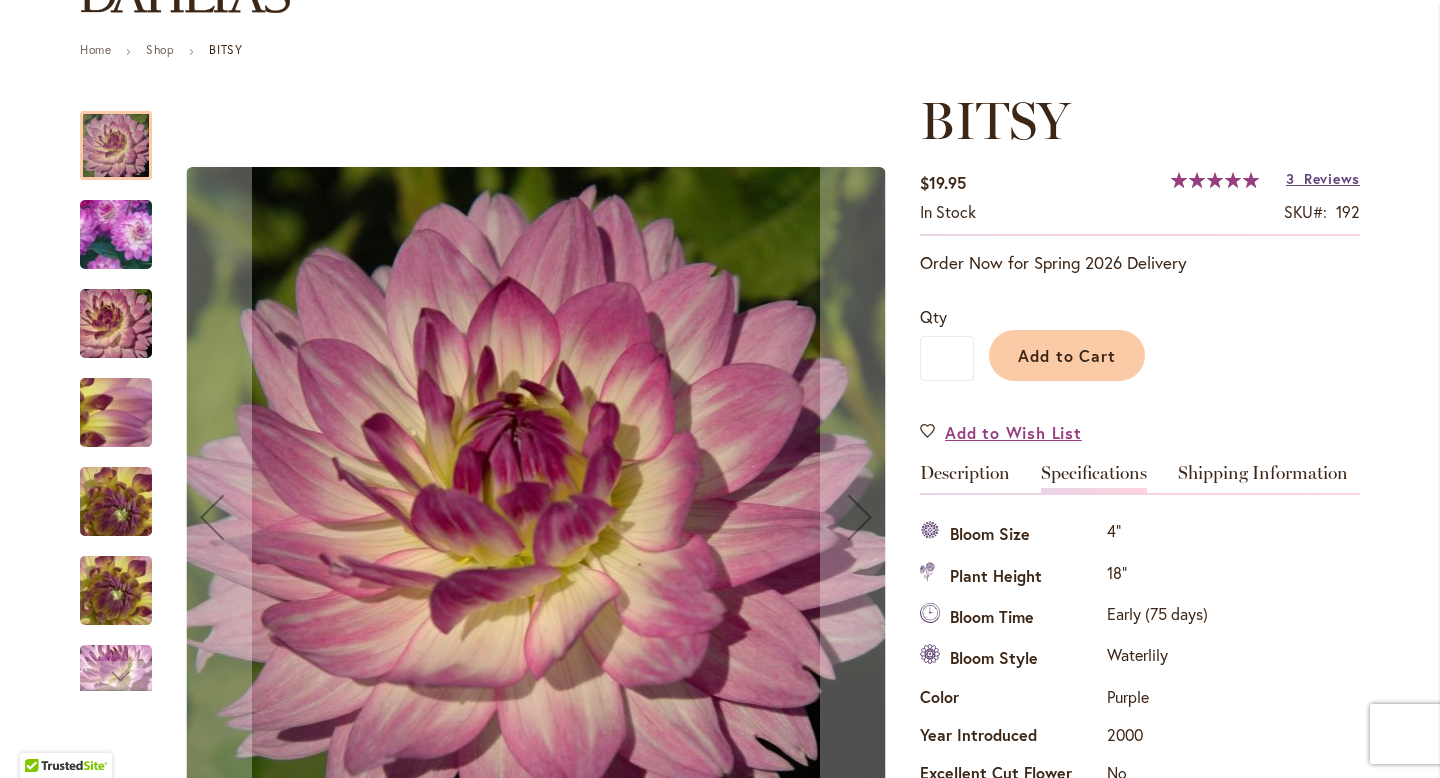 click on "Reviews" at bounding box center (1332, 178) 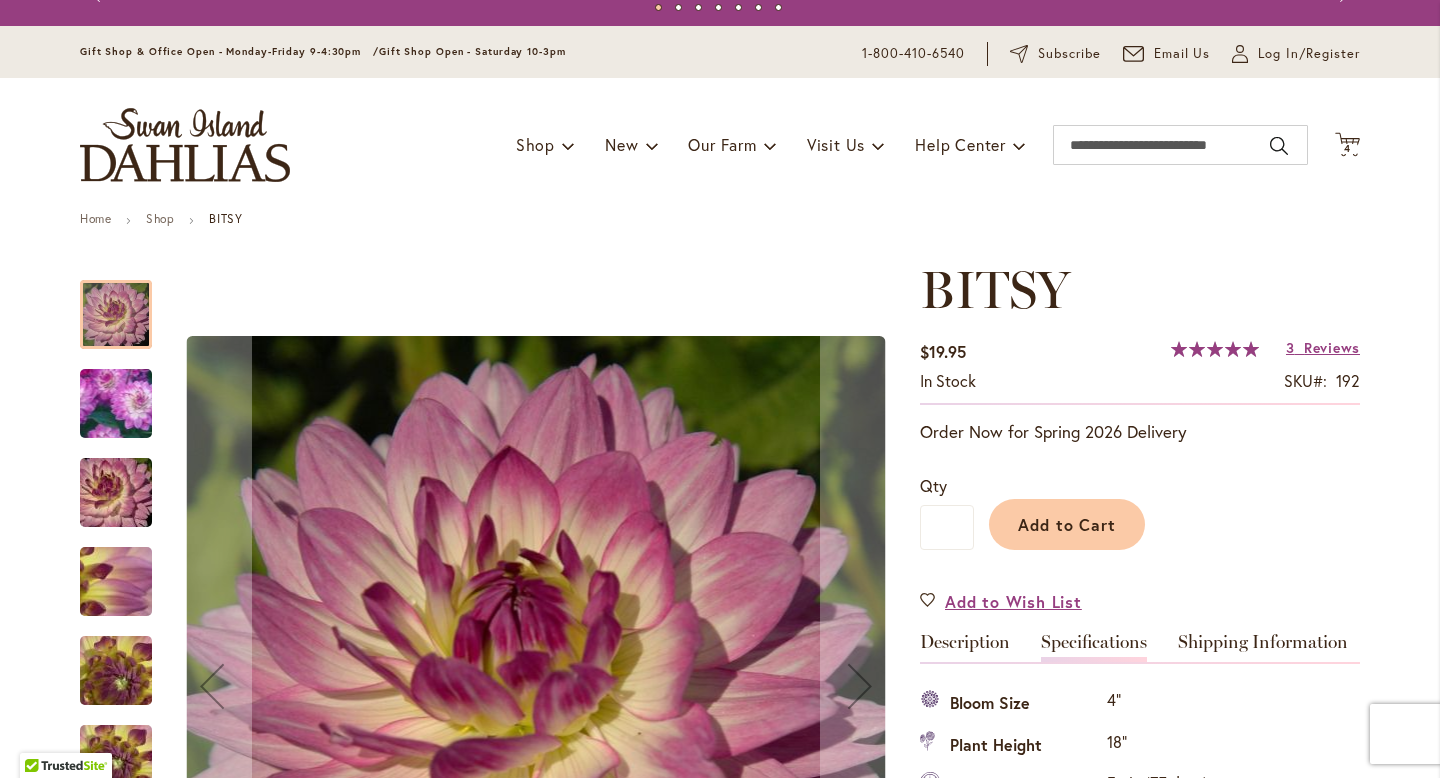 scroll, scrollTop: 0, scrollLeft: 0, axis: both 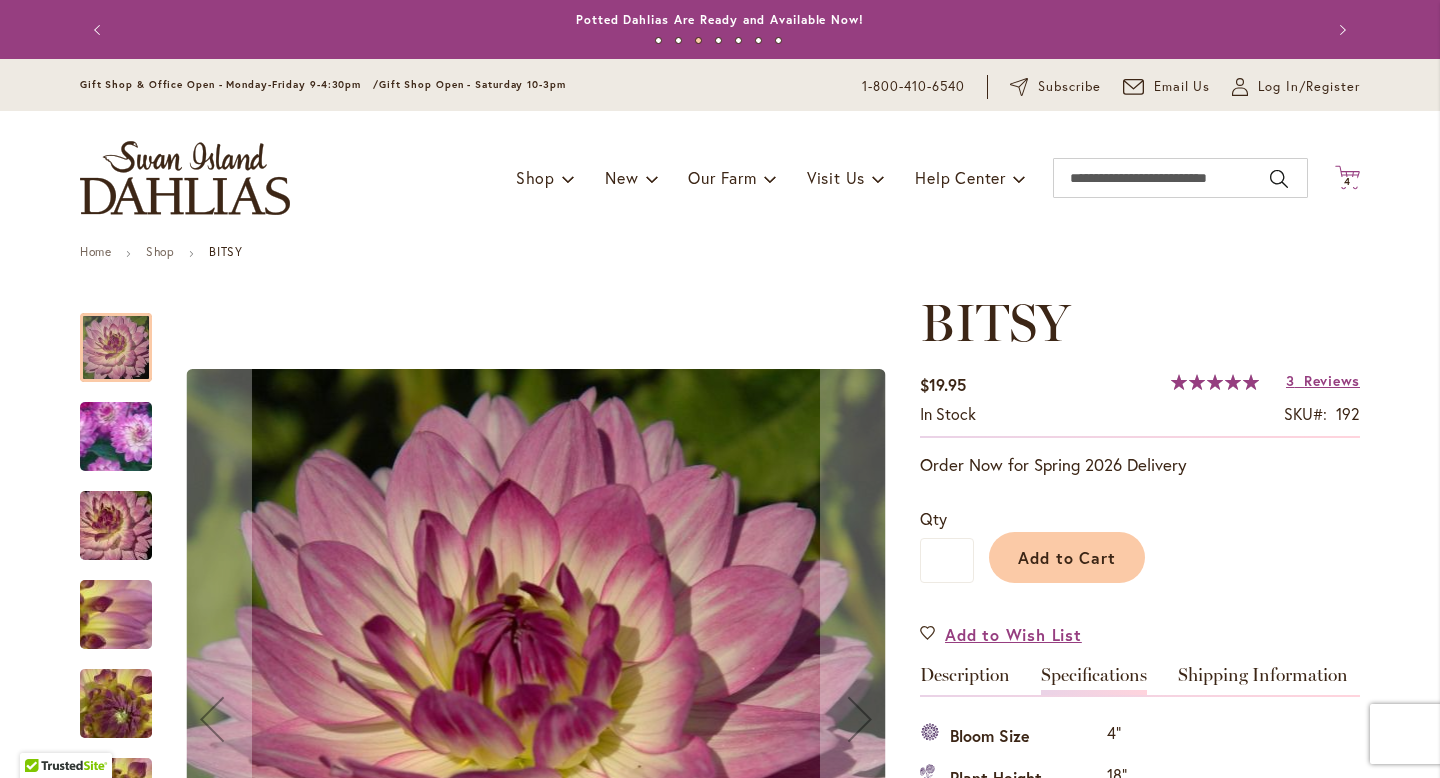 click on "4" at bounding box center [1347, 181] 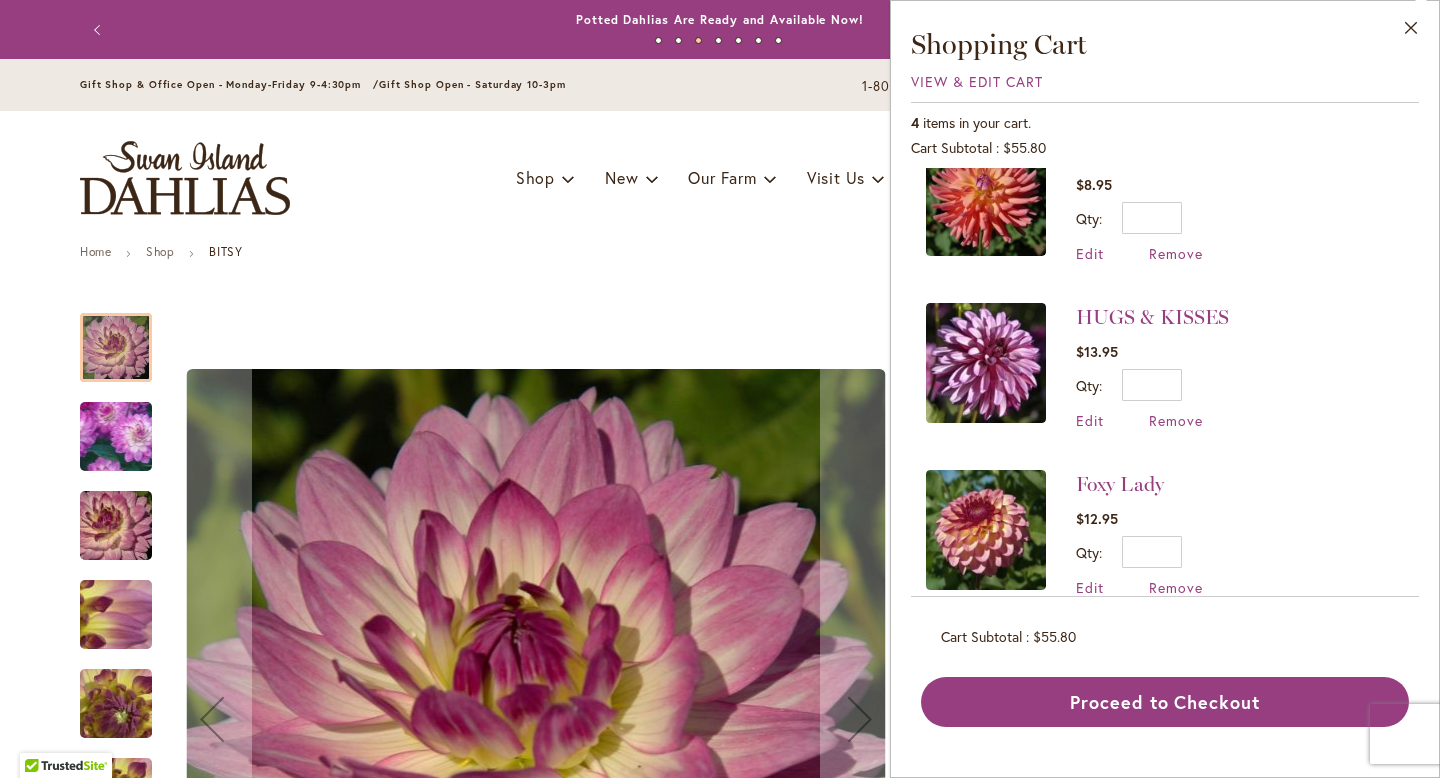 scroll, scrollTop: 246, scrollLeft: 0, axis: vertical 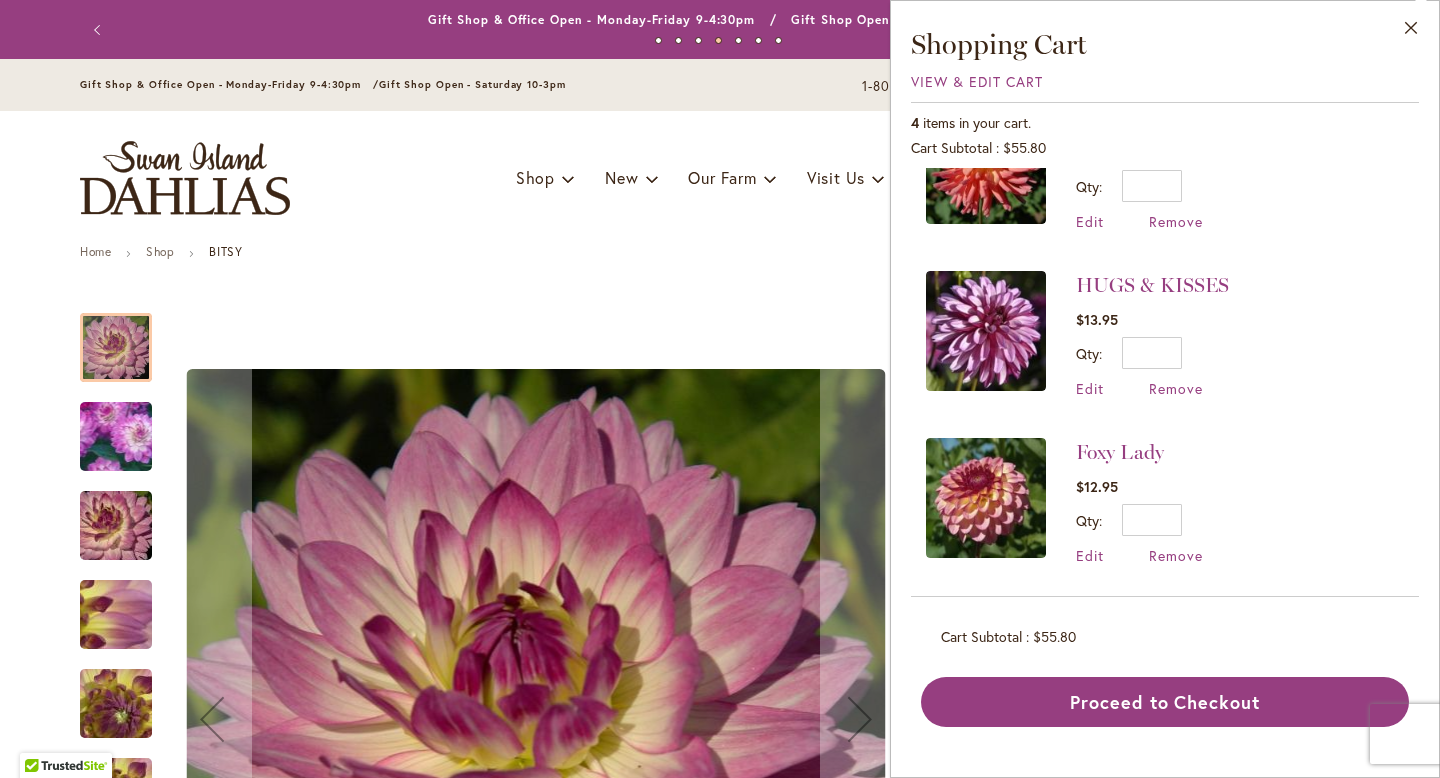 click at bounding box center (986, 498) 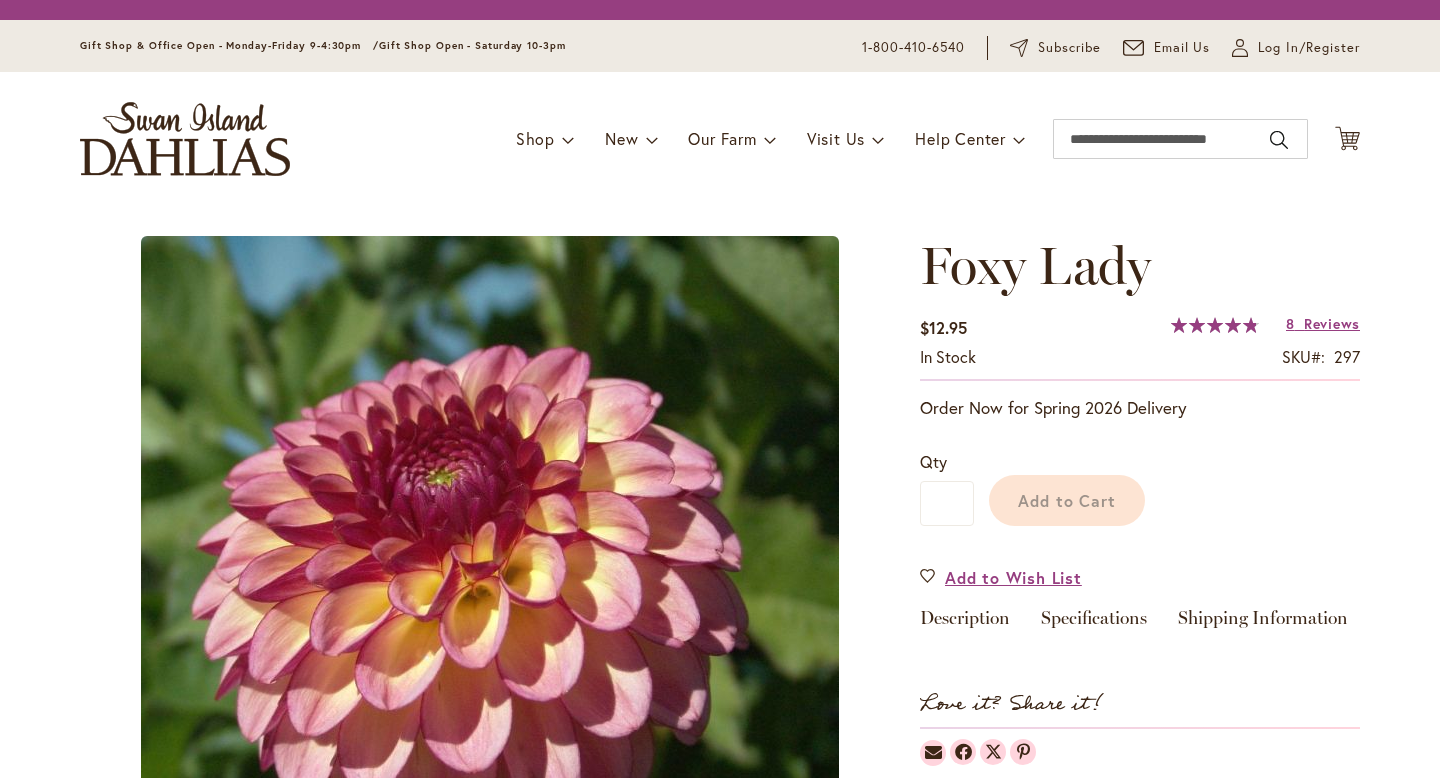 scroll, scrollTop: 0, scrollLeft: 0, axis: both 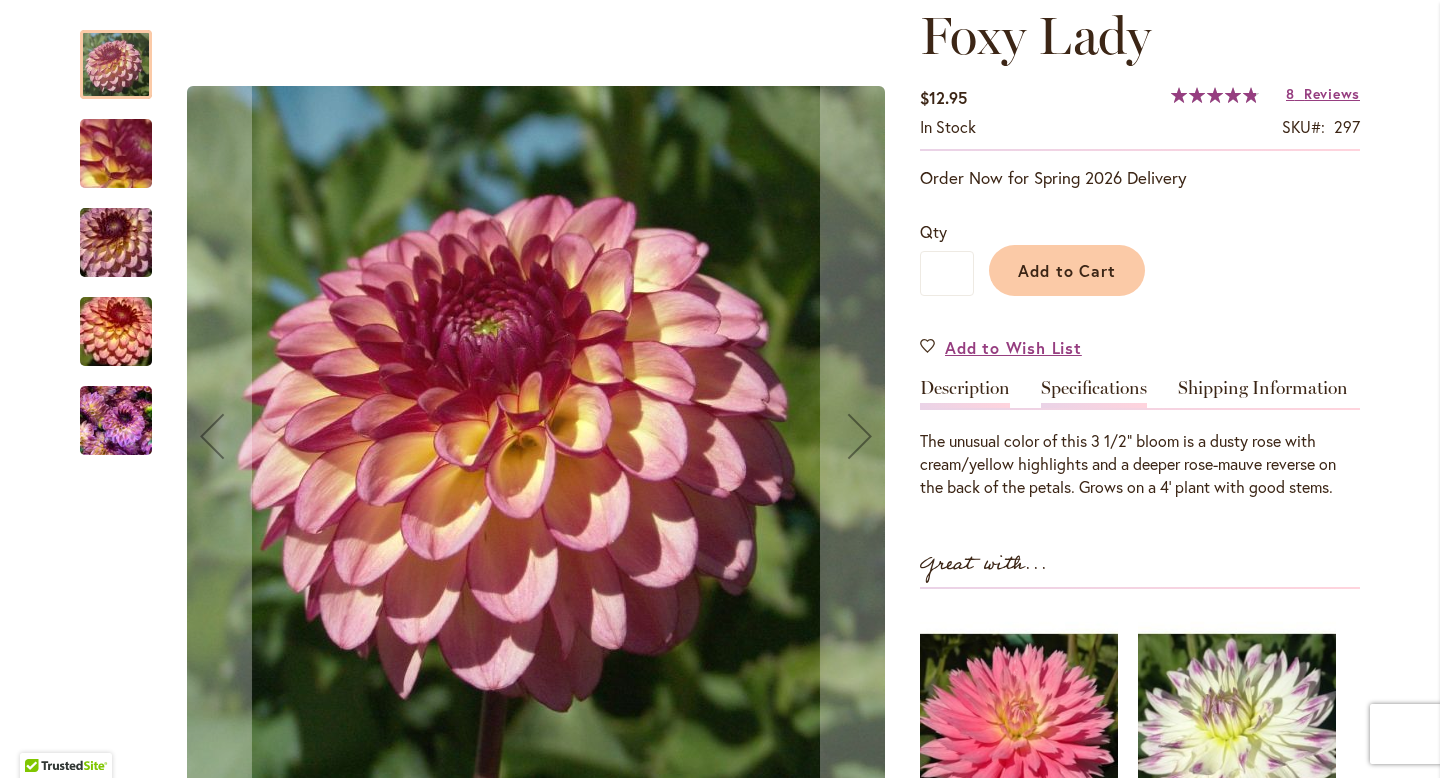 click on "Specifications" at bounding box center [1094, 393] 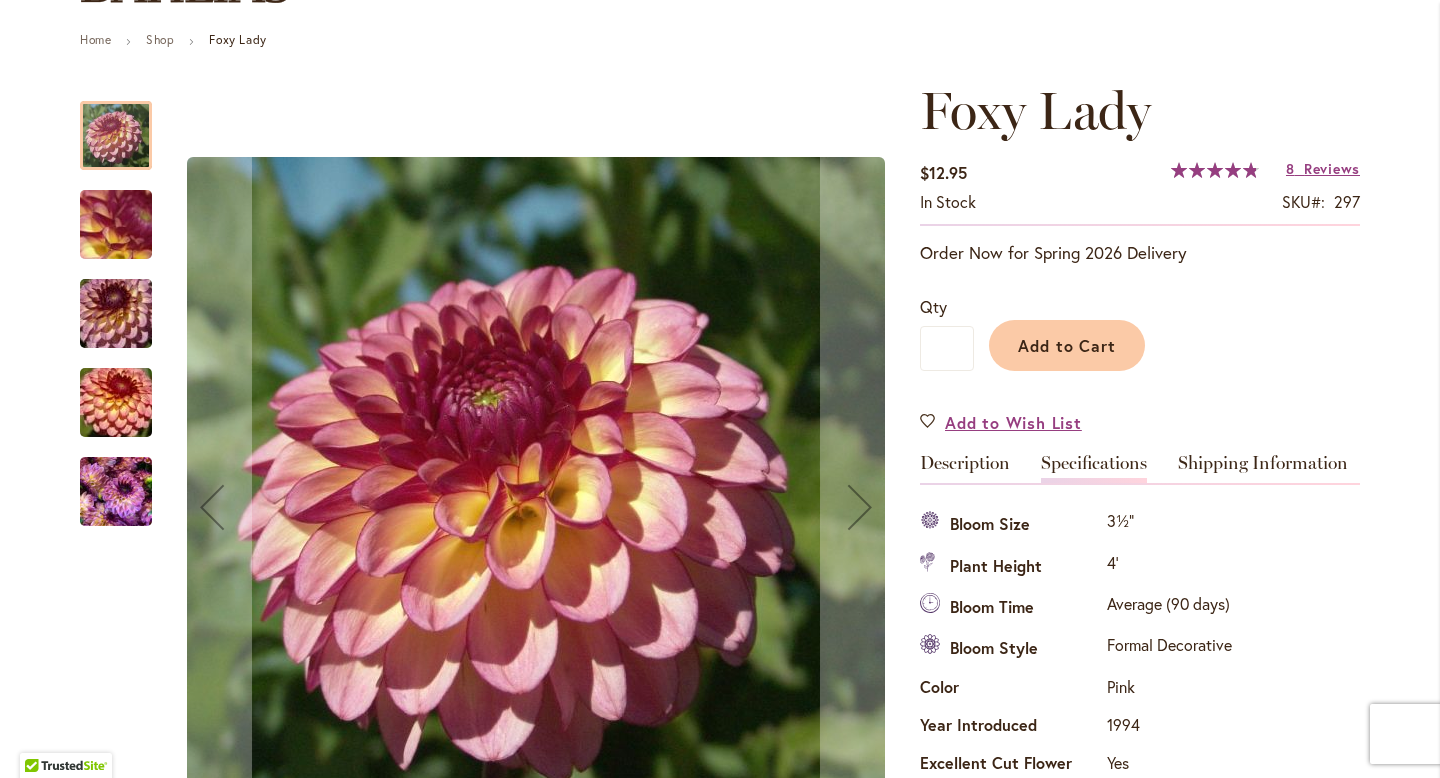 scroll, scrollTop: 198, scrollLeft: 0, axis: vertical 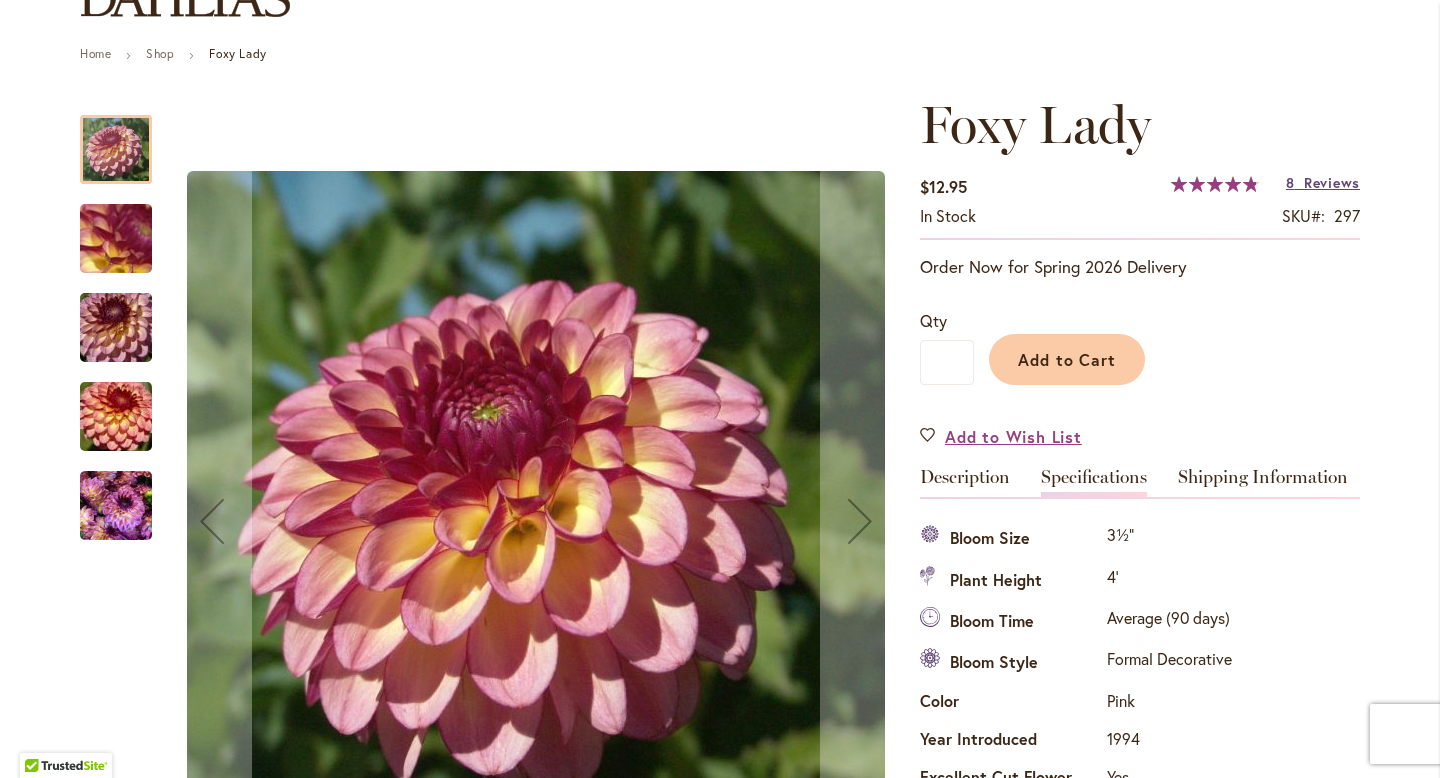 click on "Reviews" at bounding box center [1332, 182] 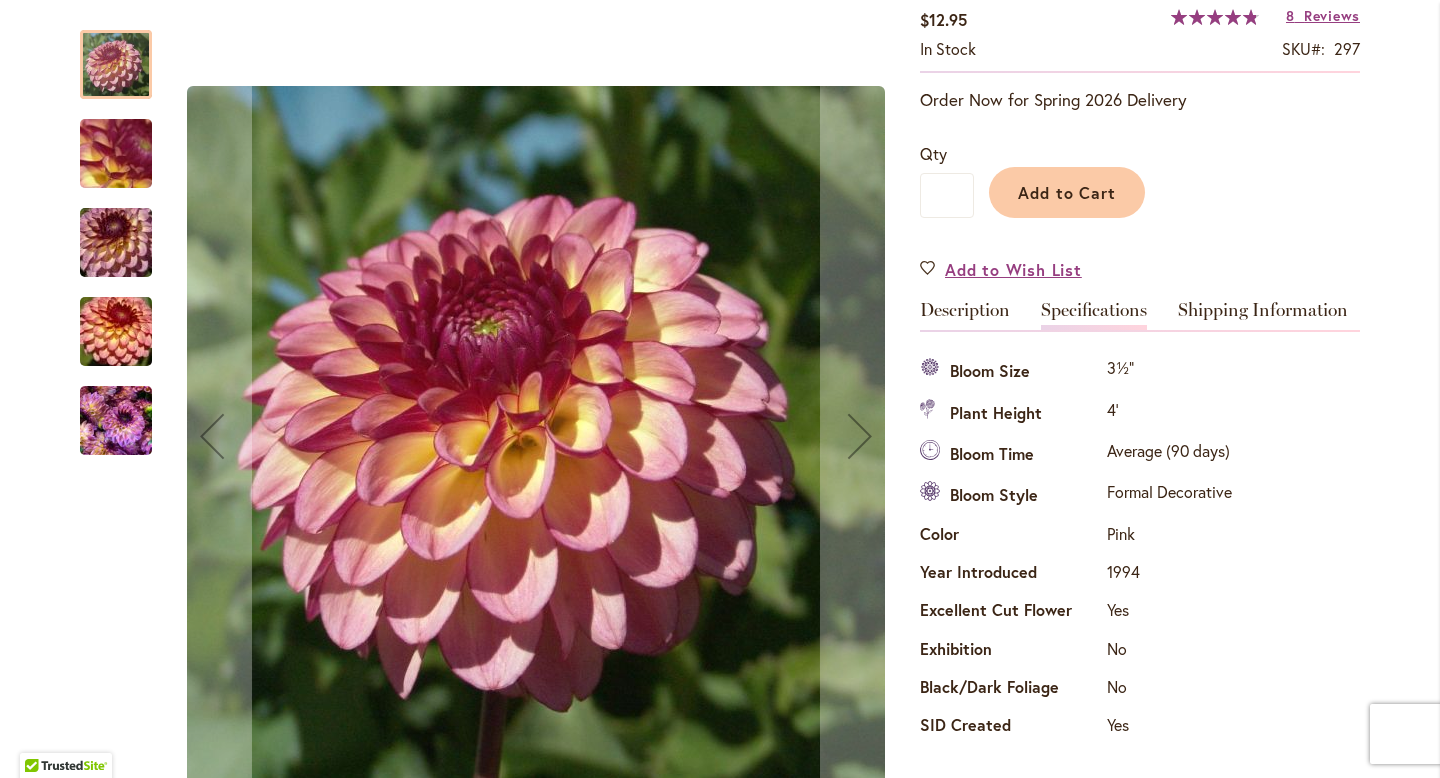 scroll, scrollTop: 362, scrollLeft: 0, axis: vertical 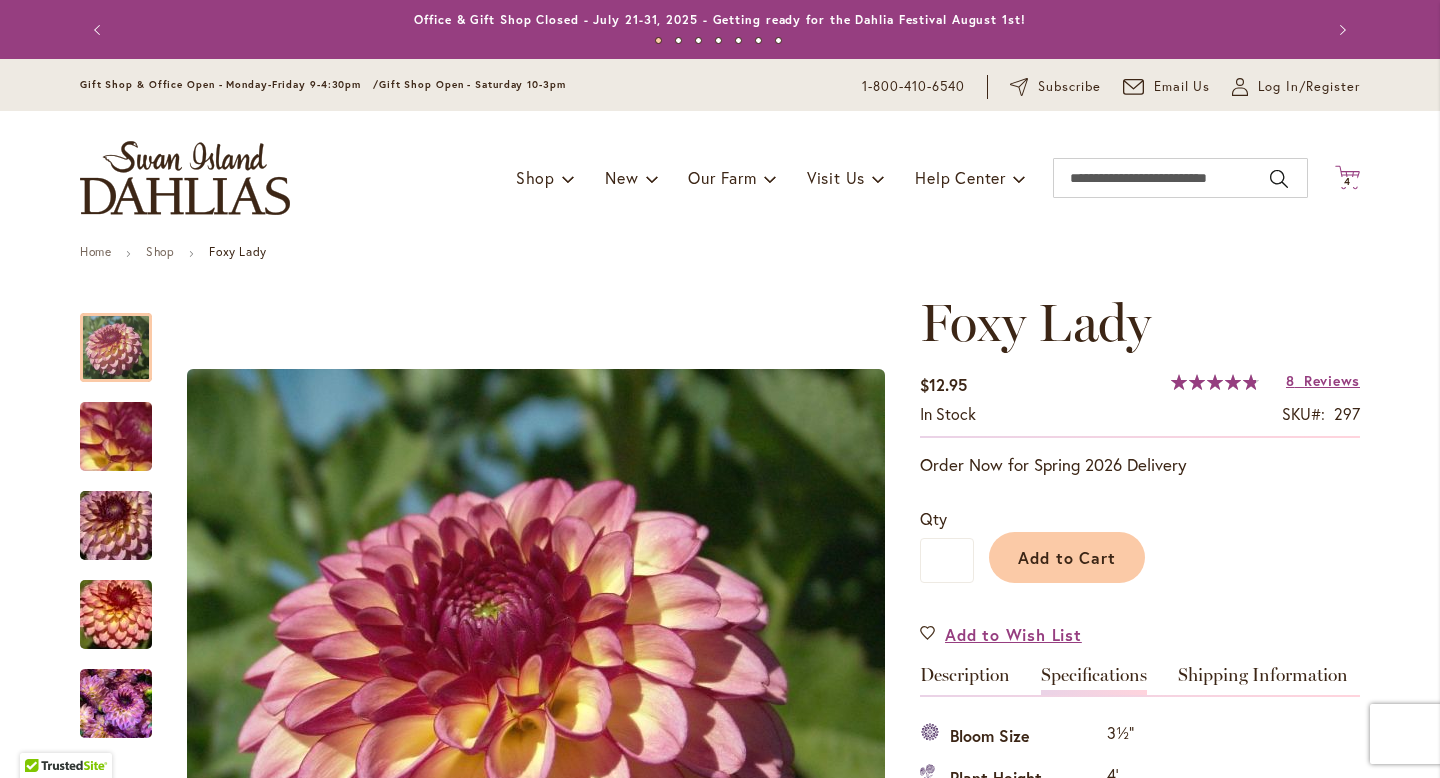 click on "4
4
items" at bounding box center [1348, 182] 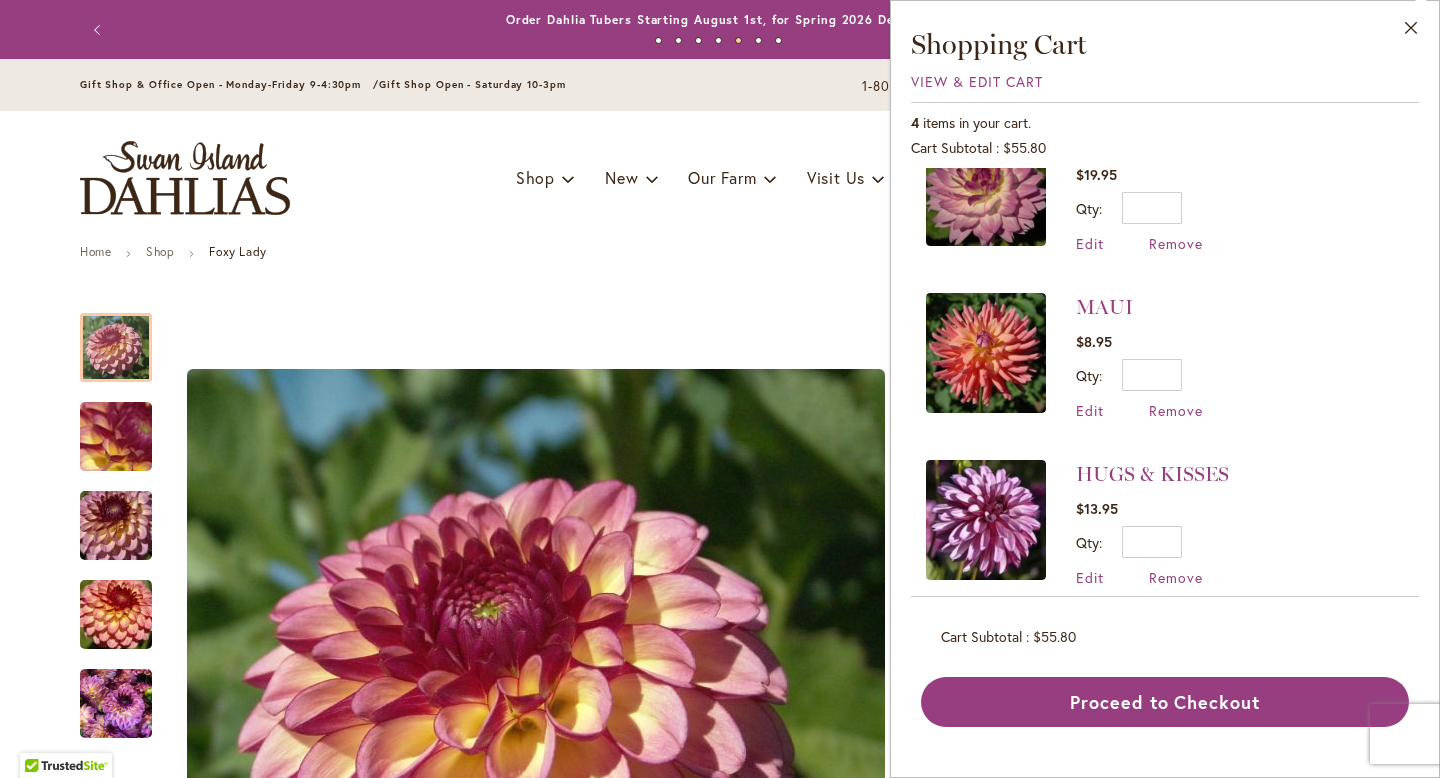 scroll, scrollTop: 0, scrollLeft: 0, axis: both 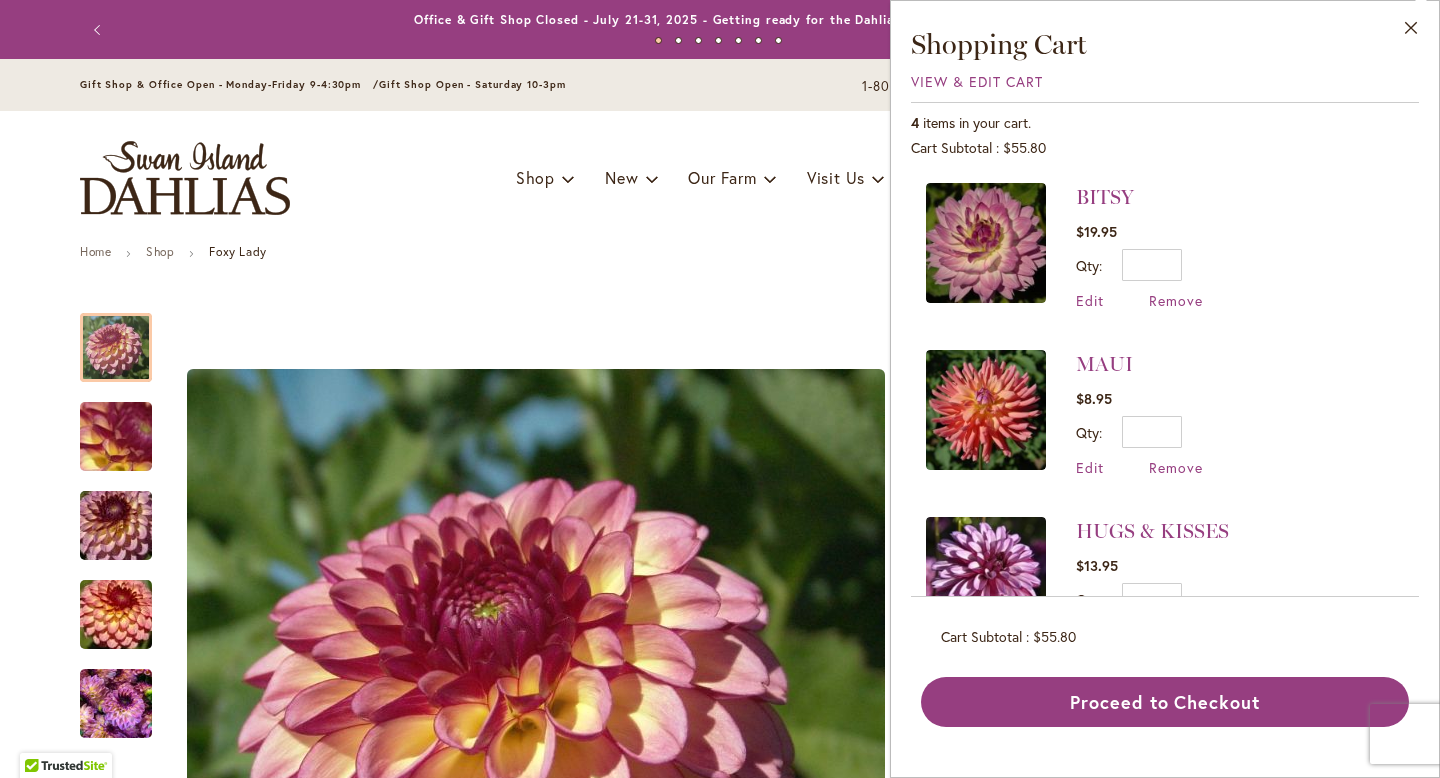 click on "BITSY
$19.95
Qty
*
Update
Edit
Remove" at bounding box center (1165, 256) 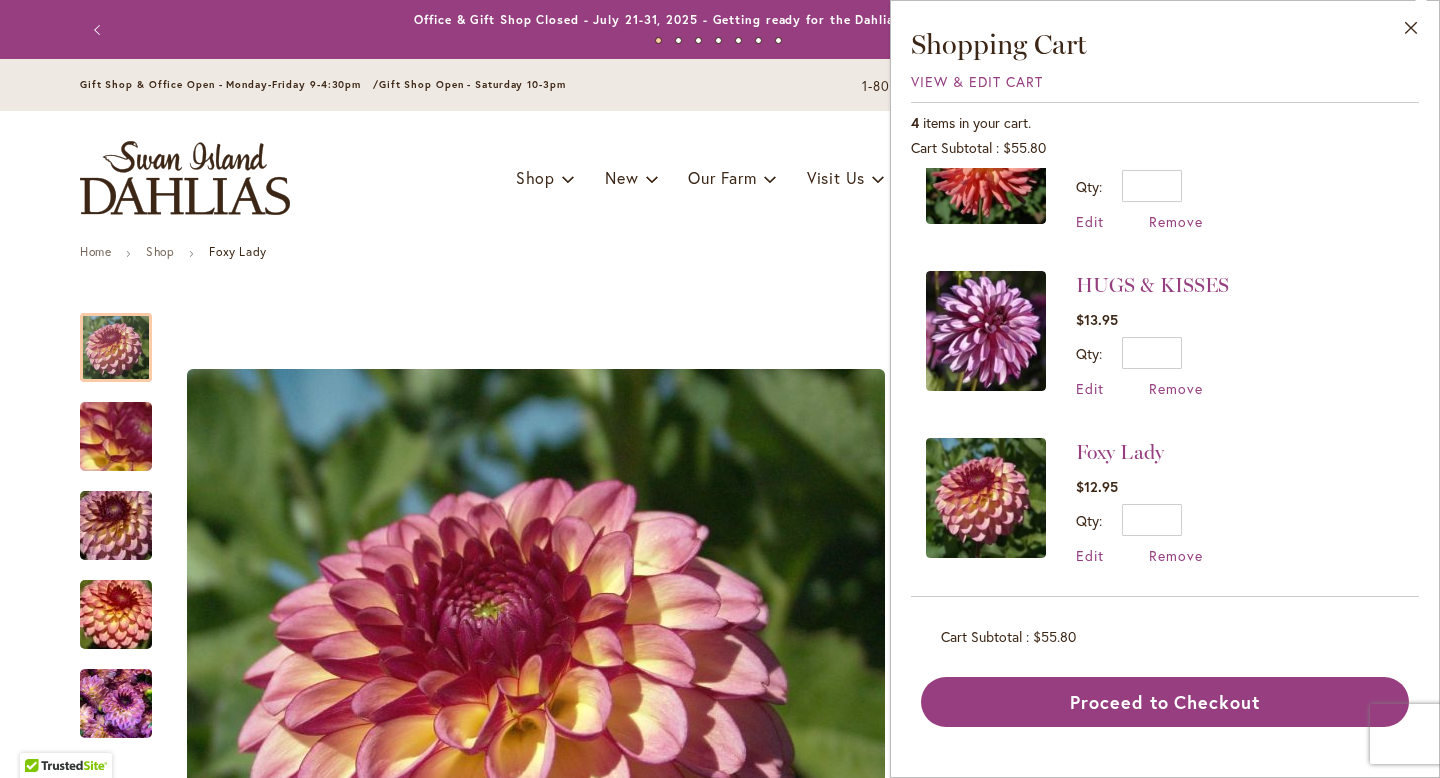 scroll, scrollTop: 243, scrollLeft: 0, axis: vertical 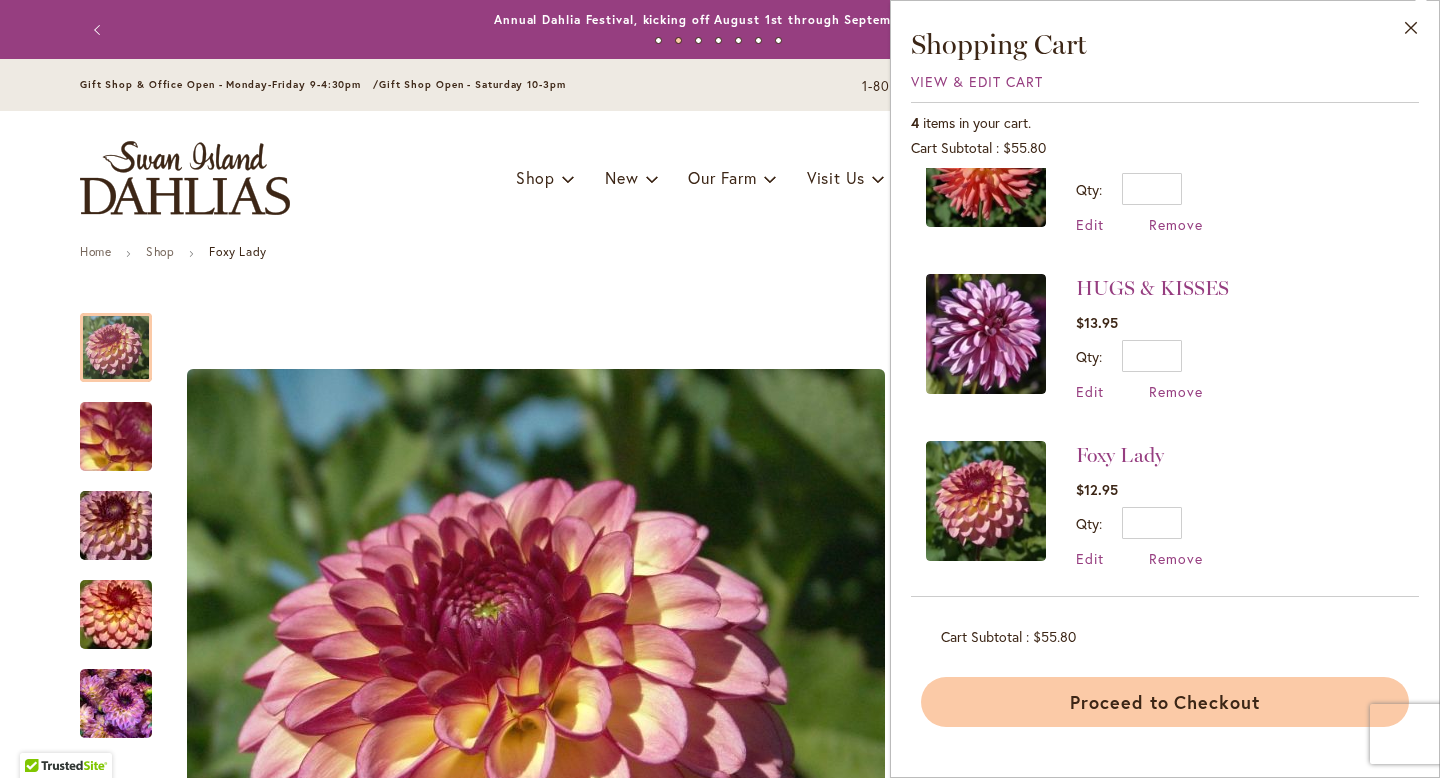 click on "Proceed to Checkout" at bounding box center [1165, 702] 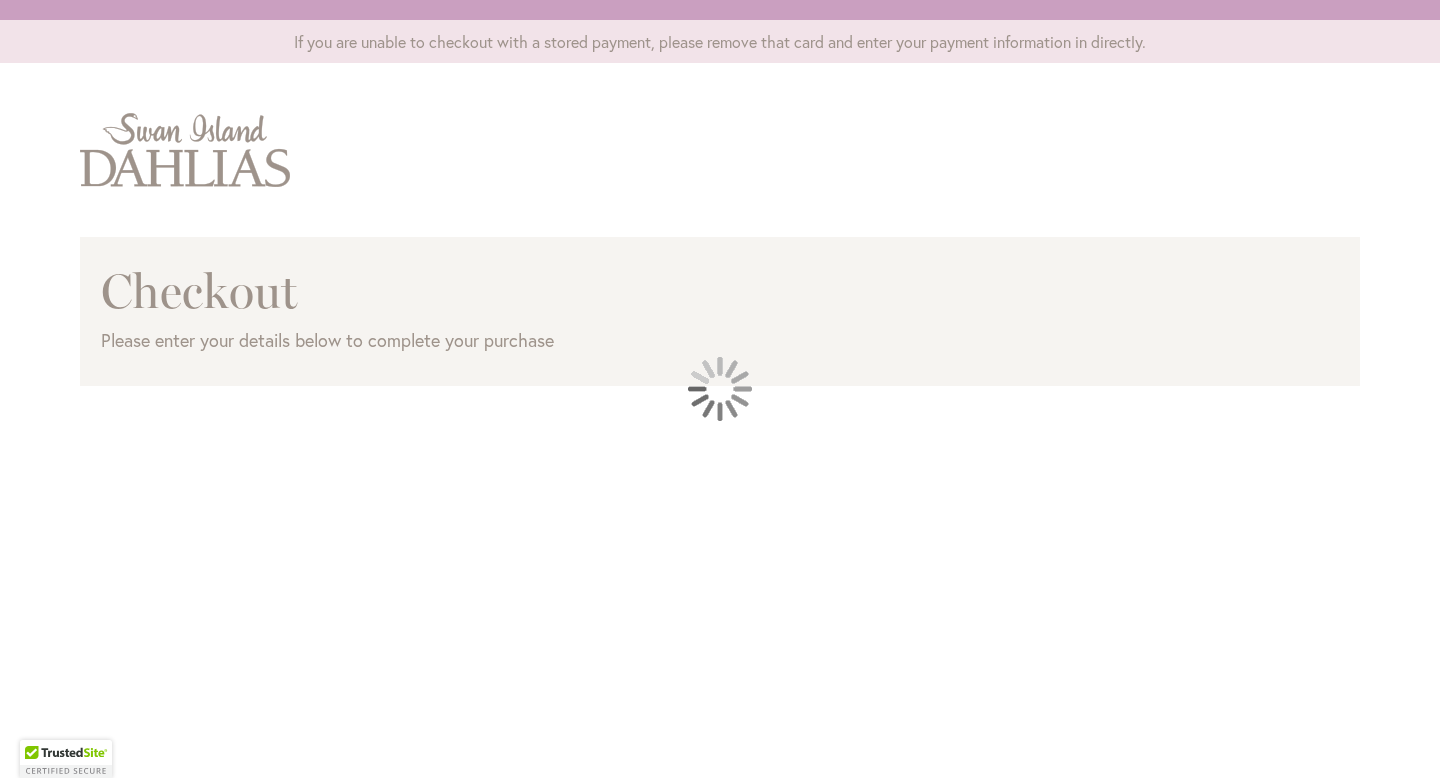 scroll, scrollTop: 0, scrollLeft: 0, axis: both 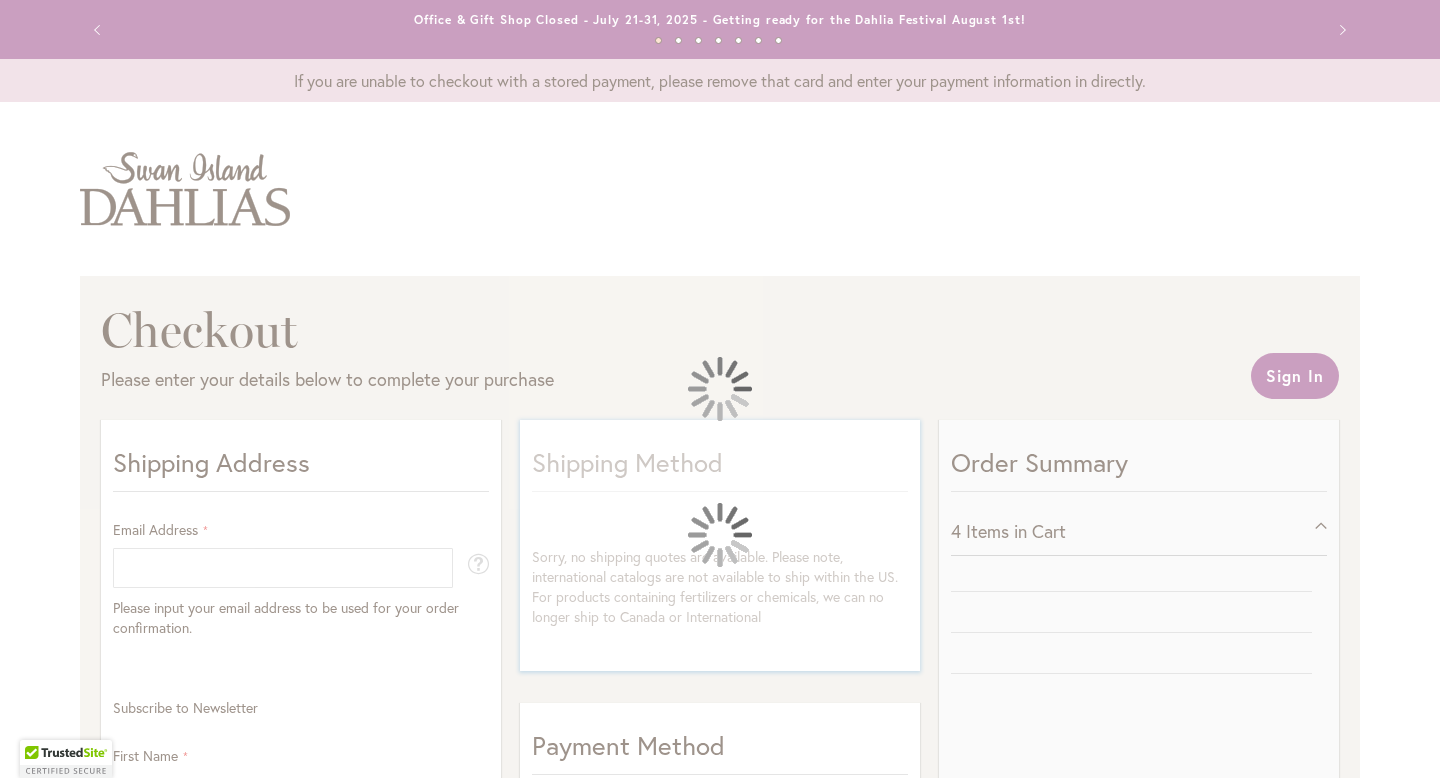 select on "**" 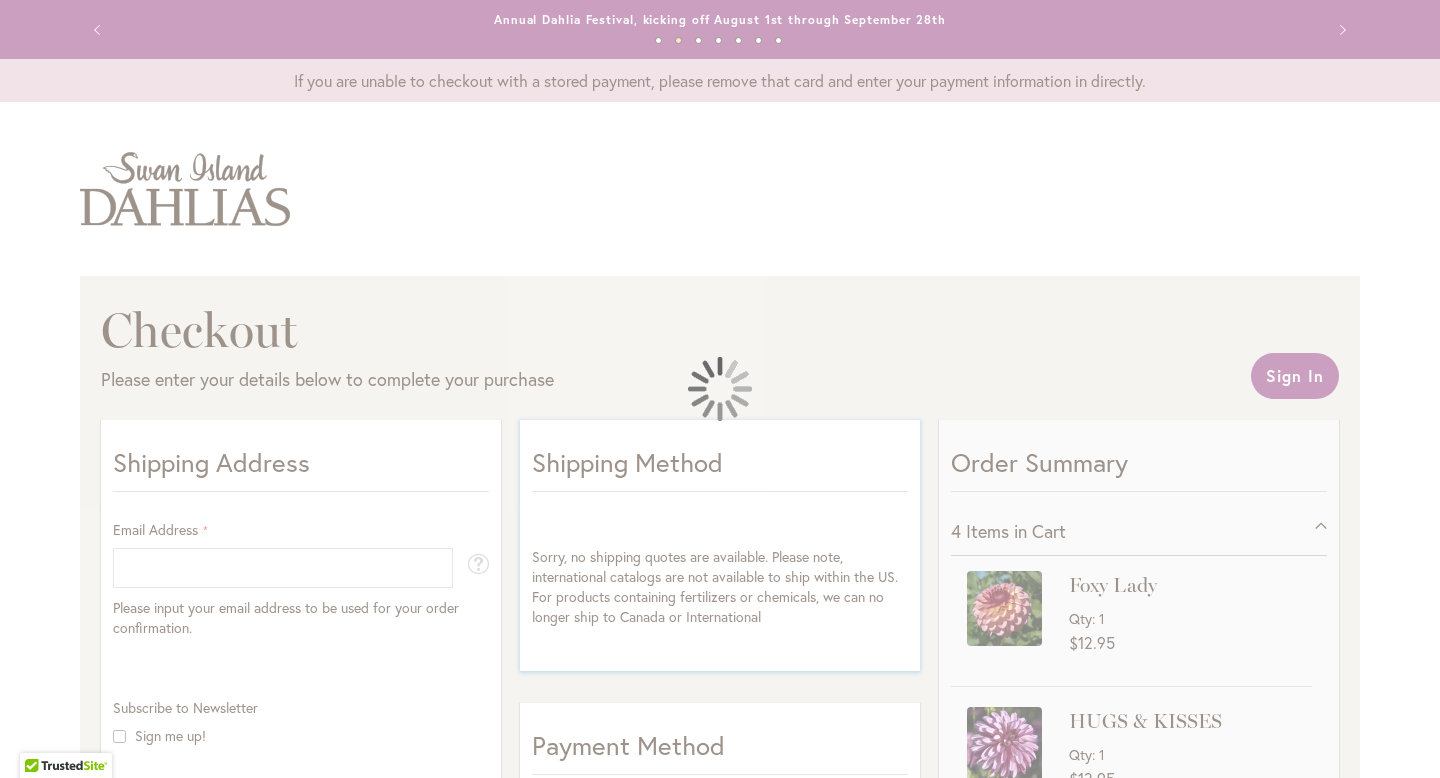 click at bounding box center [720, 389] 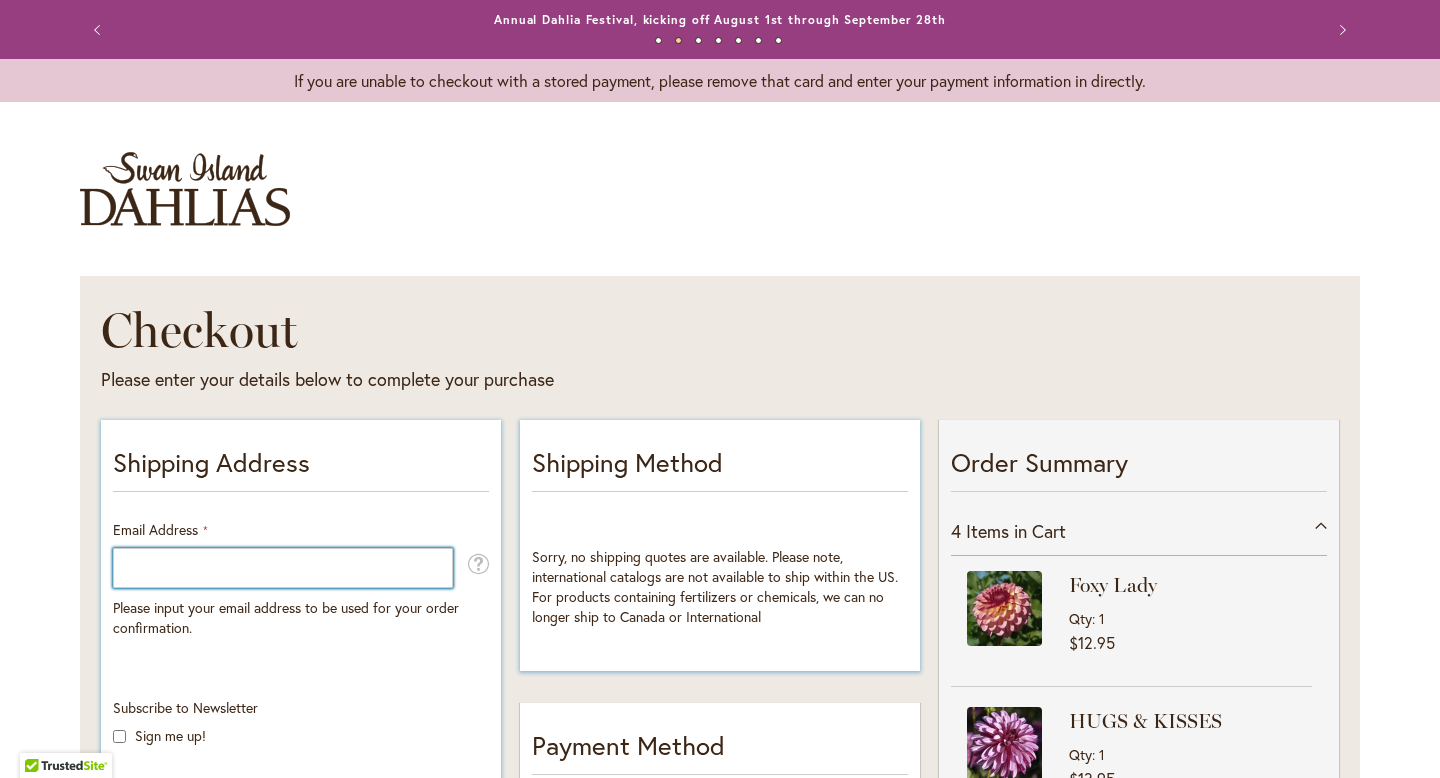 click on "Email Address" at bounding box center (283, 568) 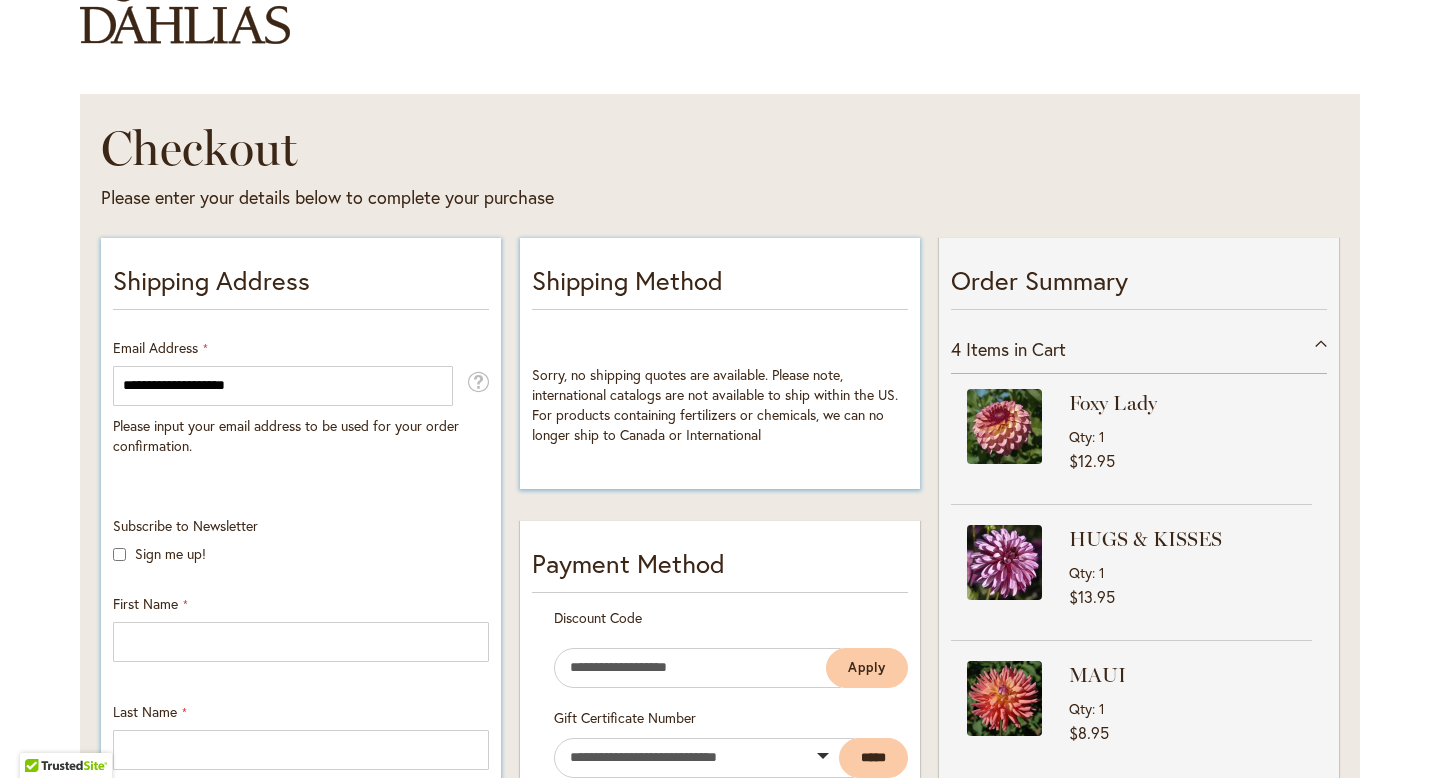 scroll, scrollTop: 189, scrollLeft: 0, axis: vertical 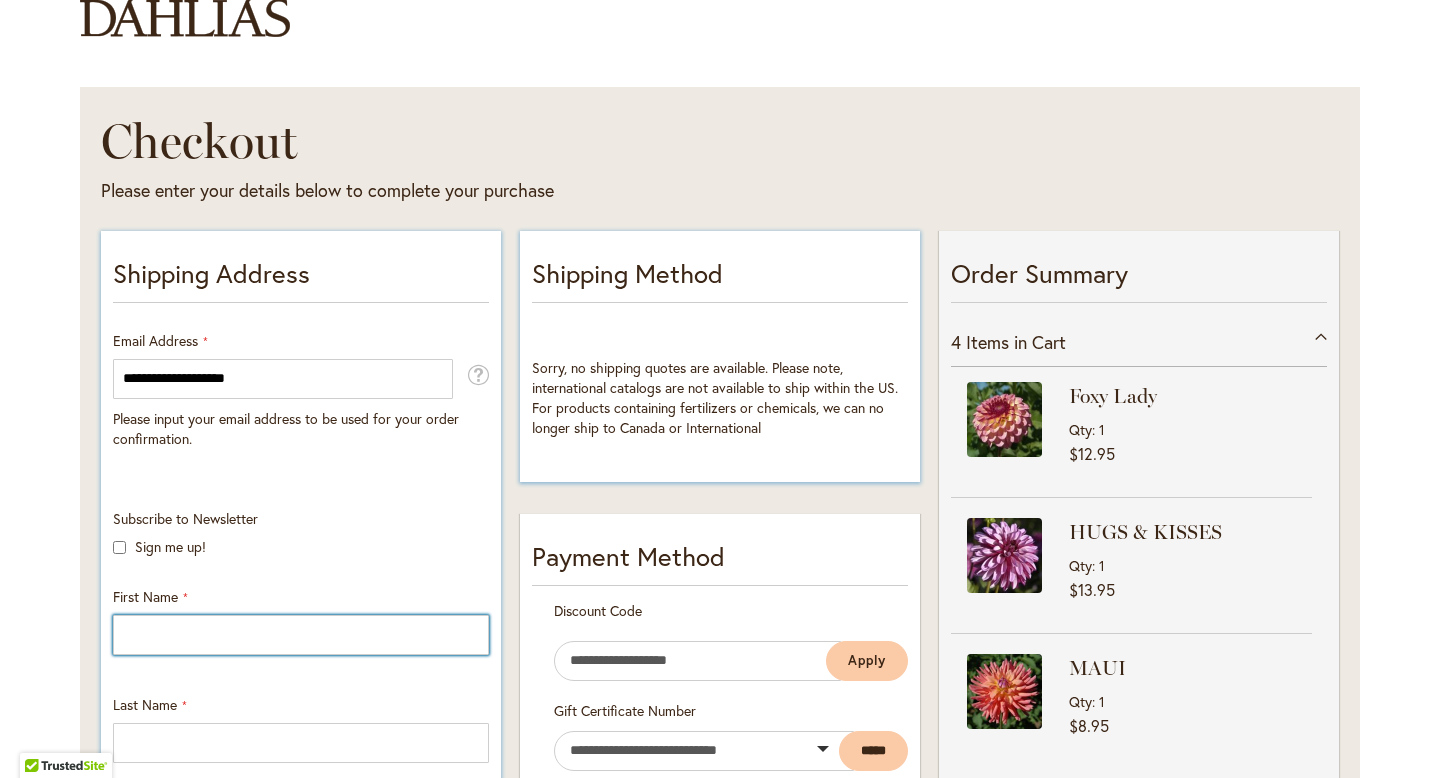 click on "First Name" at bounding box center (301, 635) 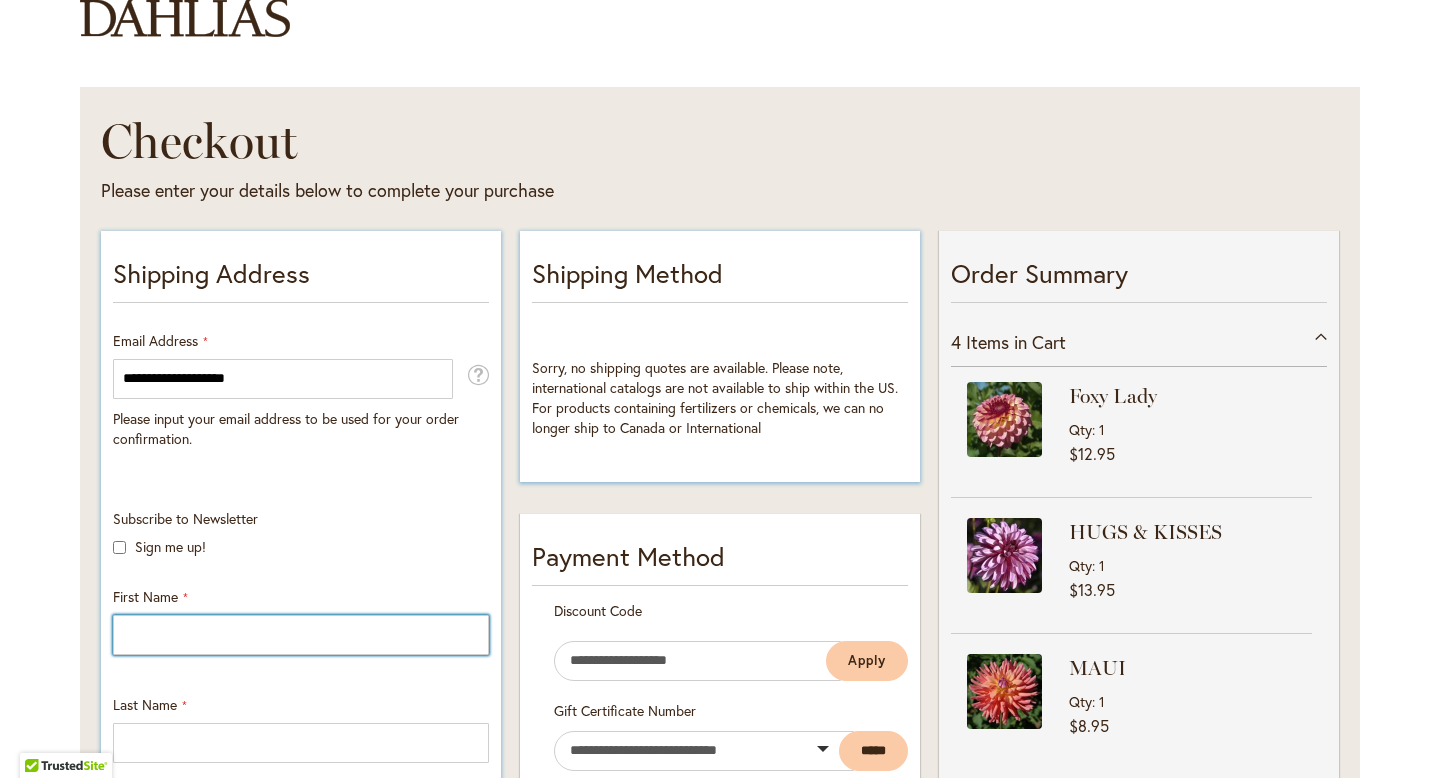 type on "**********" 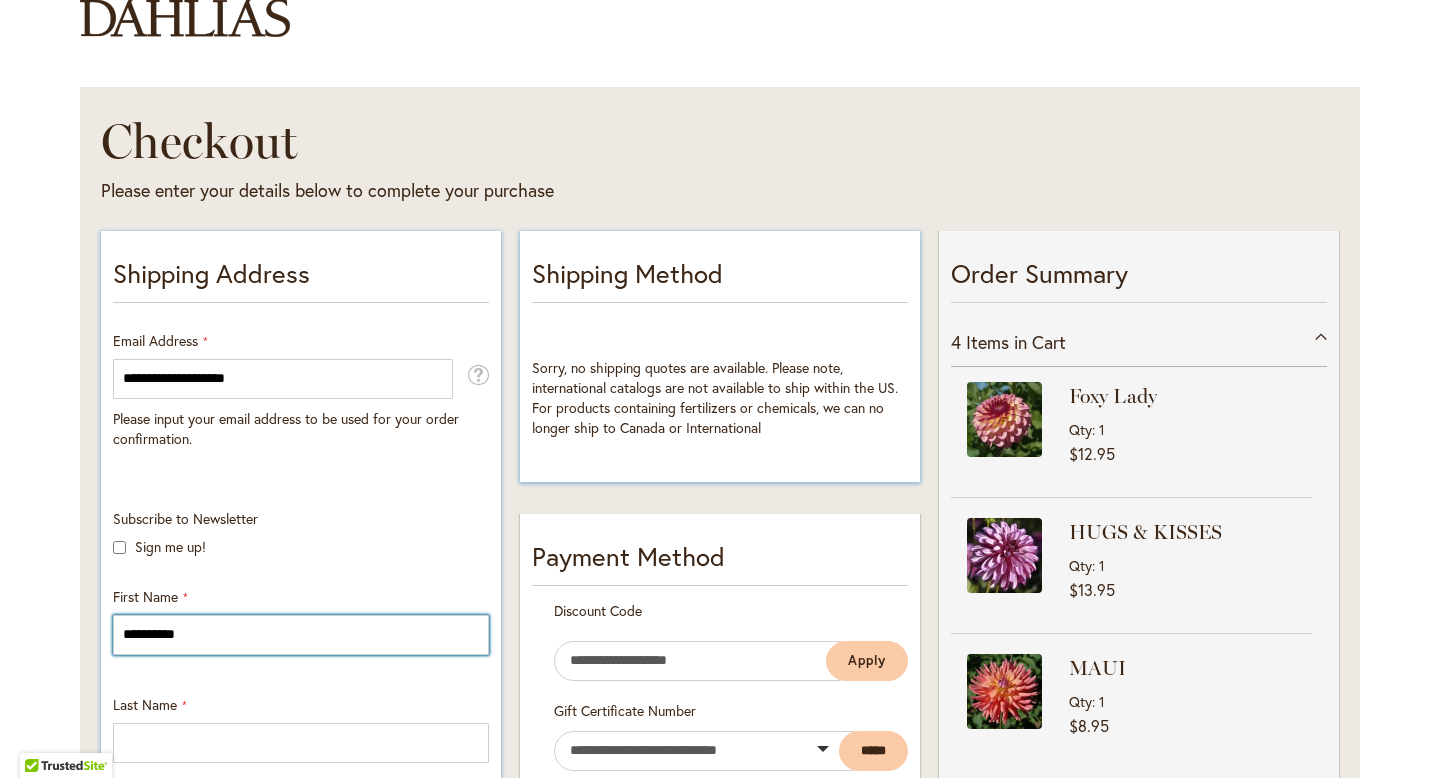 type on "*****" 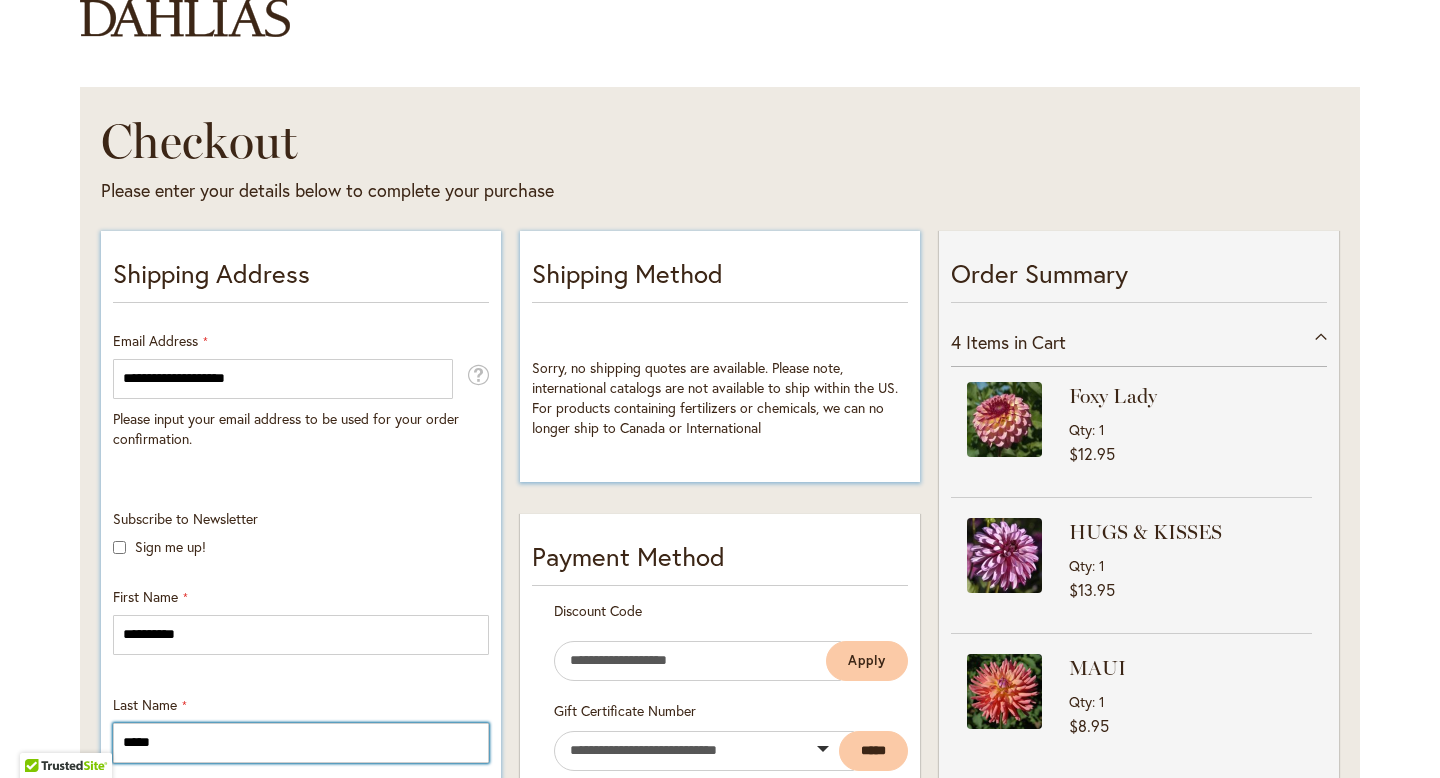type on "**********" 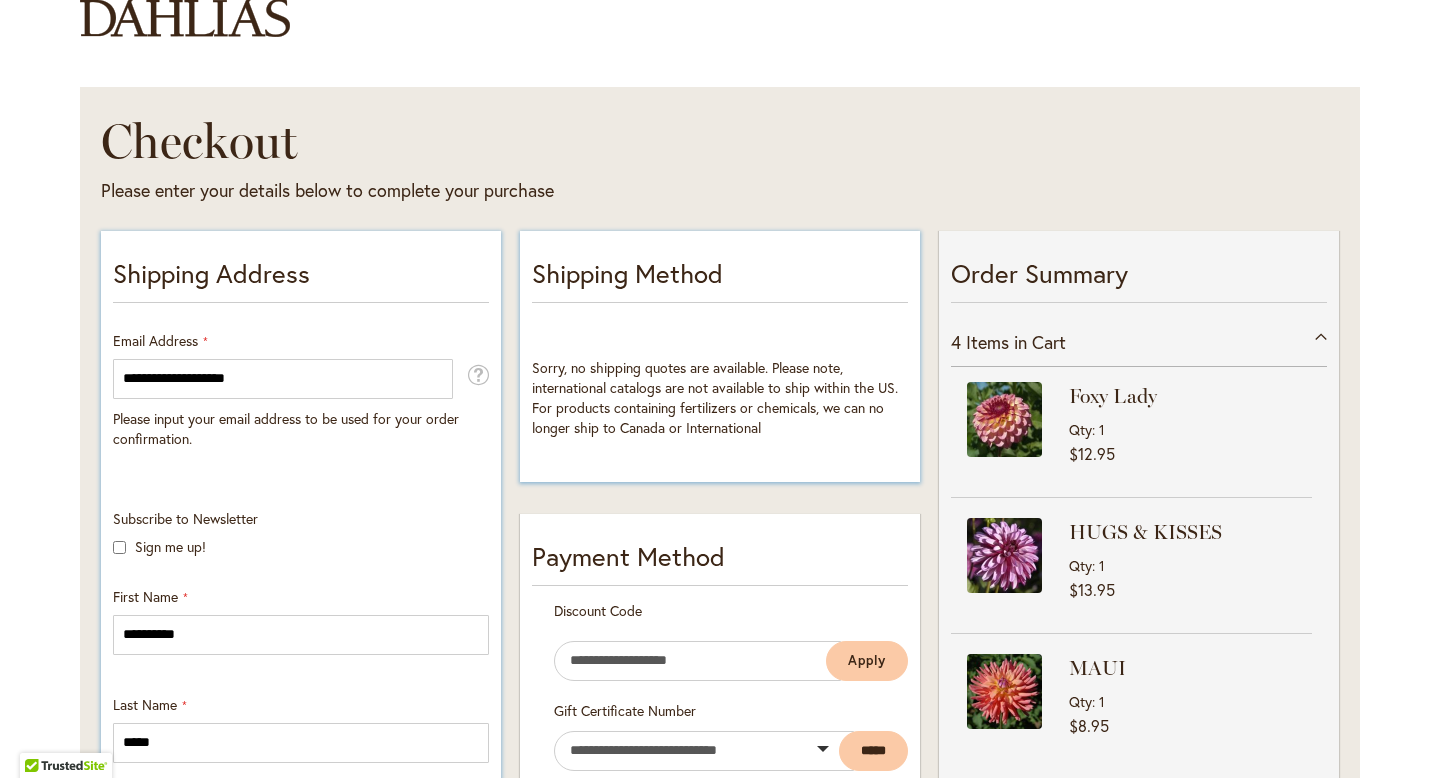 select on "**" 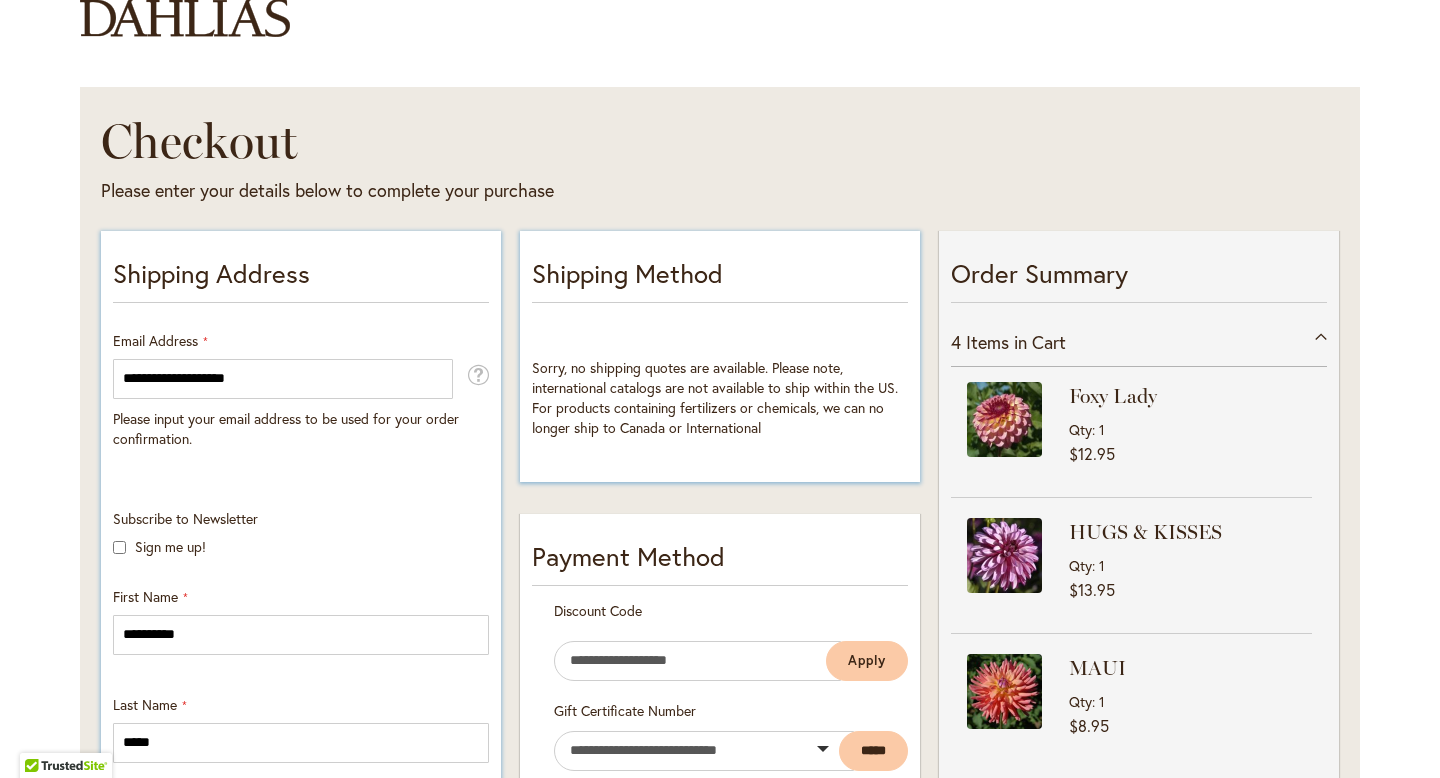 type on "*****" 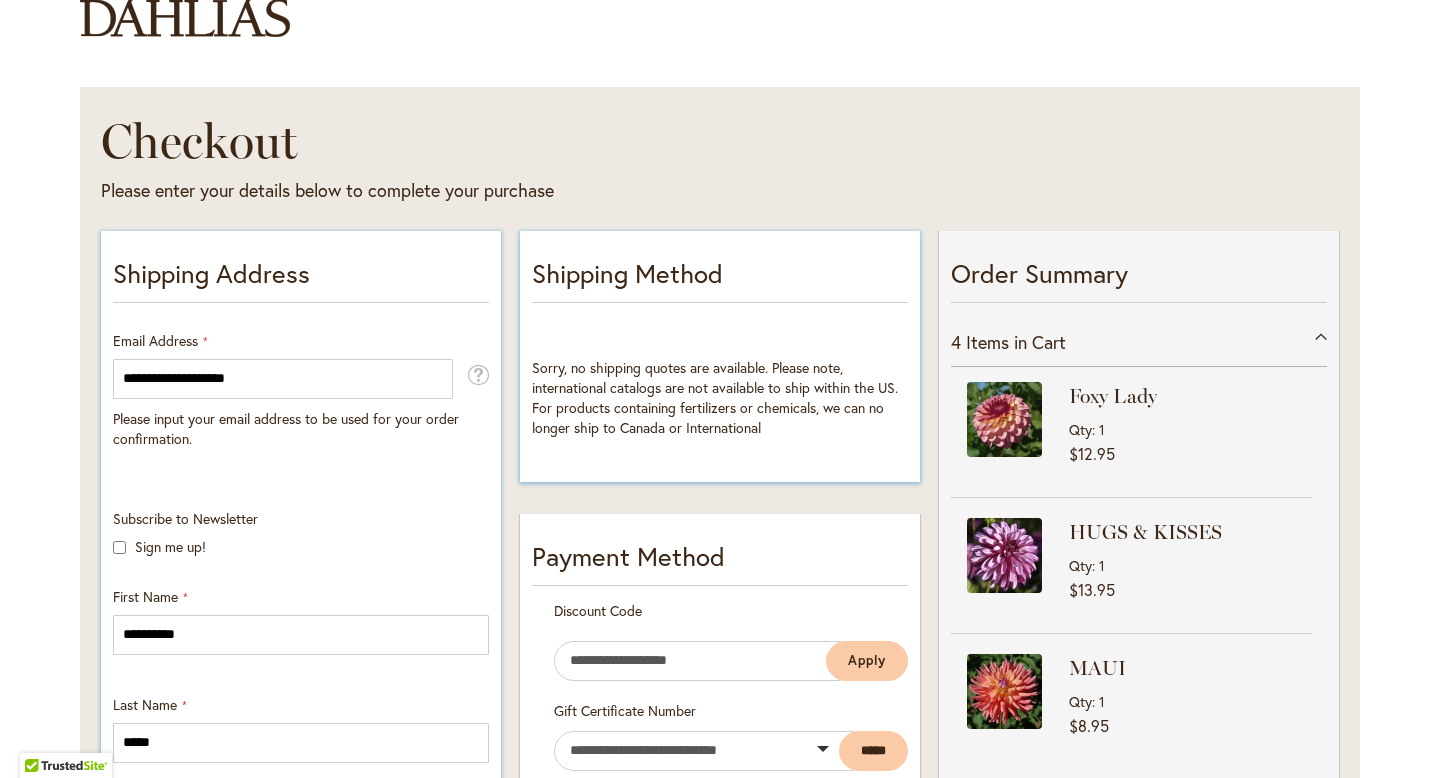 type on "**********" 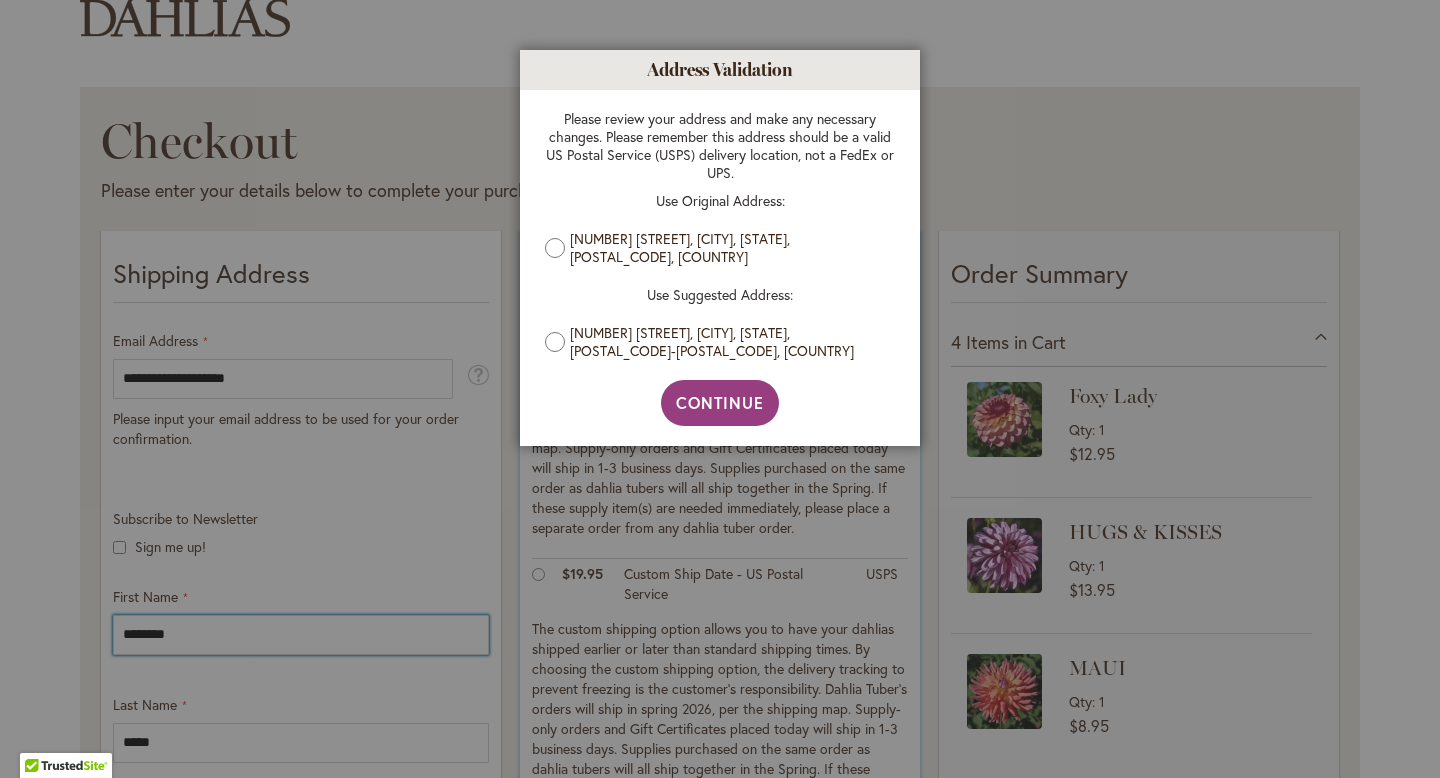 type on "********" 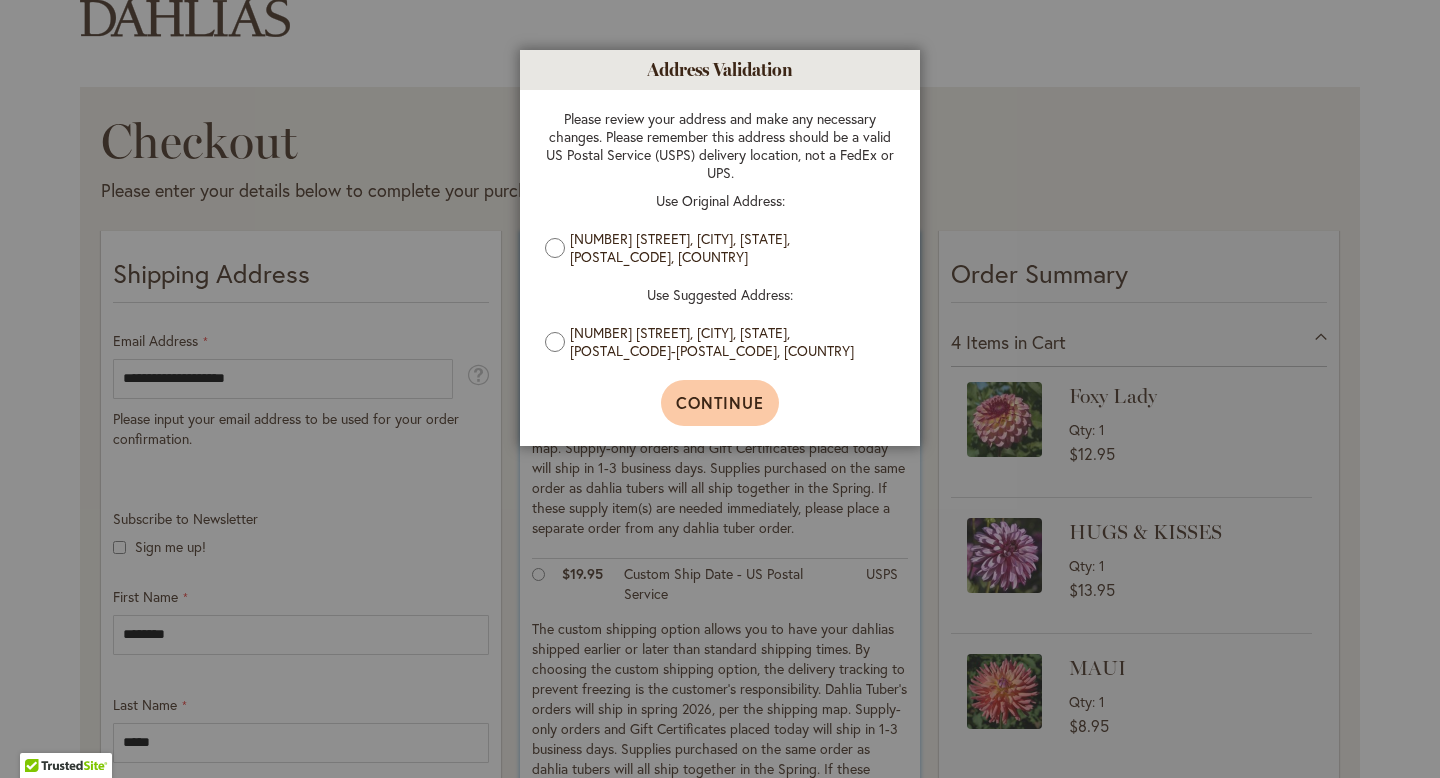click on "Continue" at bounding box center [720, 402] 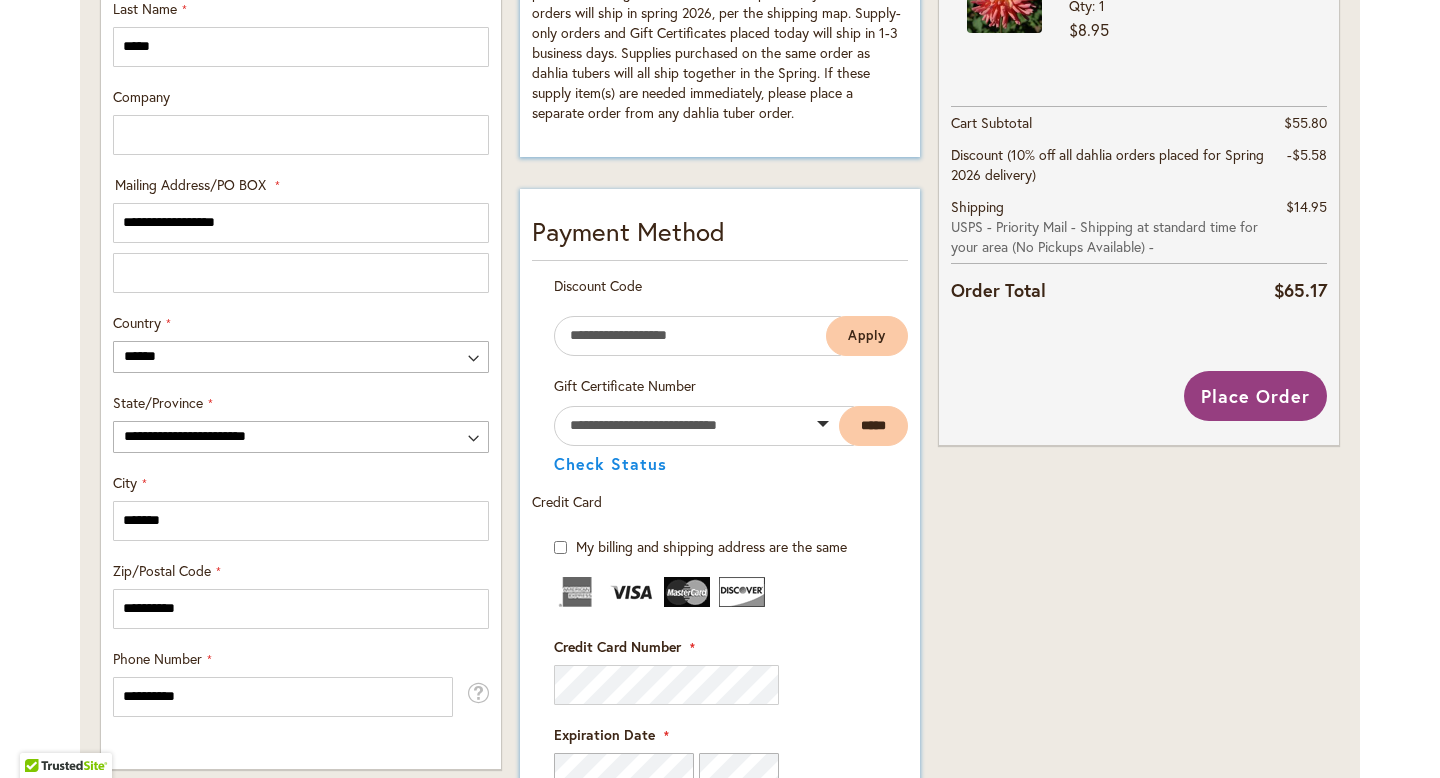 scroll, scrollTop: 882, scrollLeft: 0, axis: vertical 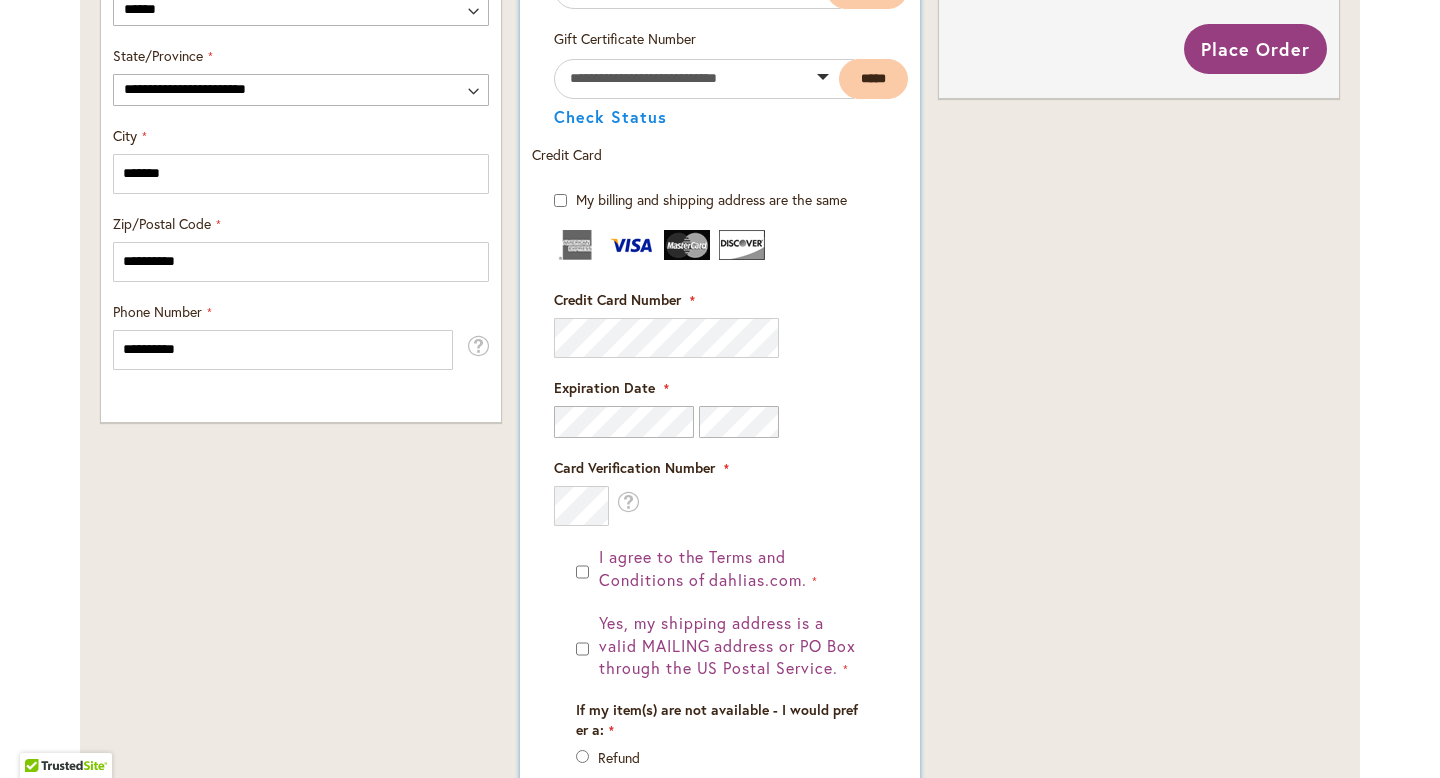 click on "I agree to the Terms and Conditions of dahlias.com.
Yes, my shipping address is a valid MAILING address or PO Box through the US Postal Service.
If my item(s) are not available - I would prefer a:
Refund
Substitute with similar variety (same or greater value)" at bounding box center (720, 712) 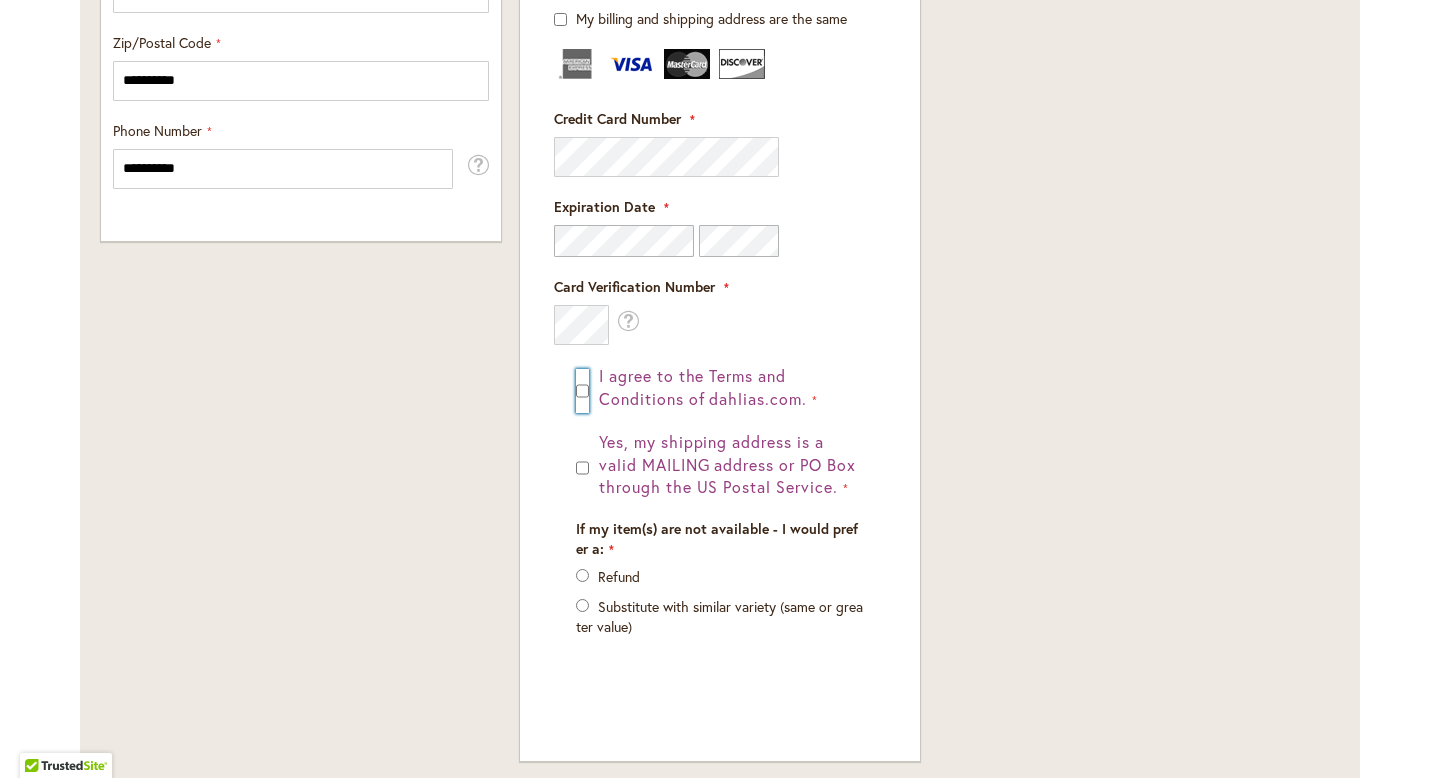 scroll, scrollTop: 1414, scrollLeft: 0, axis: vertical 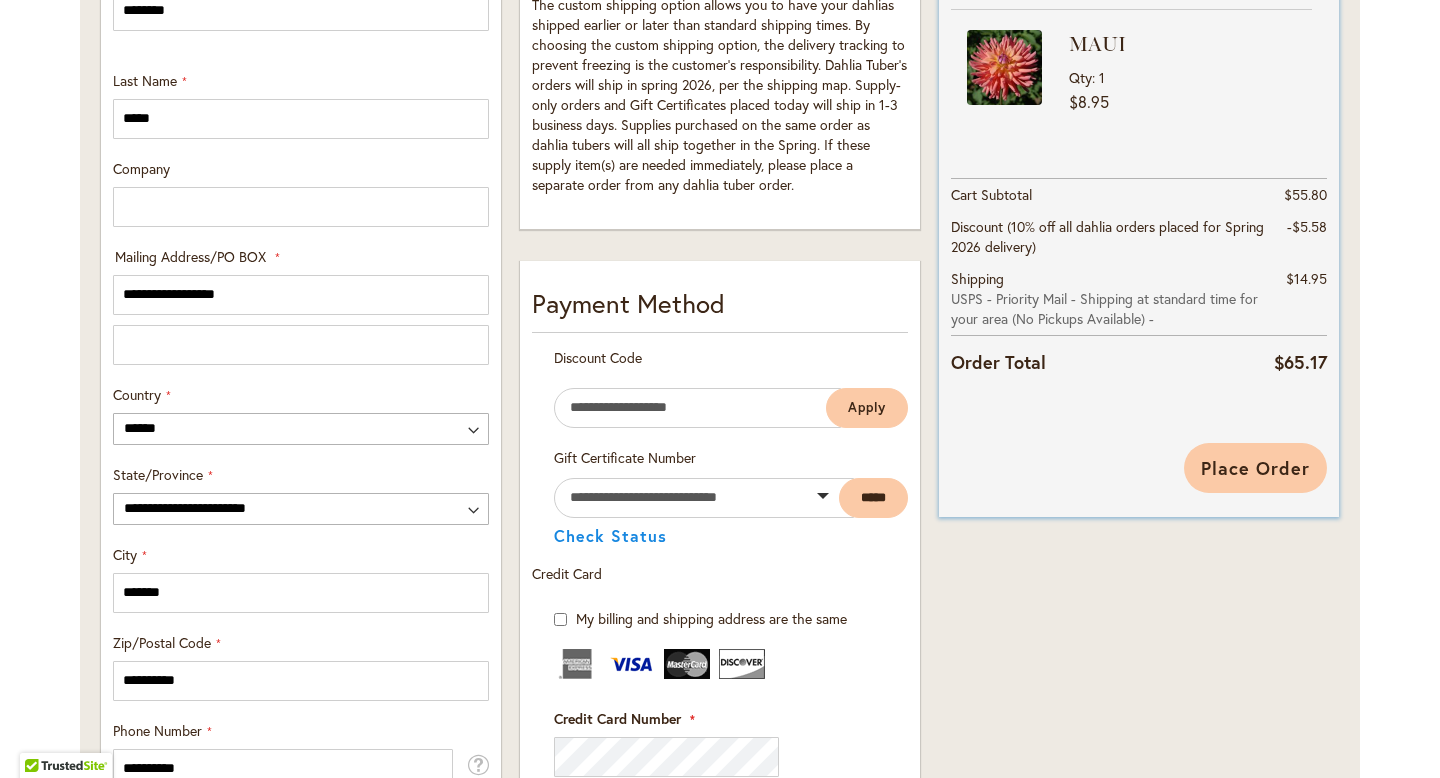 click on "Place Order" at bounding box center (1255, 468) 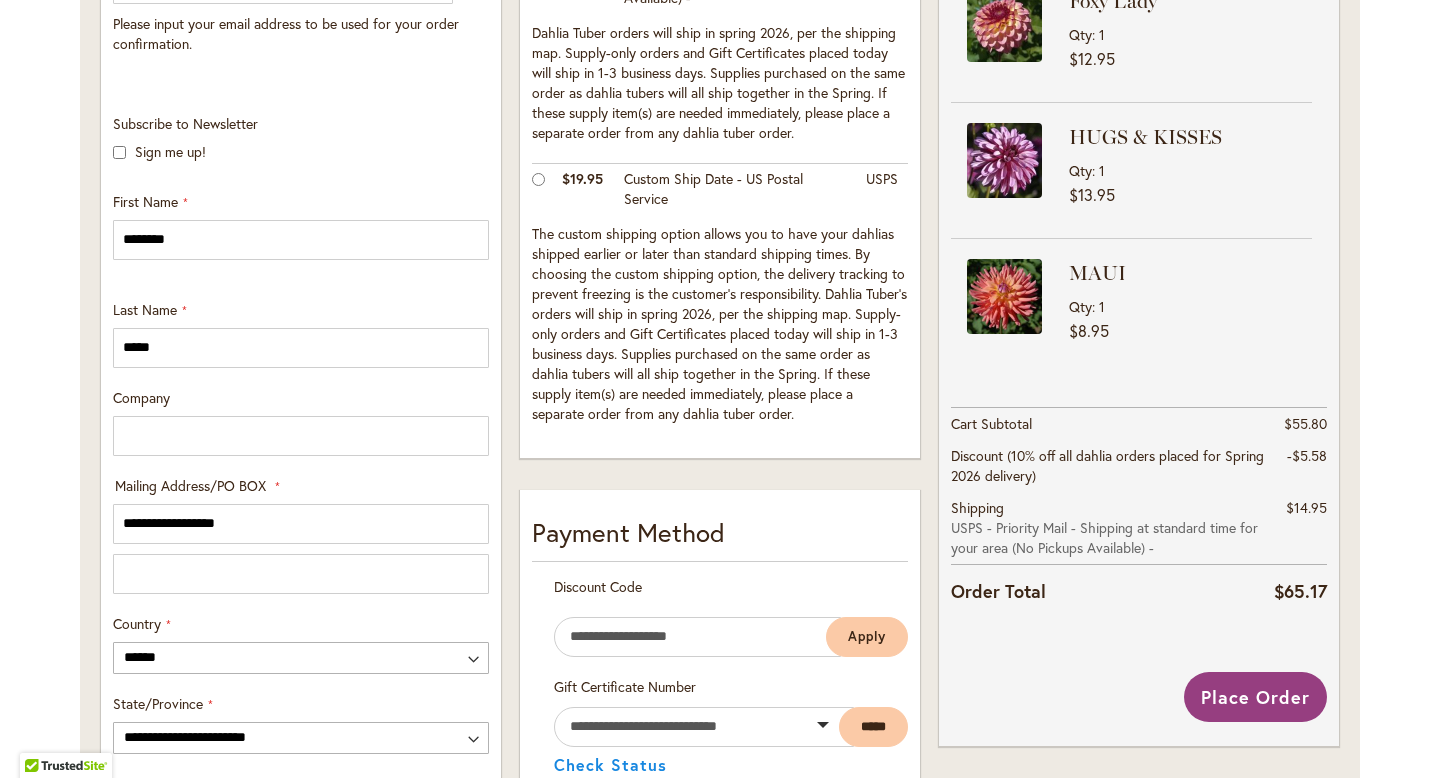 scroll, scrollTop: 0, scrollLeft: 0, axis: both 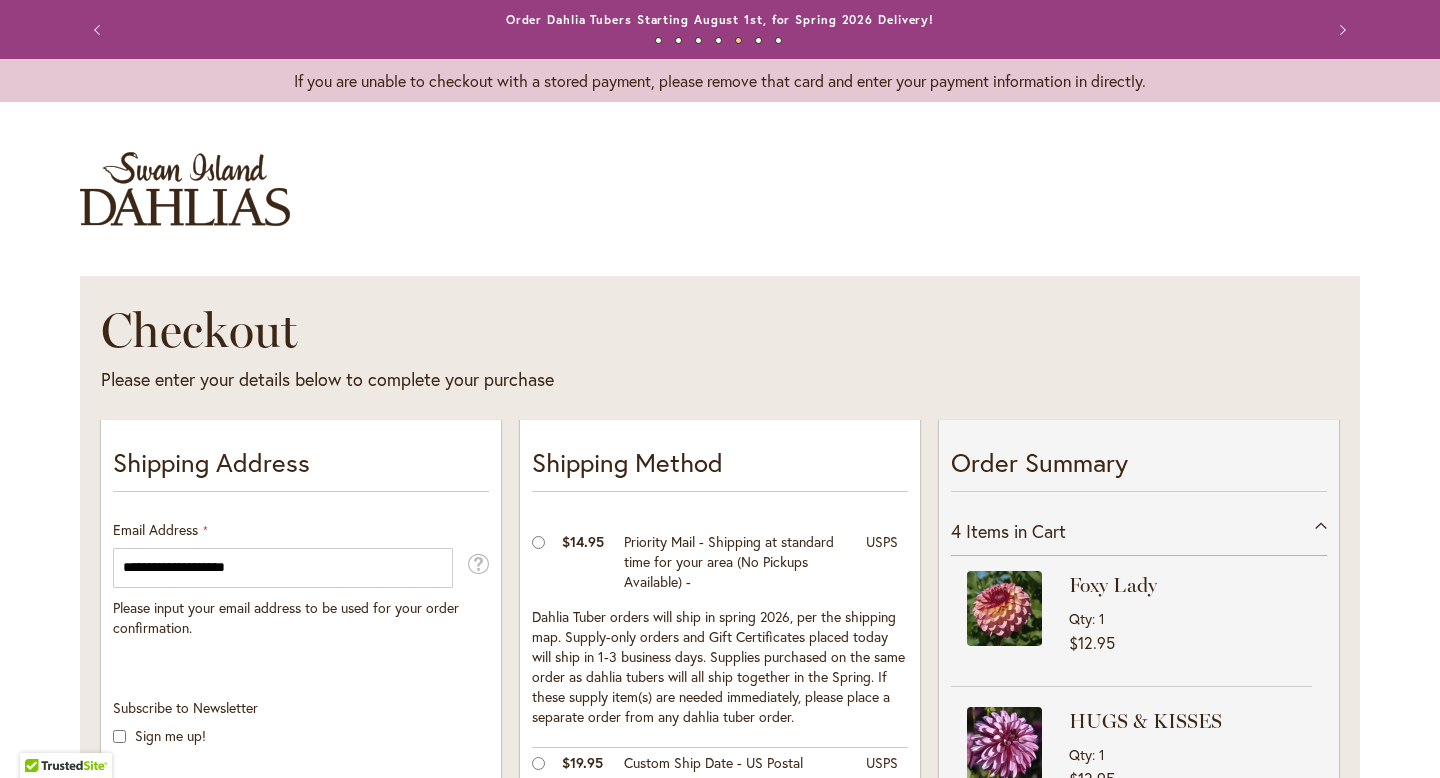 click on "Toggle Nav
Checkout
Please enter your details below to complete your purchase
Sign In
Close
Sign In
Email Address
Password" at bounding box center (720, 1242) 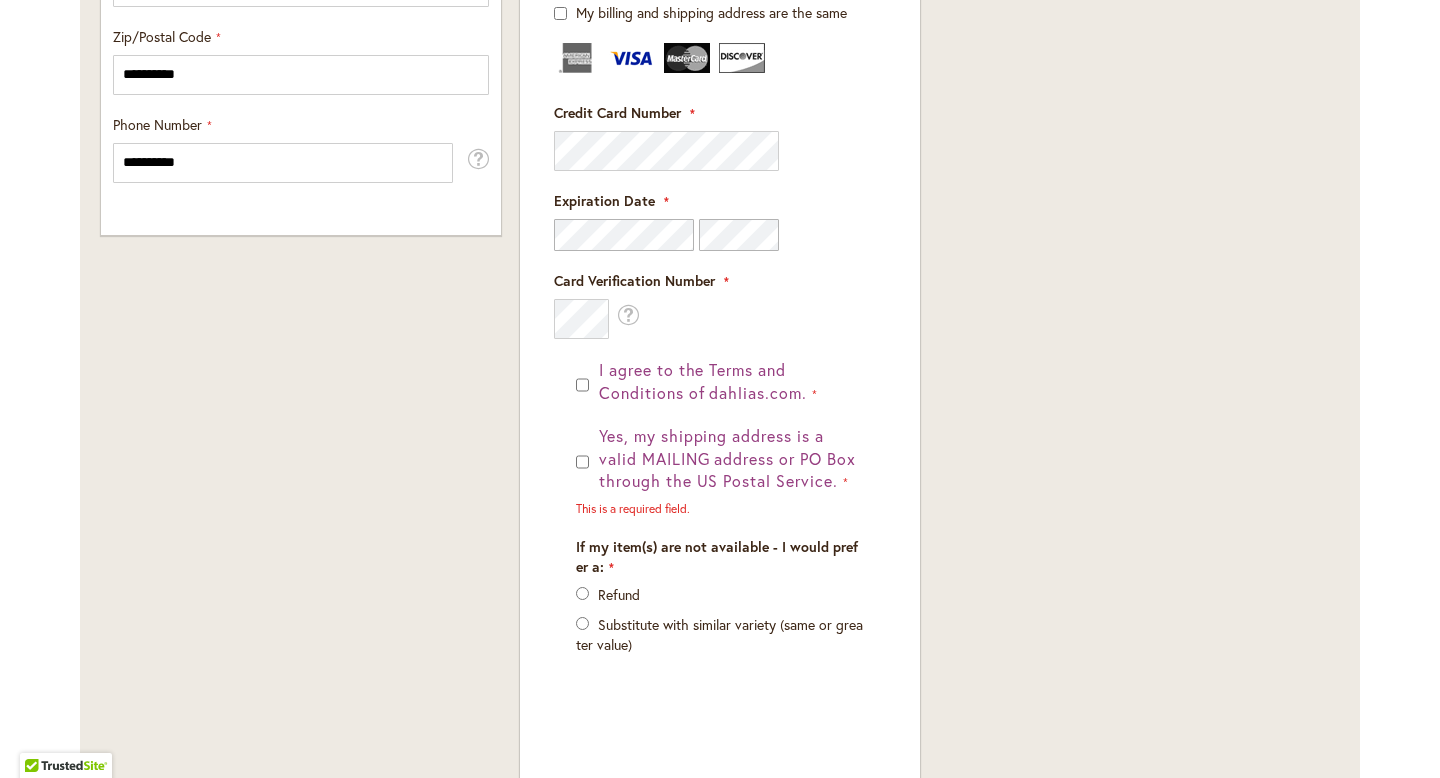 scroll, scrollTop: 1420, scrollLeft: 0, axis: vertical 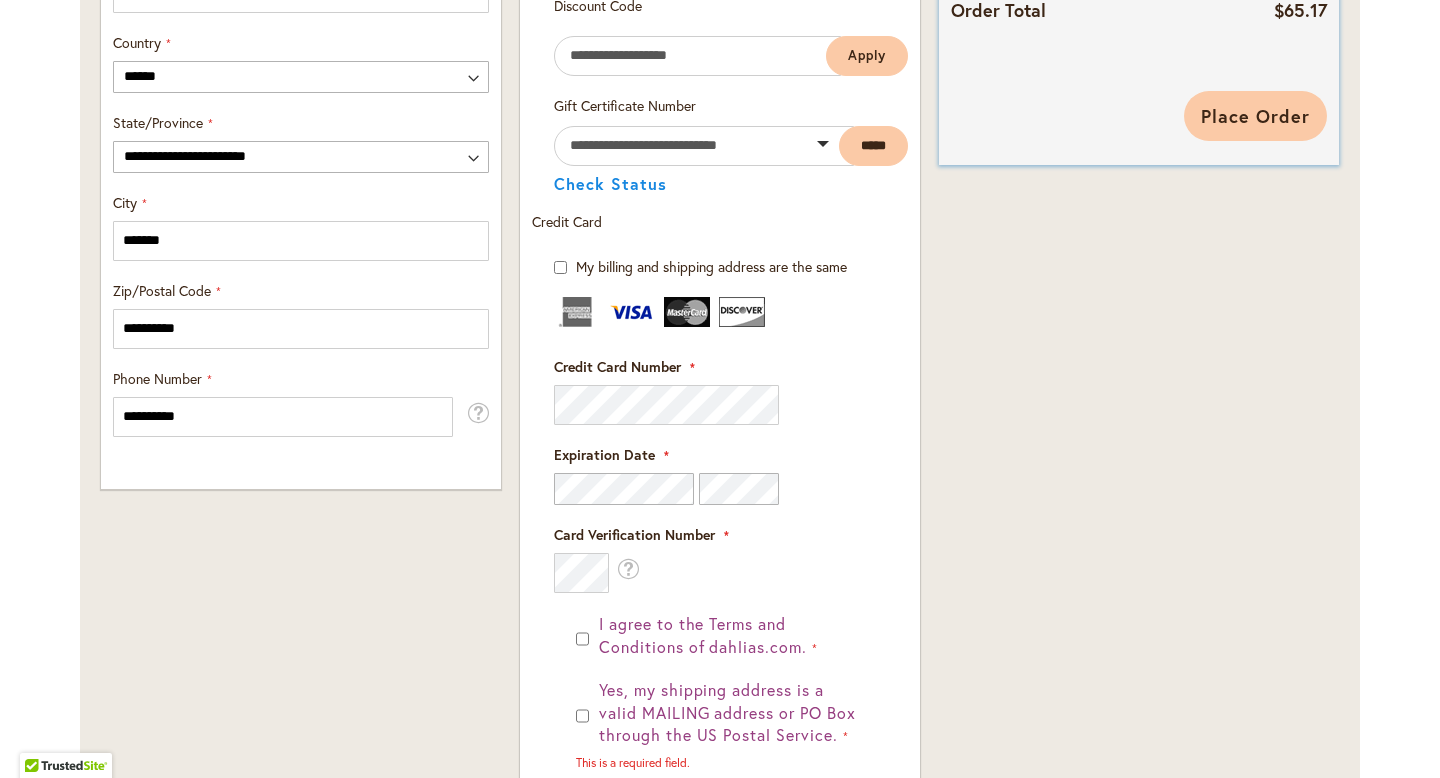 click on "Place Order" at bounding box center (1255, 116) 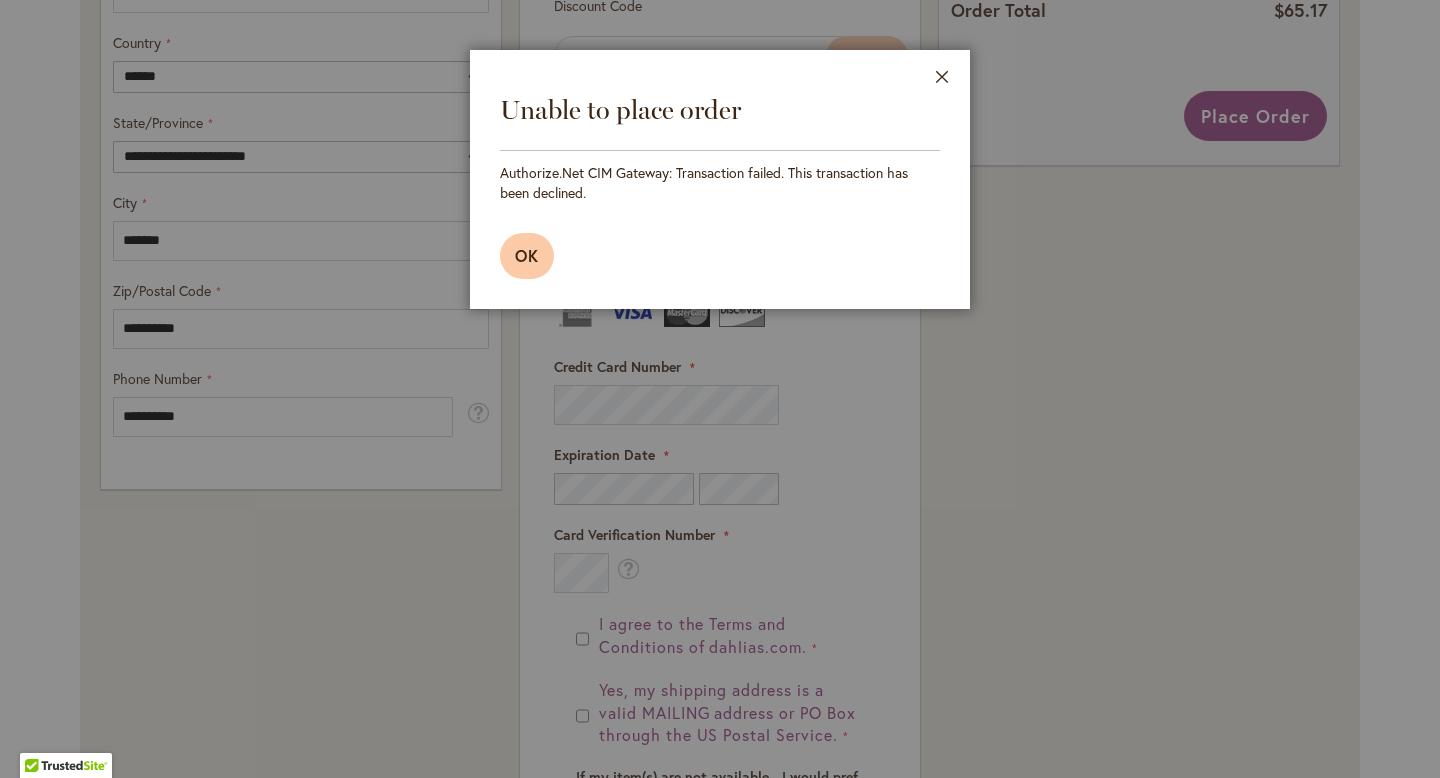 click on "OK" at bounding box center (527, 255) 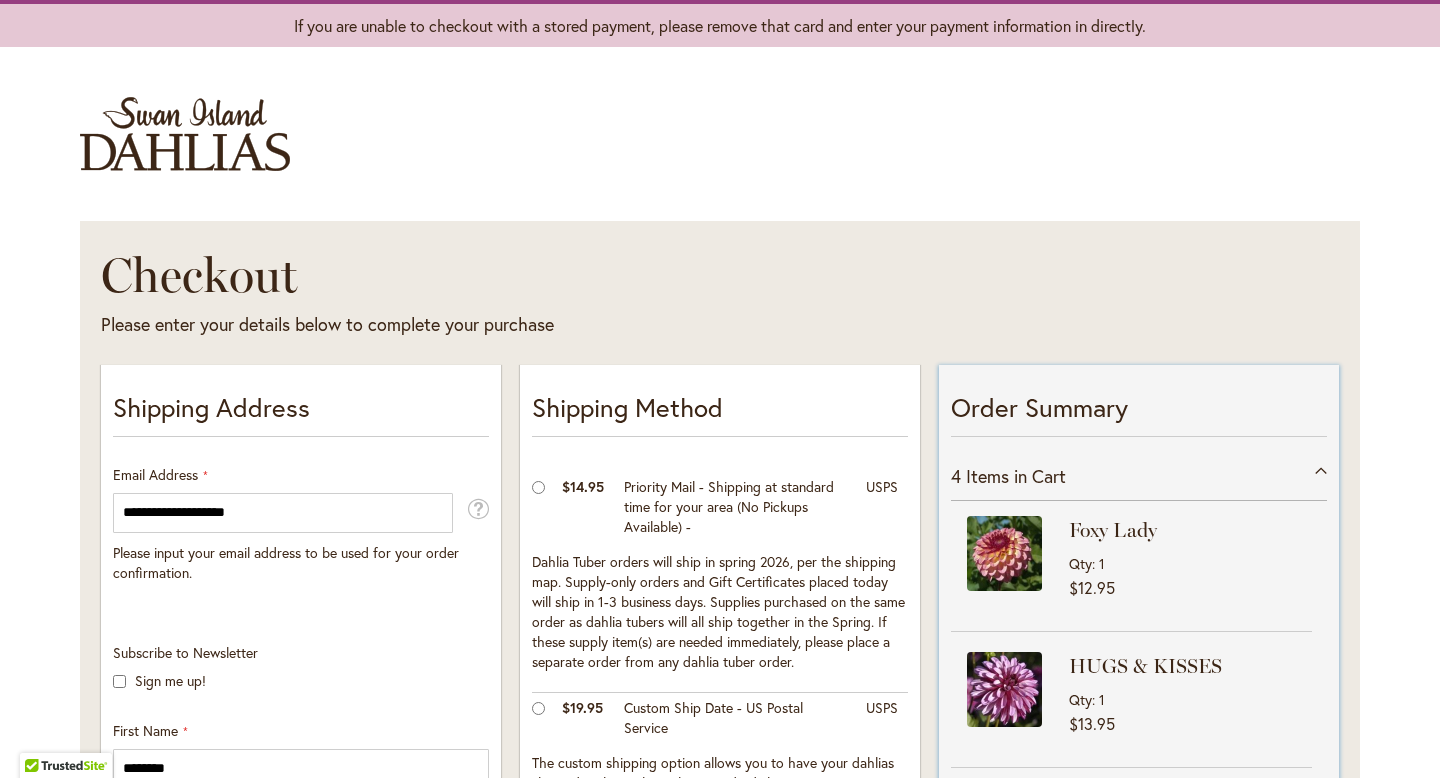 scroll, scrollTop: 0, scrollLeft: 0, axis: both 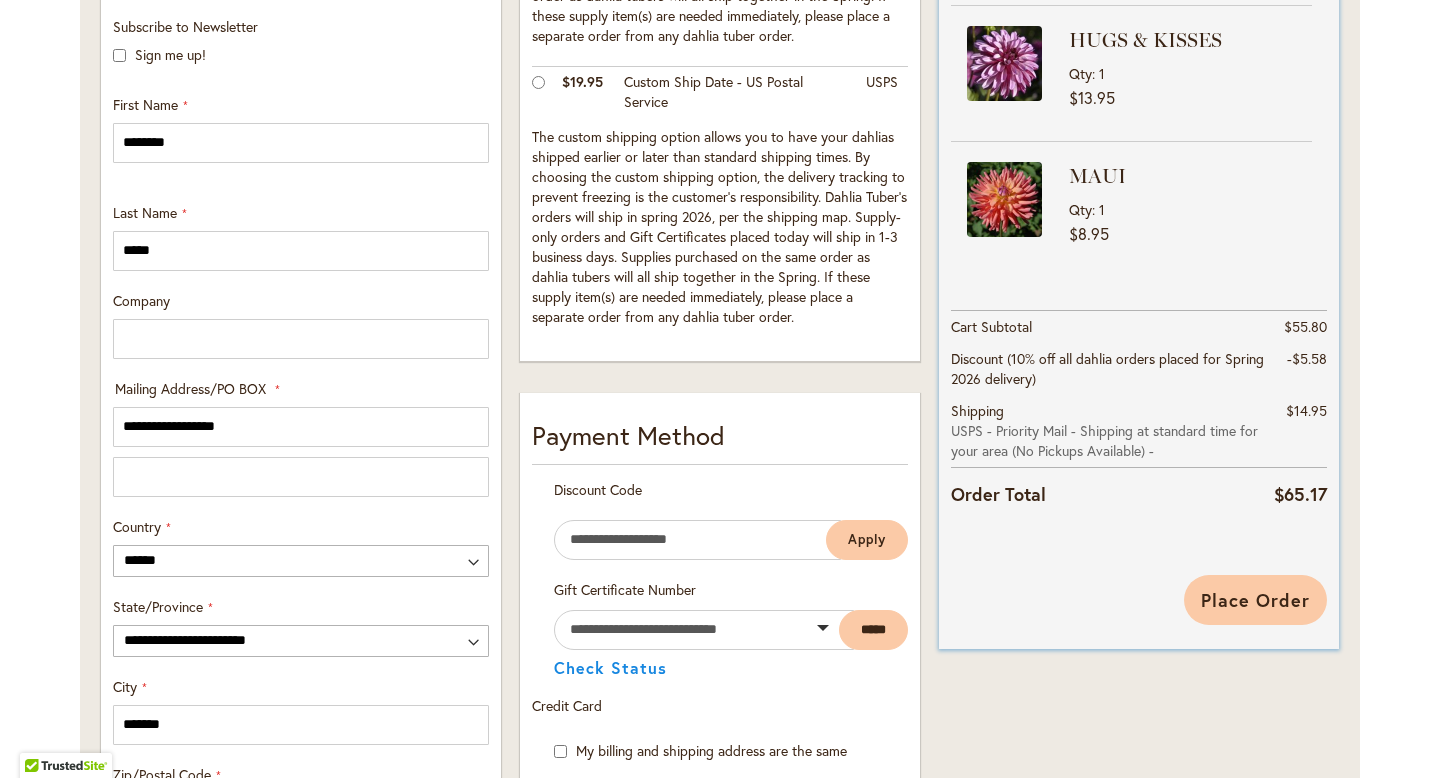 click on "Place Order" at bounding box center (1255, 600) 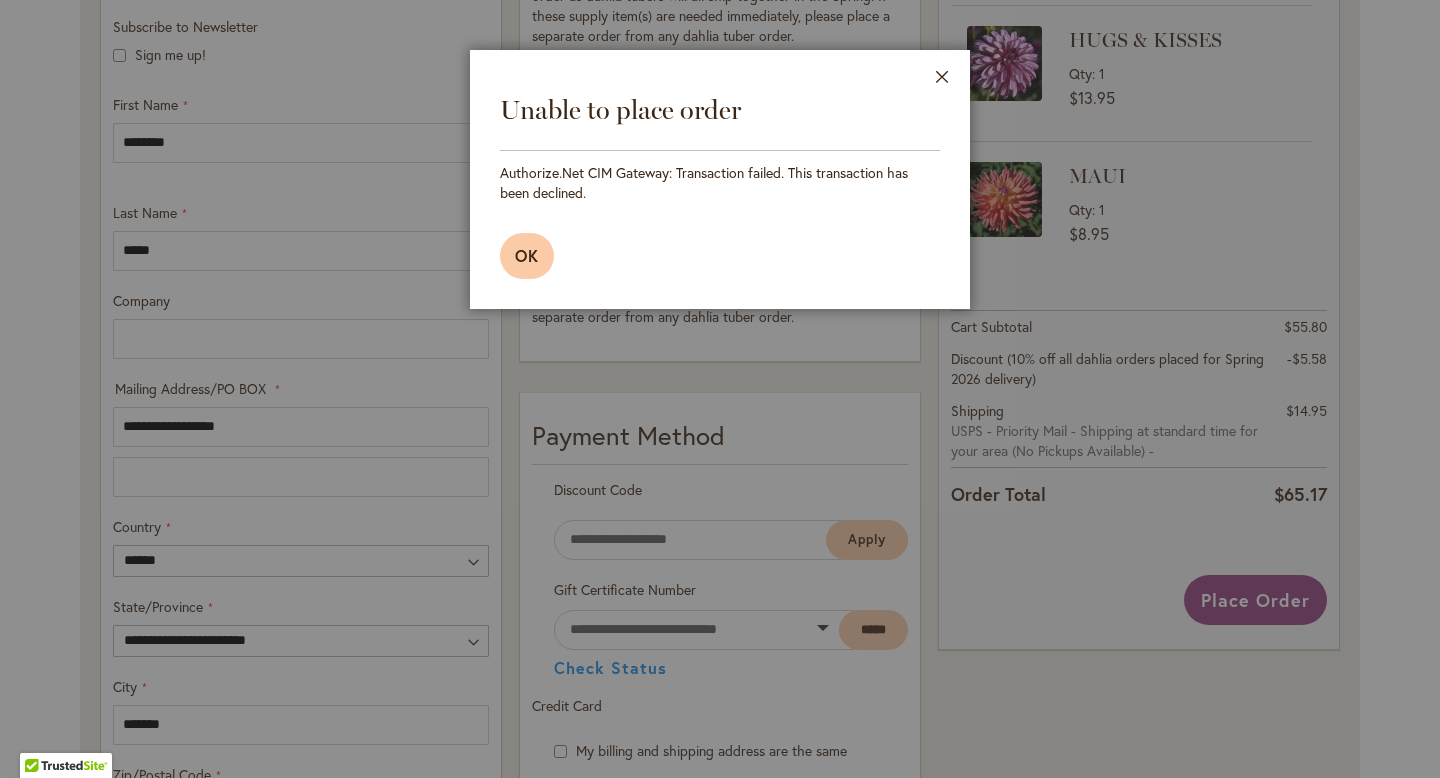 click on "OK" at bounding box center [527, 255] 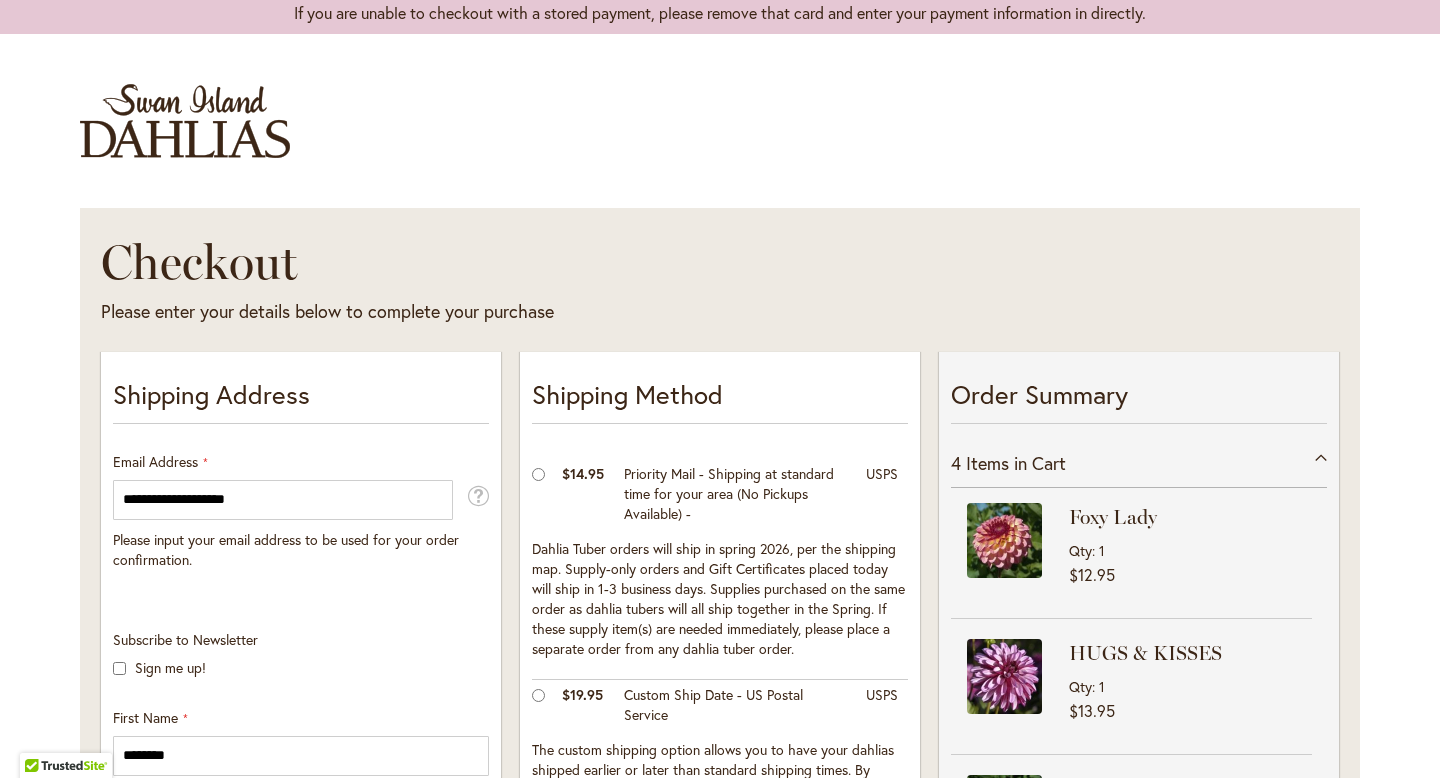 scroll, scrollTop: 0, scrollLeft: 0, axis: both 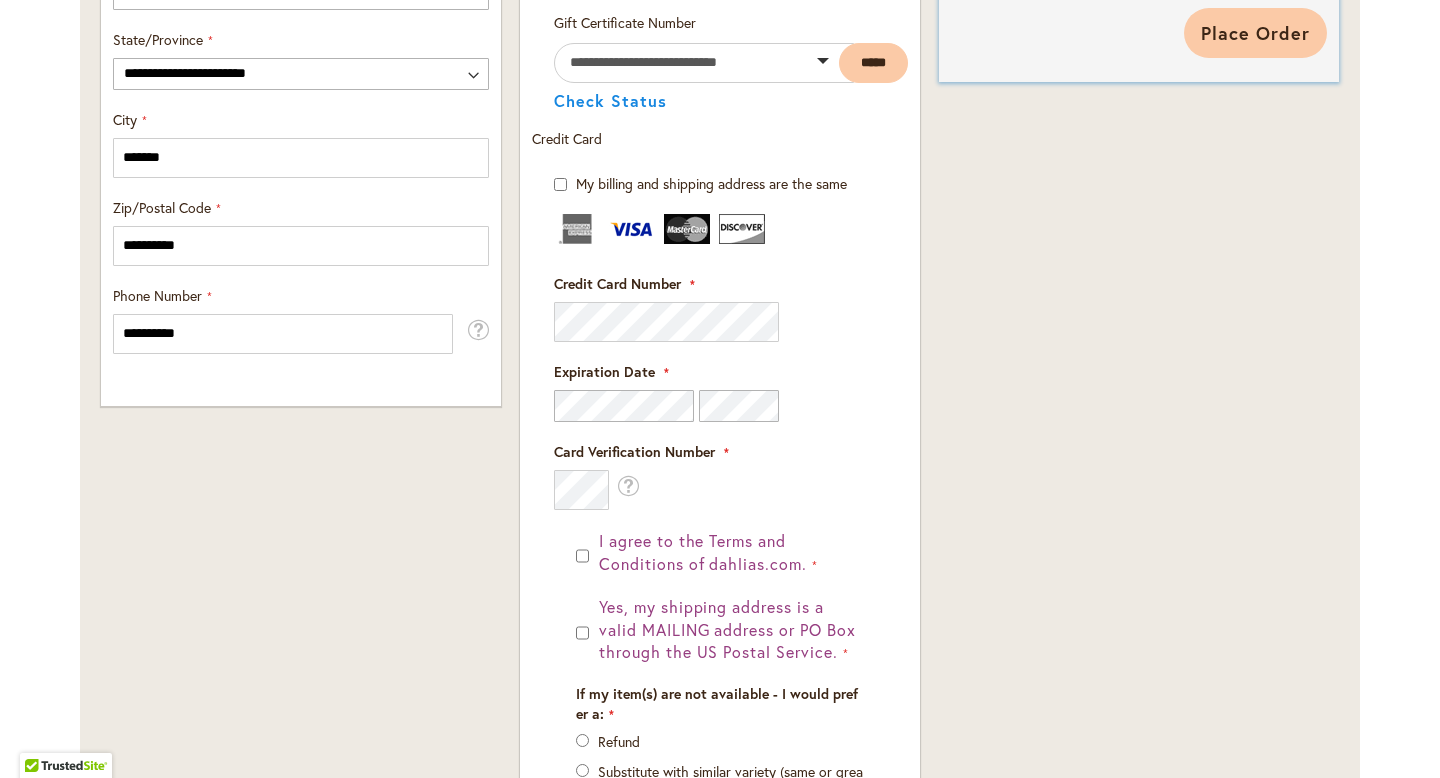 click on "Place Order" at bounding box center (1255, 33) 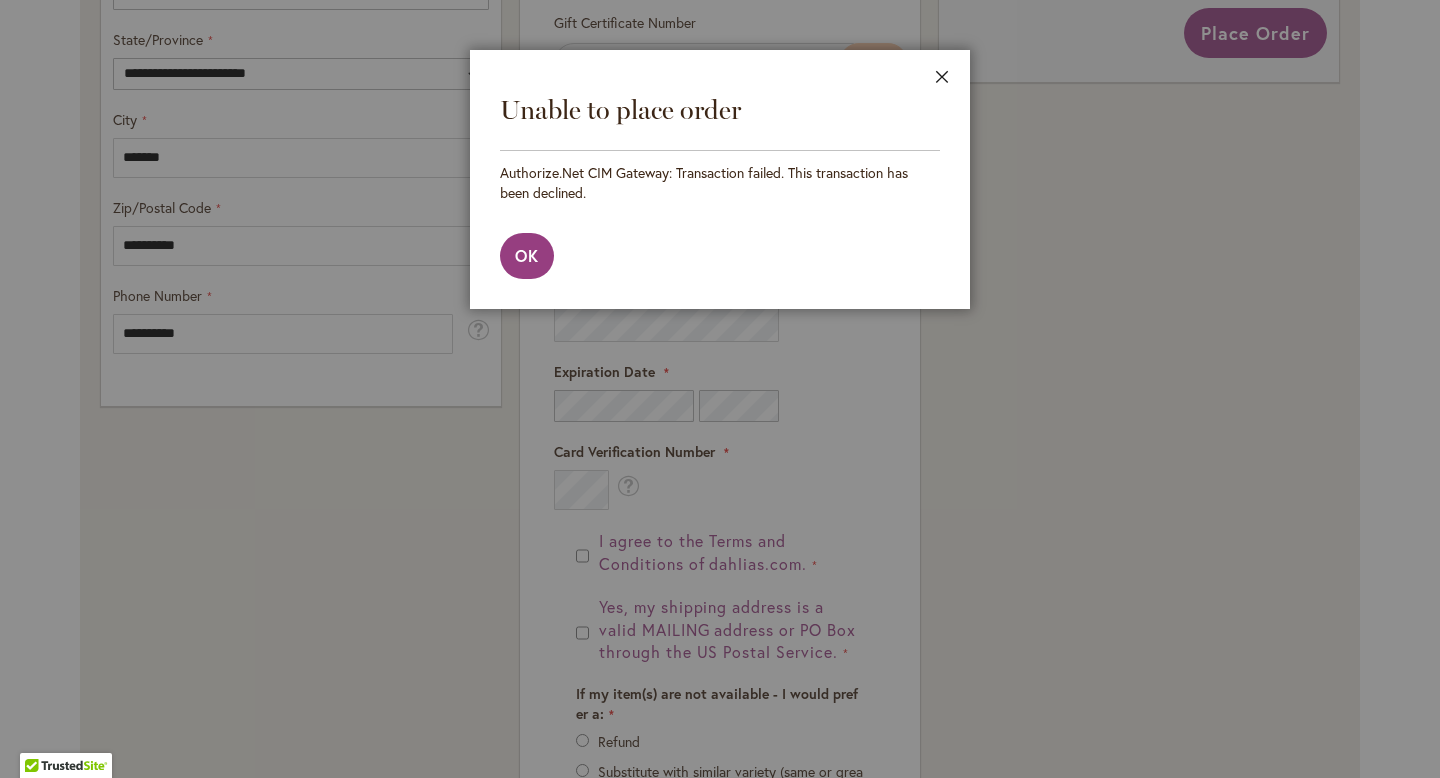 click on "Close" at bounding box center [942, 81] 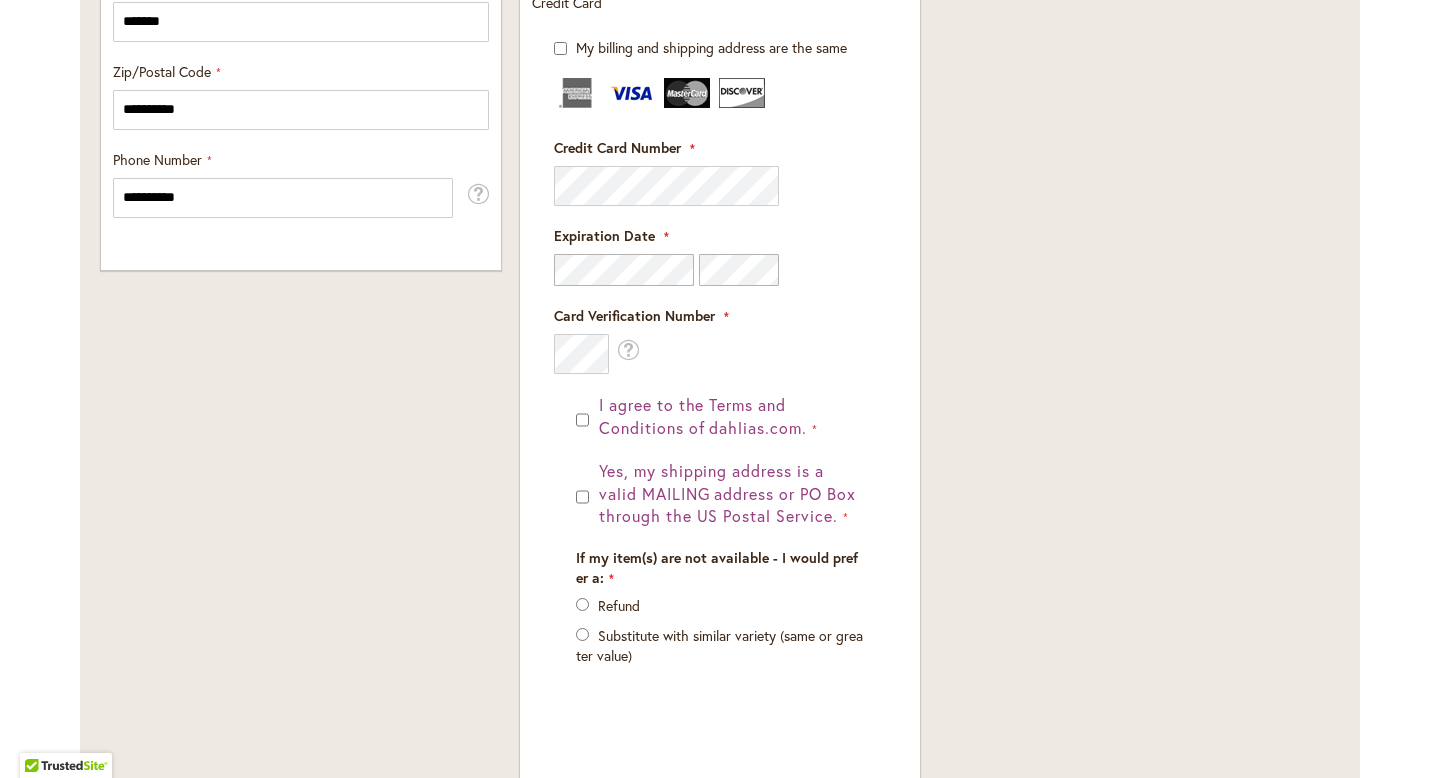 scroll, scrollTop: 1382, scrollLeft: 0, axis: vertical 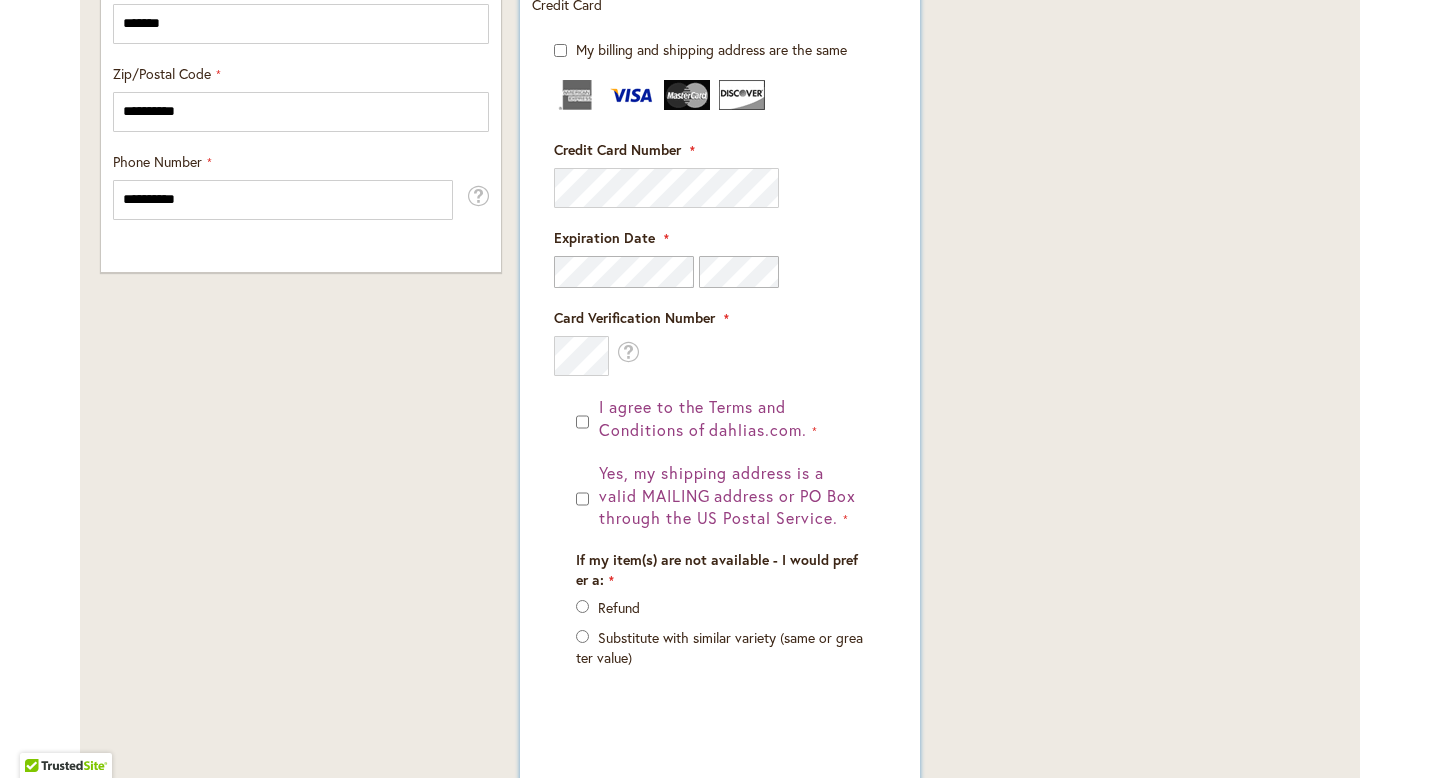 click on "Card Verification Number" at bounding box center (720, 318) 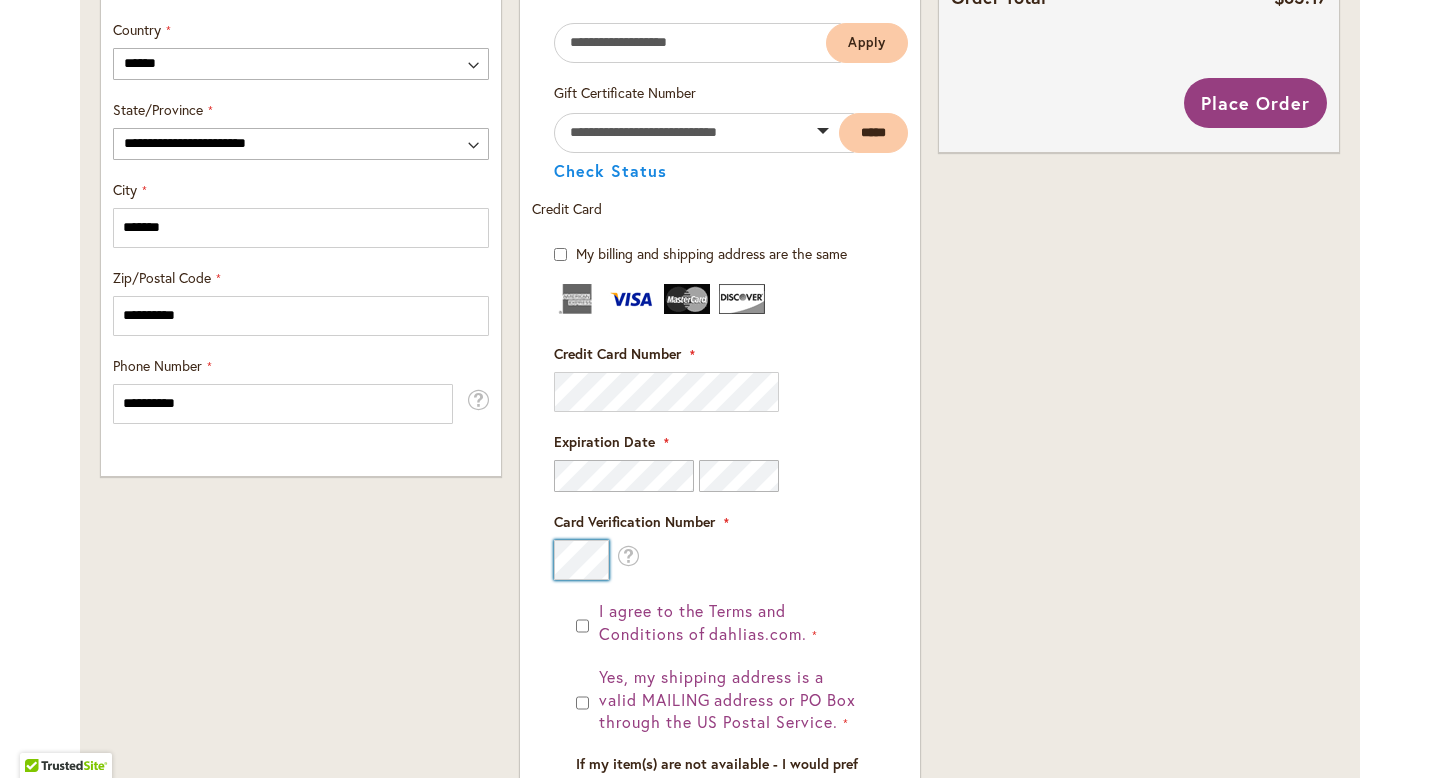 scroll, scrollTop: 1172, scrollLeft: 0, axis: vertical 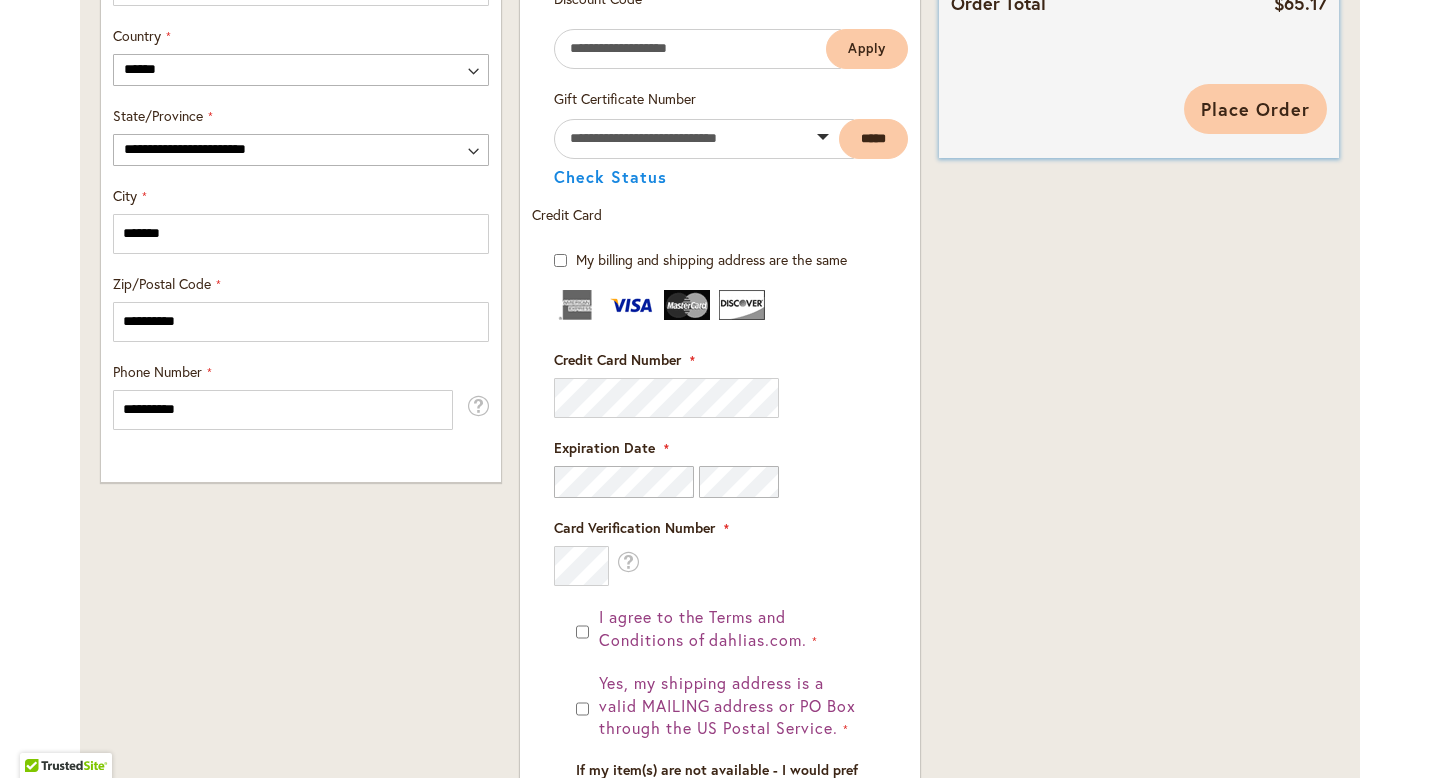 click on "Place Order" at bounding box center (1255, 109) 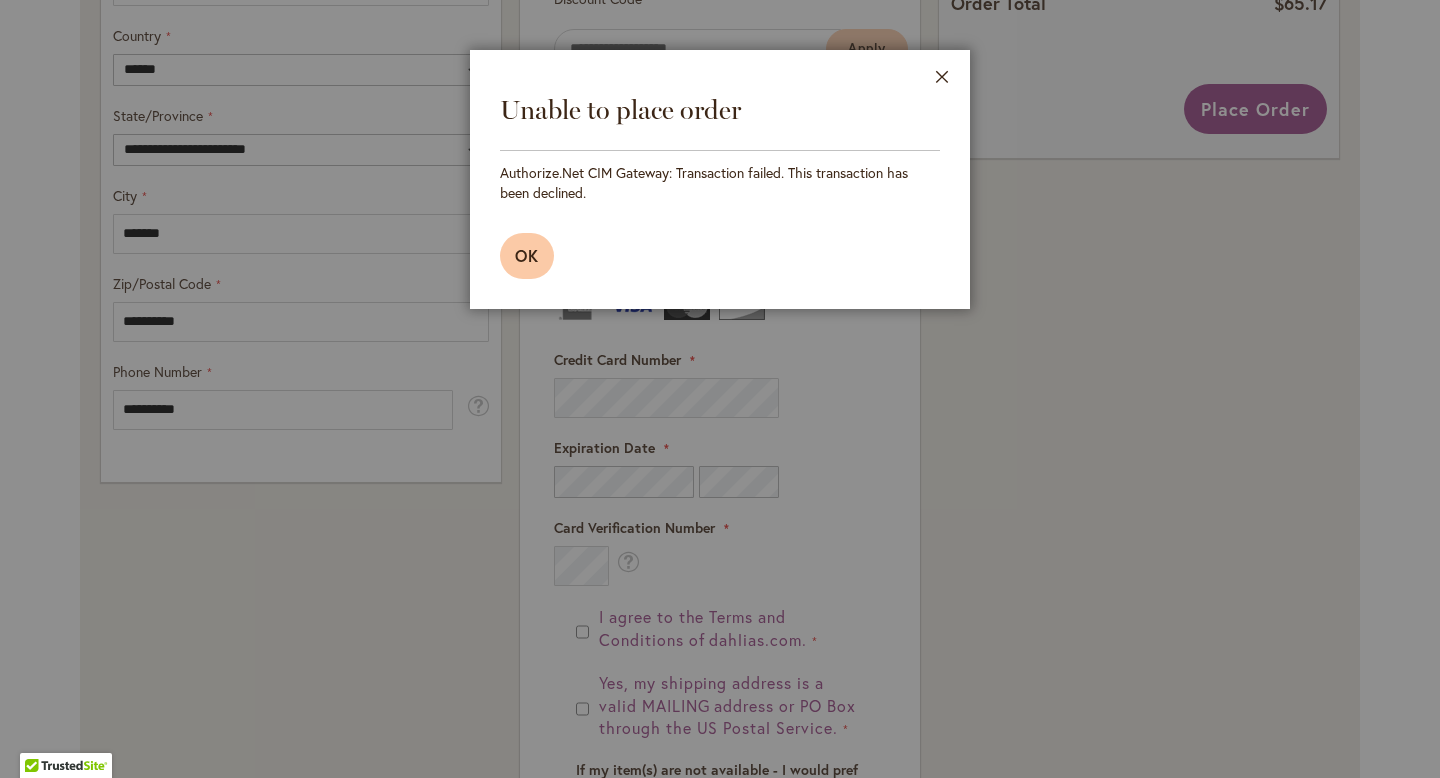 click on "OK" at bounding box center (527, 255) 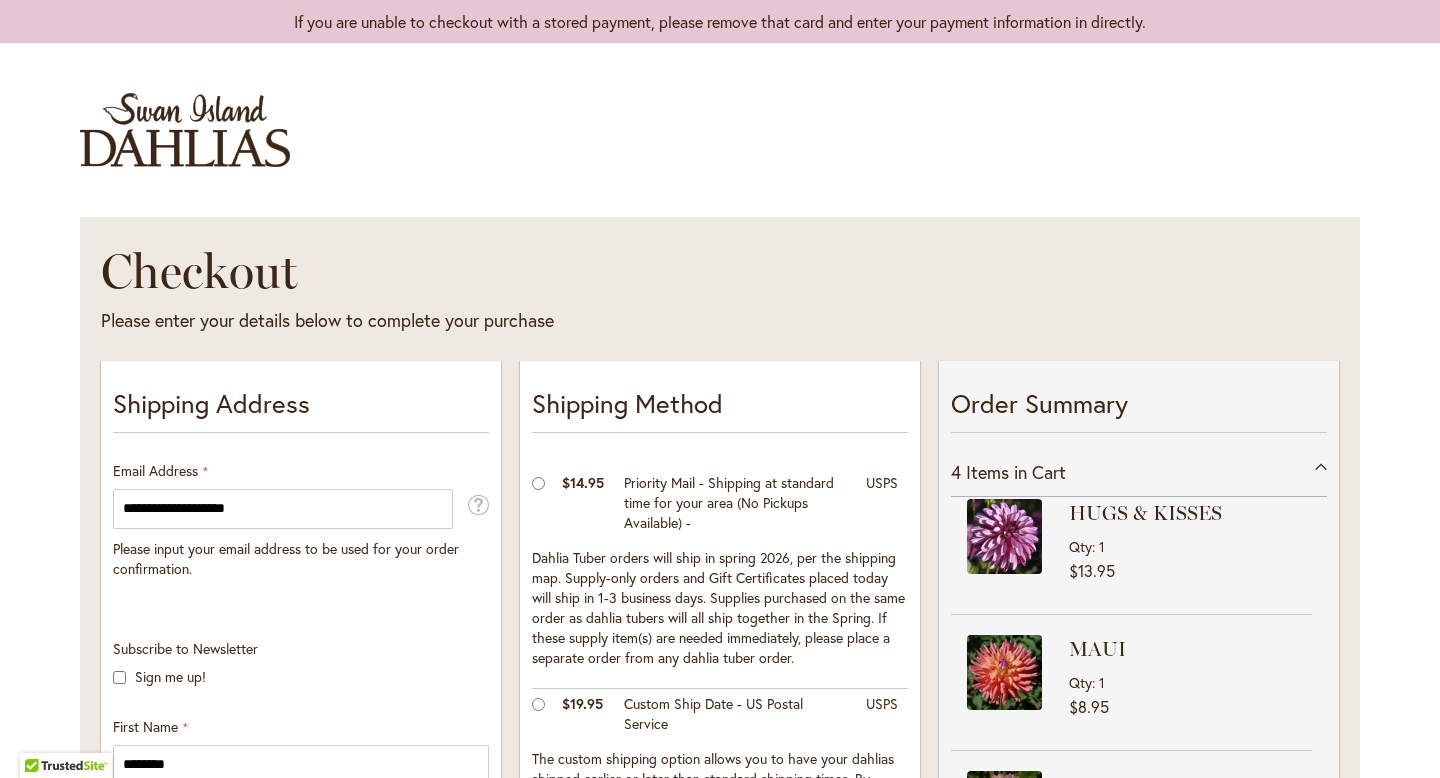 scroll, scrollTop: 0, scrollLeft: 0, axis: both 